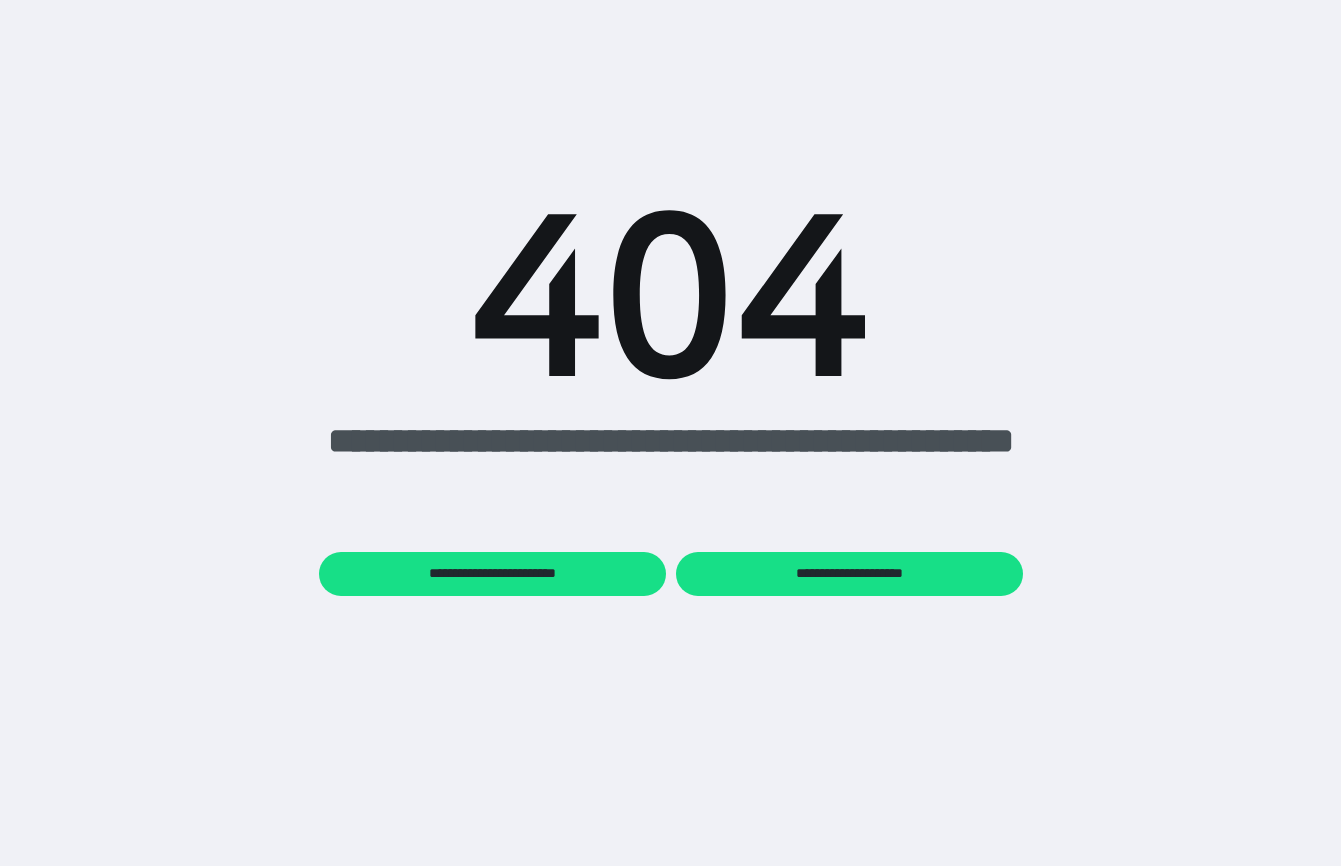 scroll, scrollTop: 0, scrollLeft: 0, axis: both 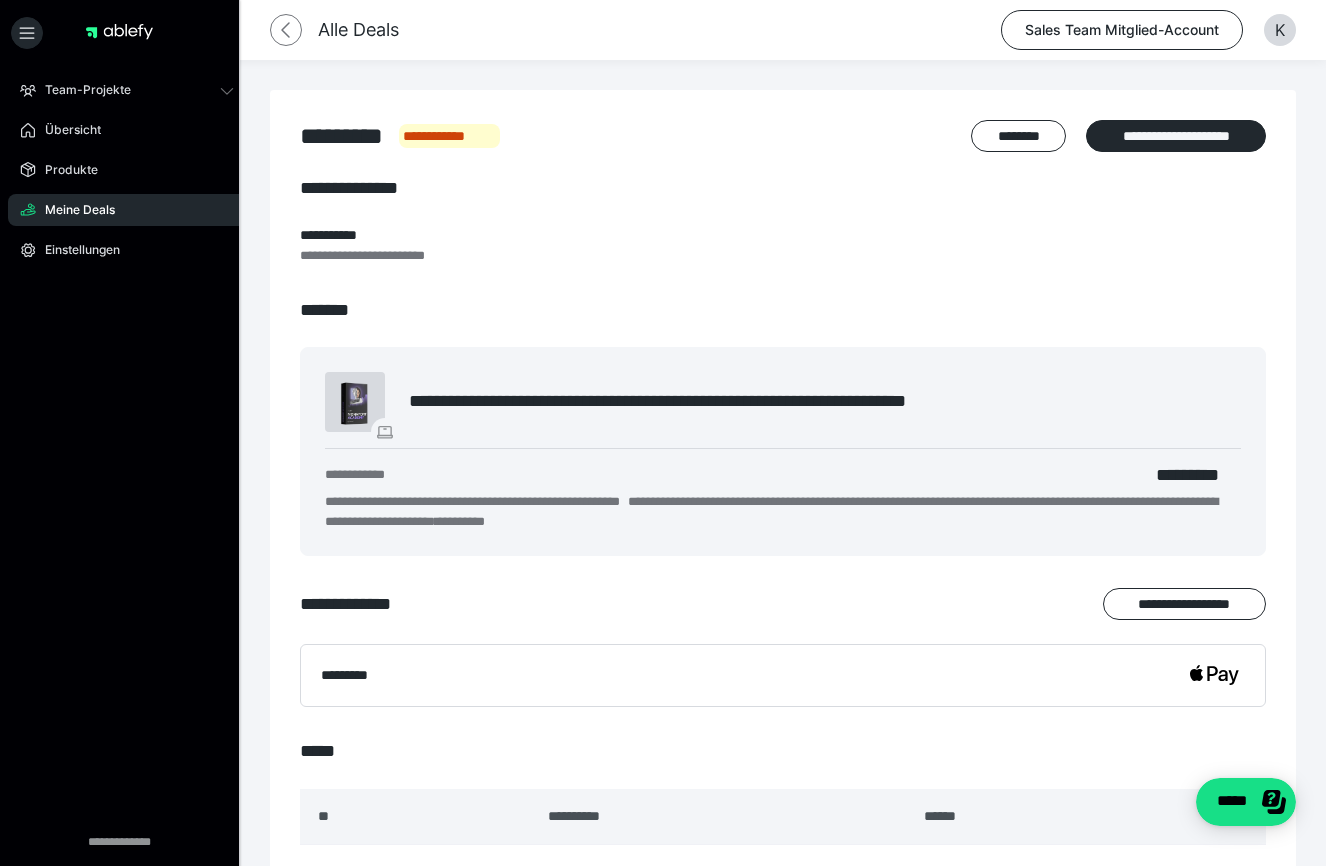 click 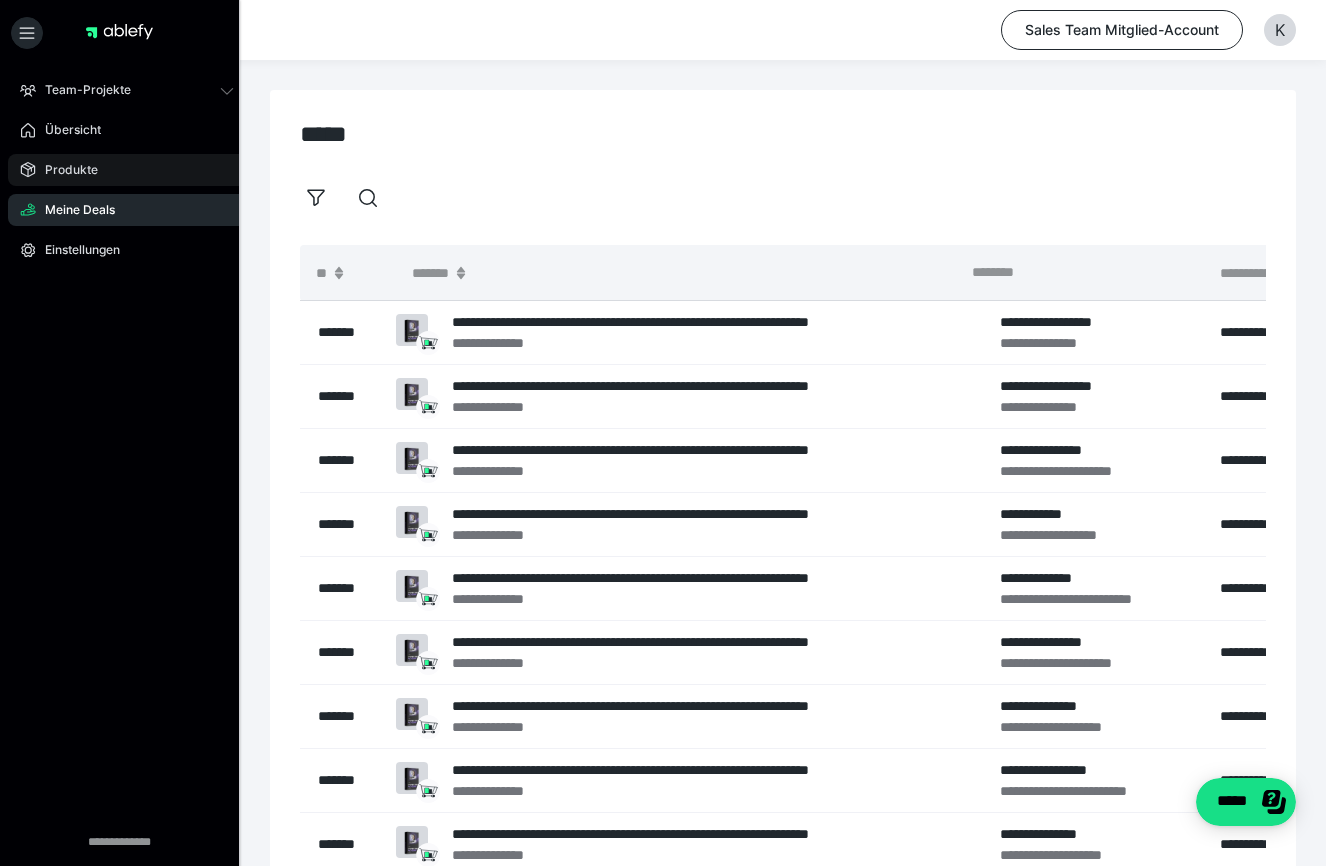 click on "Produkte" at bounding box center (127, 170) 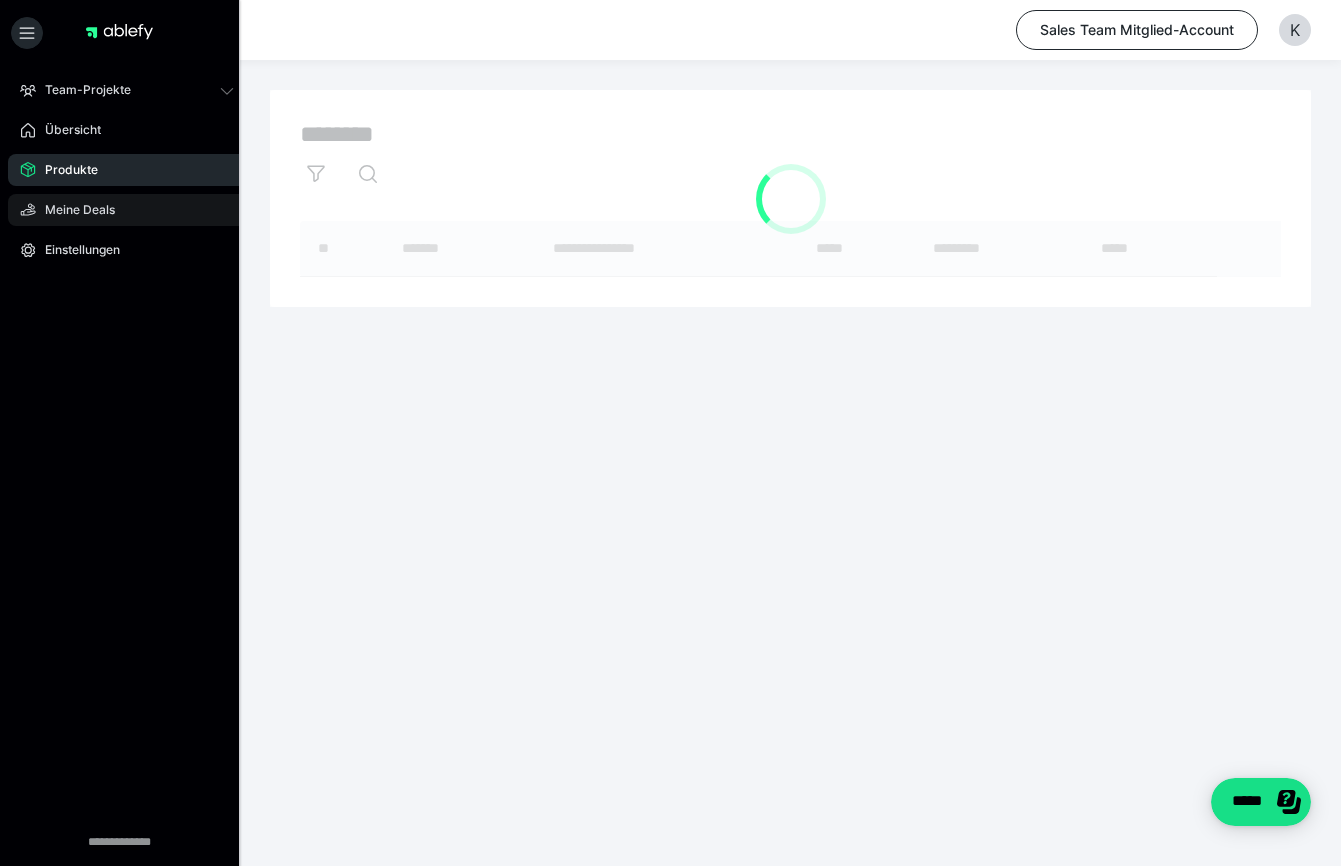 click on "Meine Deals" at bounding box center (73, 210) 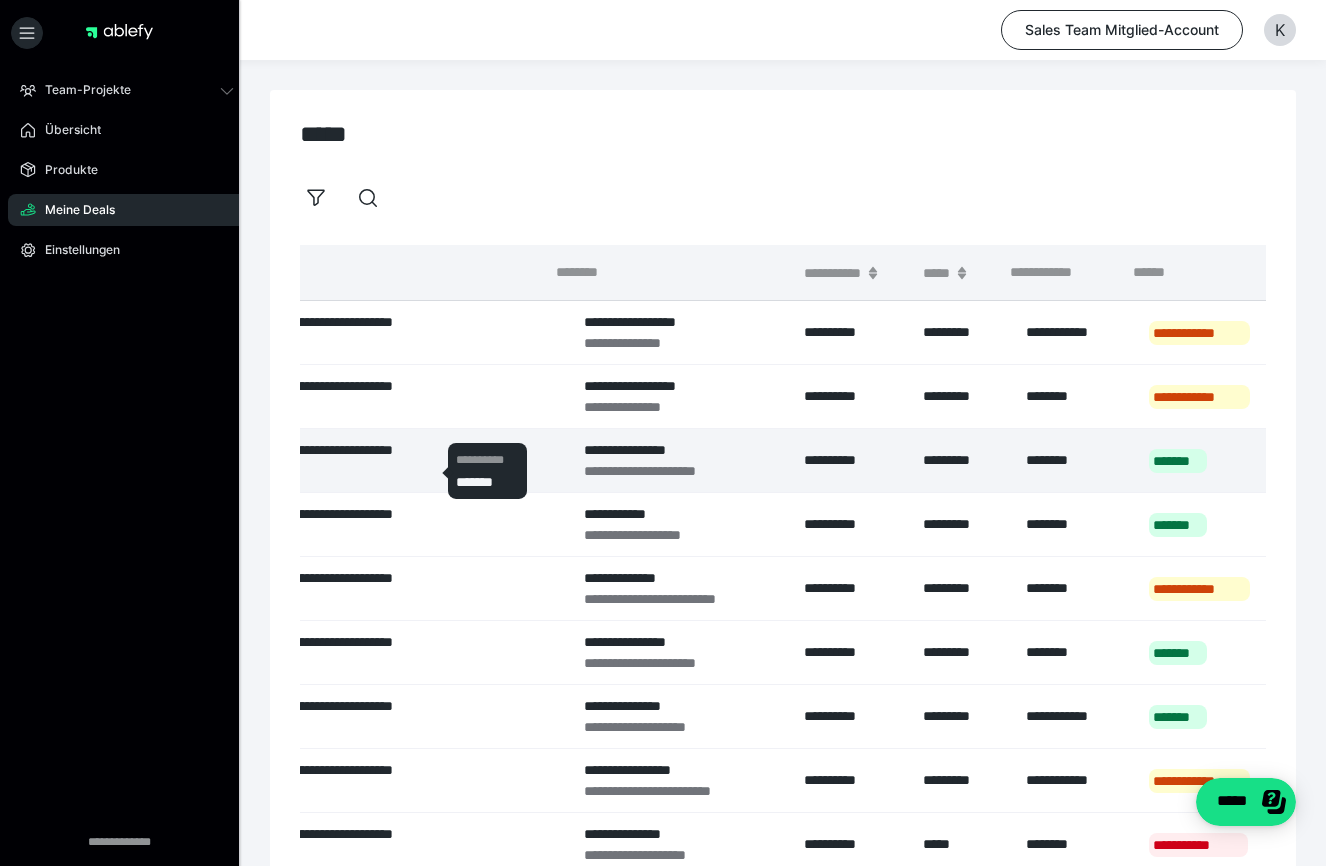 scroll, scrollTop: 0, scrollLeft: 488, axis: horizontal 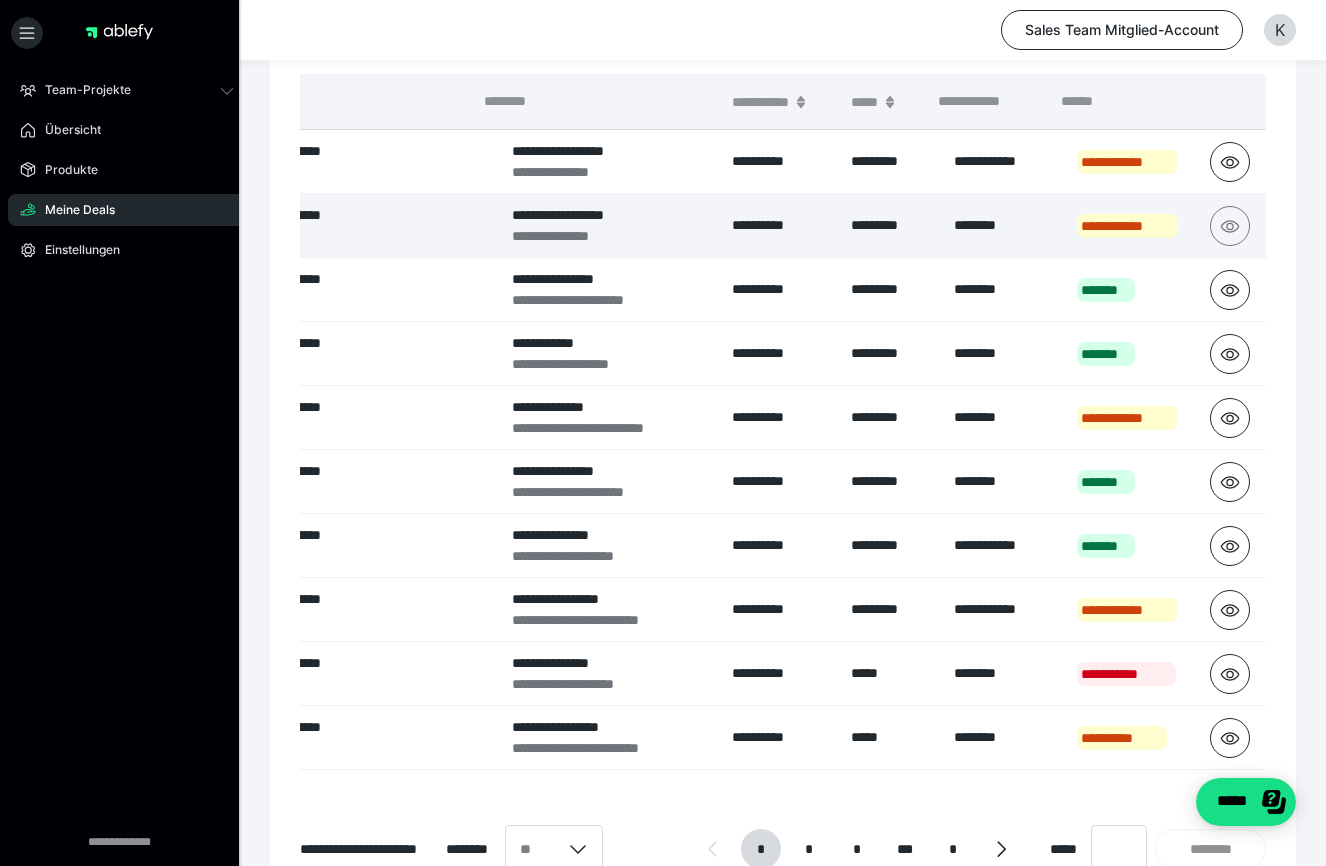 click 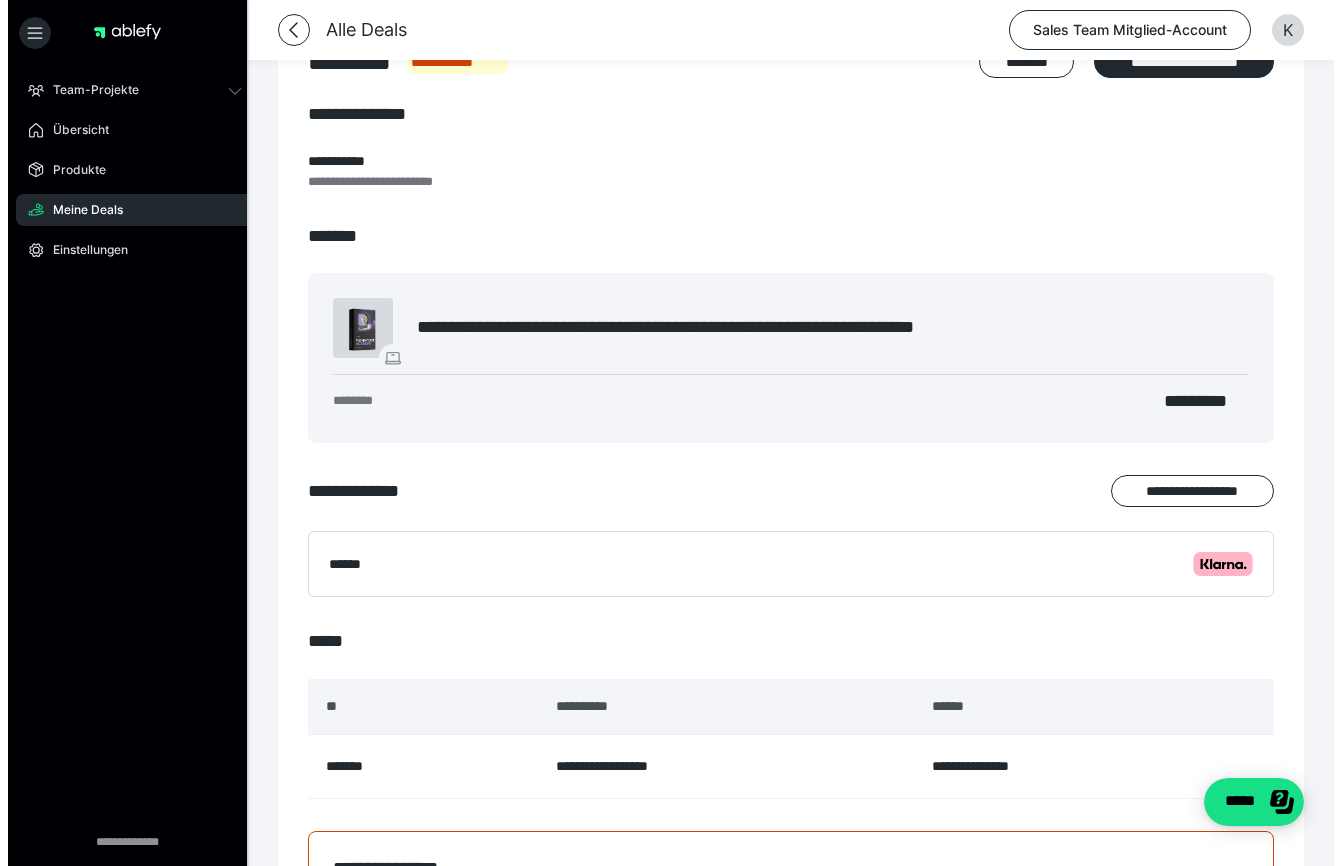 scroll, scrollTop: 0, scrollLeft: 0, axis: both 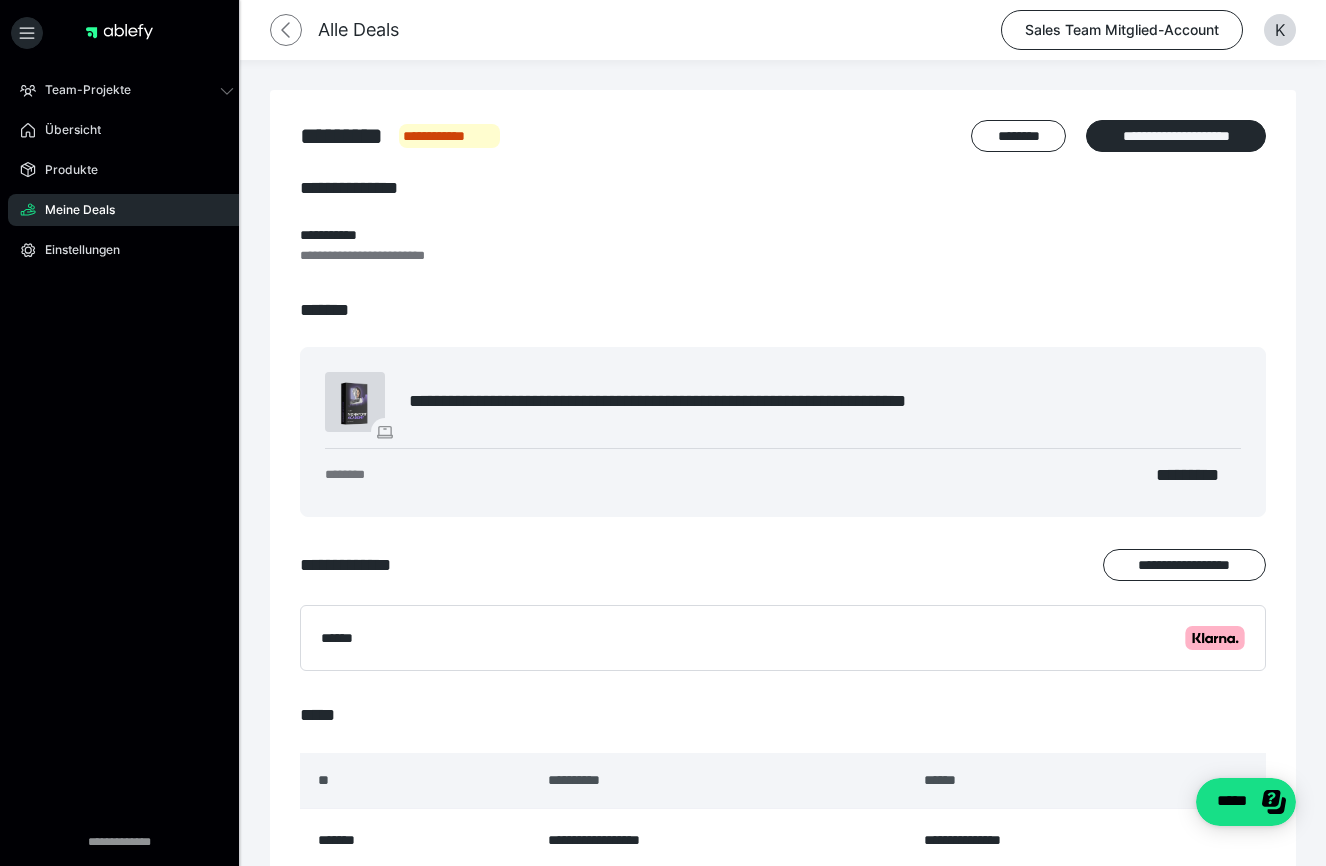click 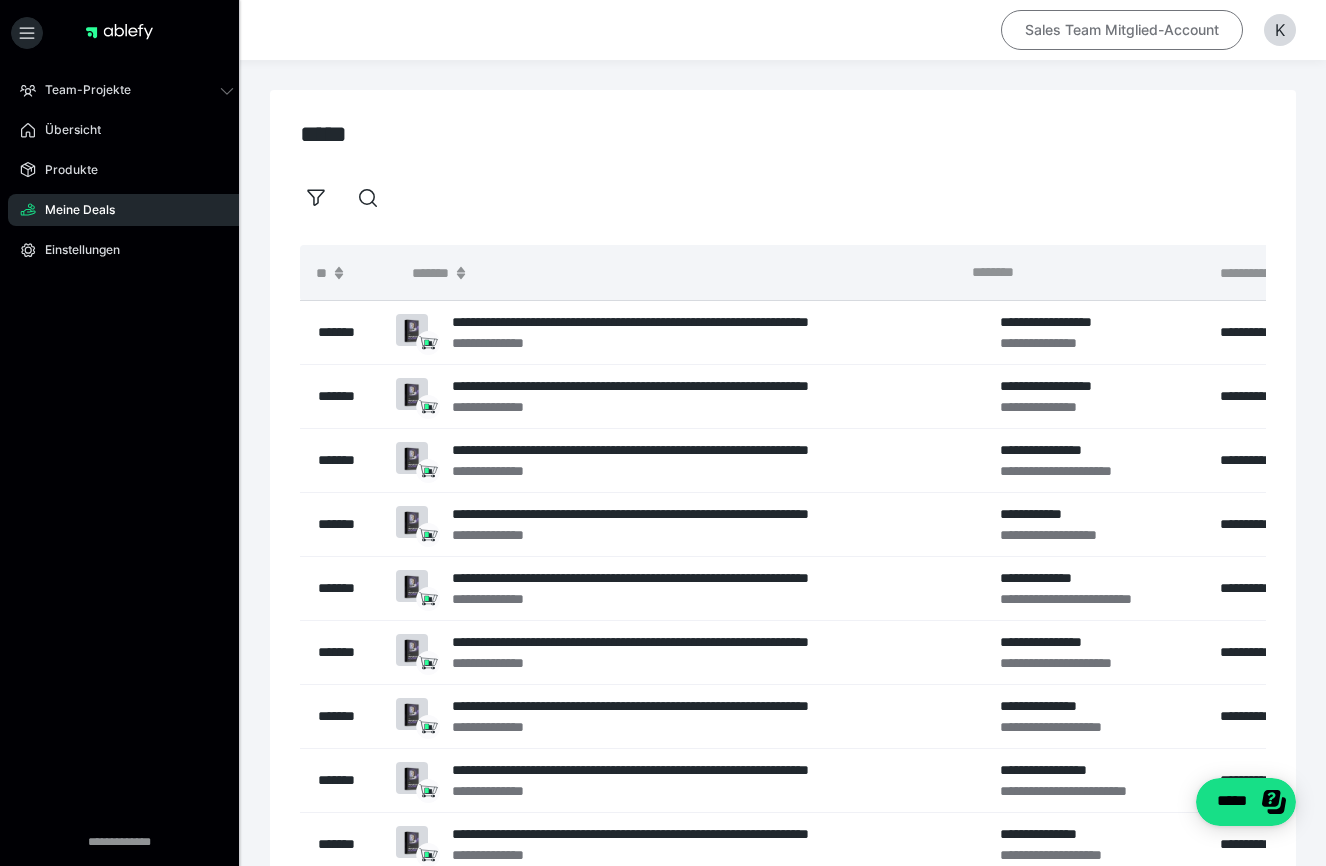 click on "Sales Team Mitglied-Account" at bounding box center [1122, 30] 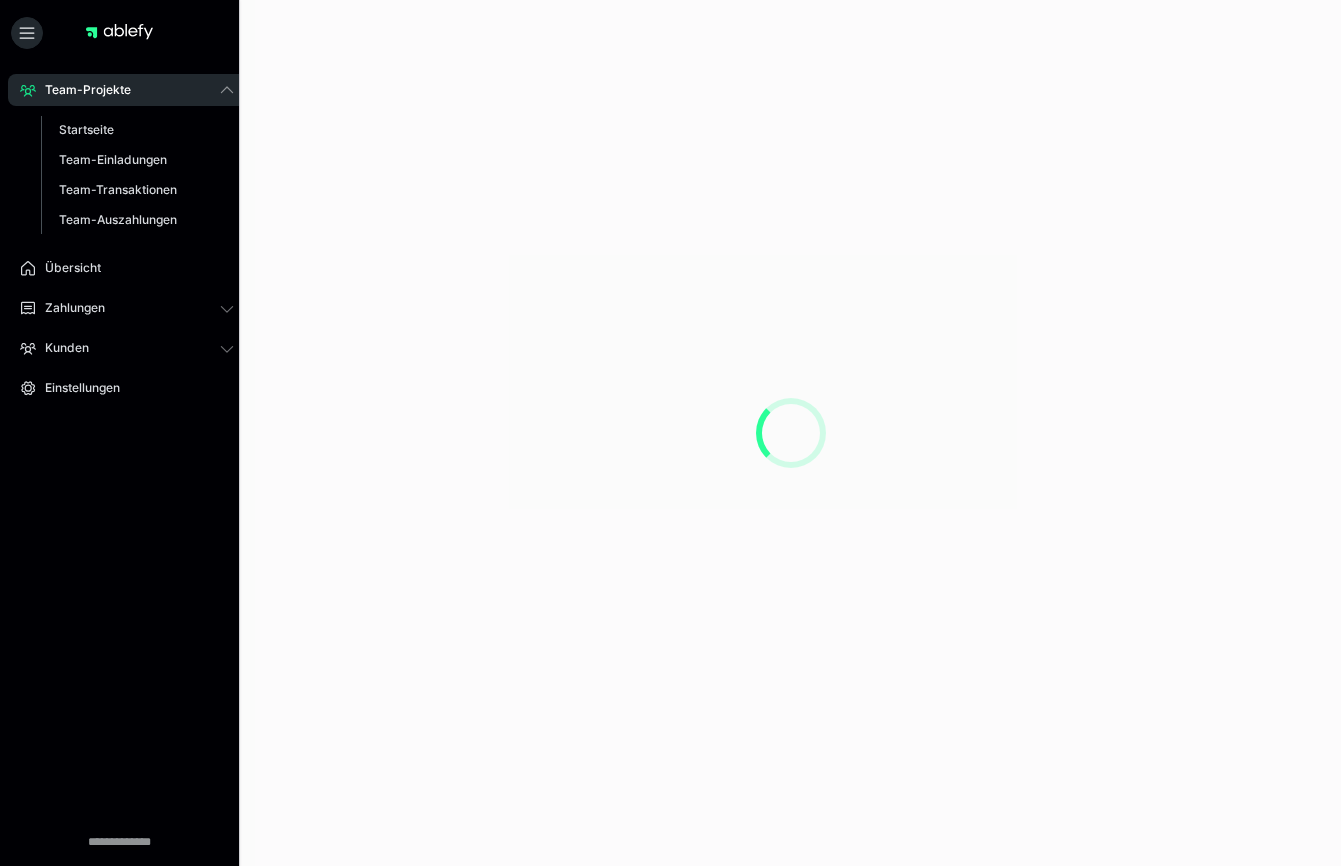scroll, scrollTop: 0, scrollLeft: 0, axis: both 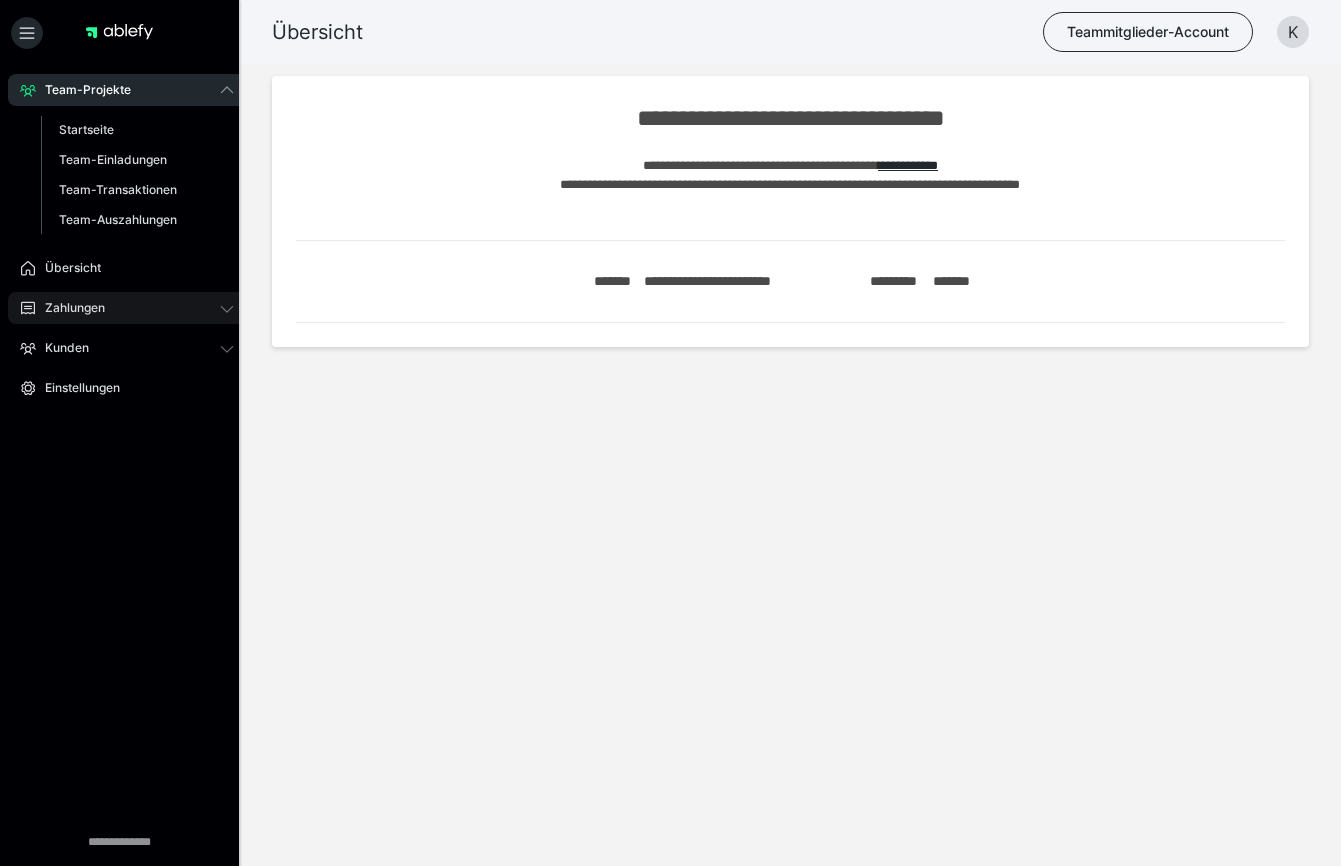 click on "Zahlungen" at bounding box center (68, 308) 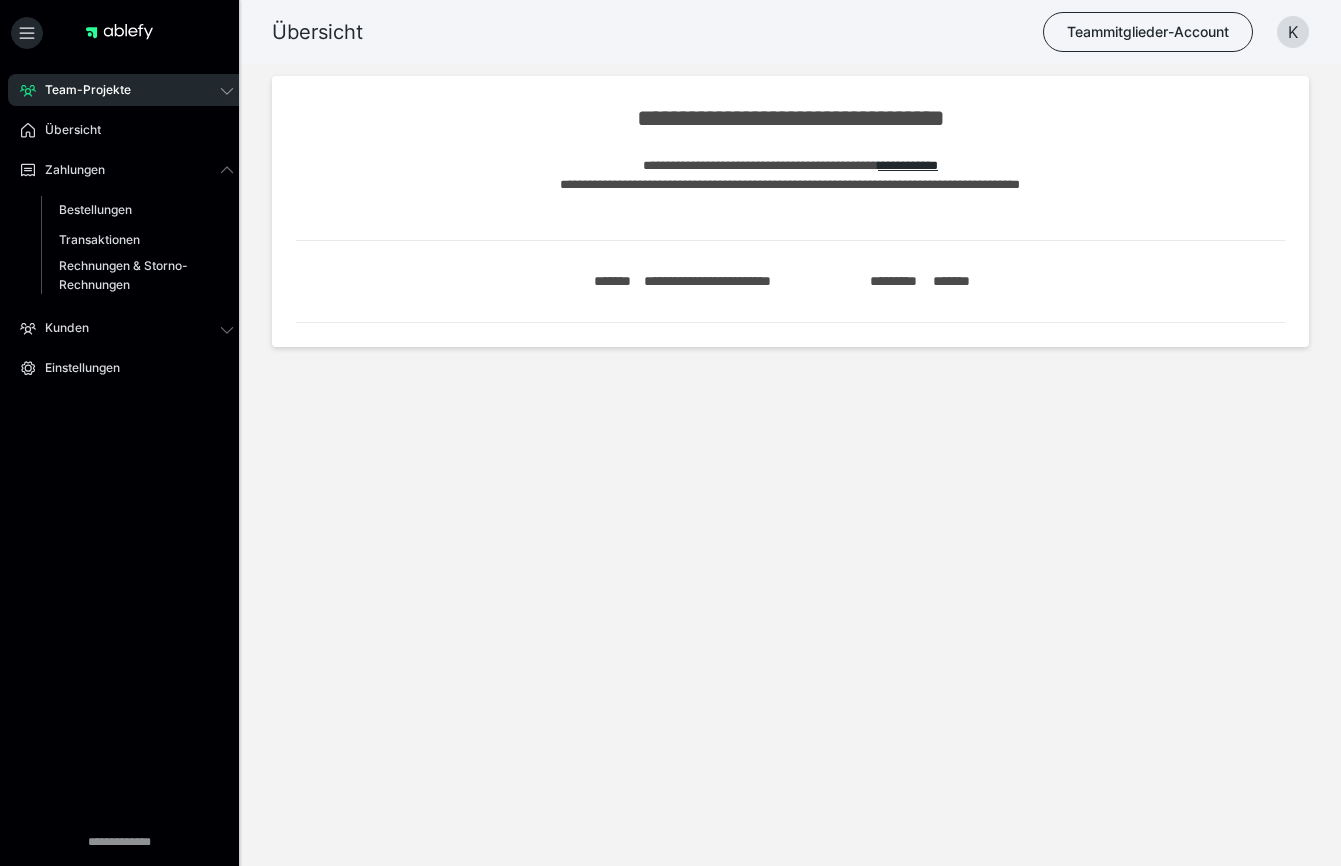 click on "Team-Projekte" at bounding box center [81, 90] 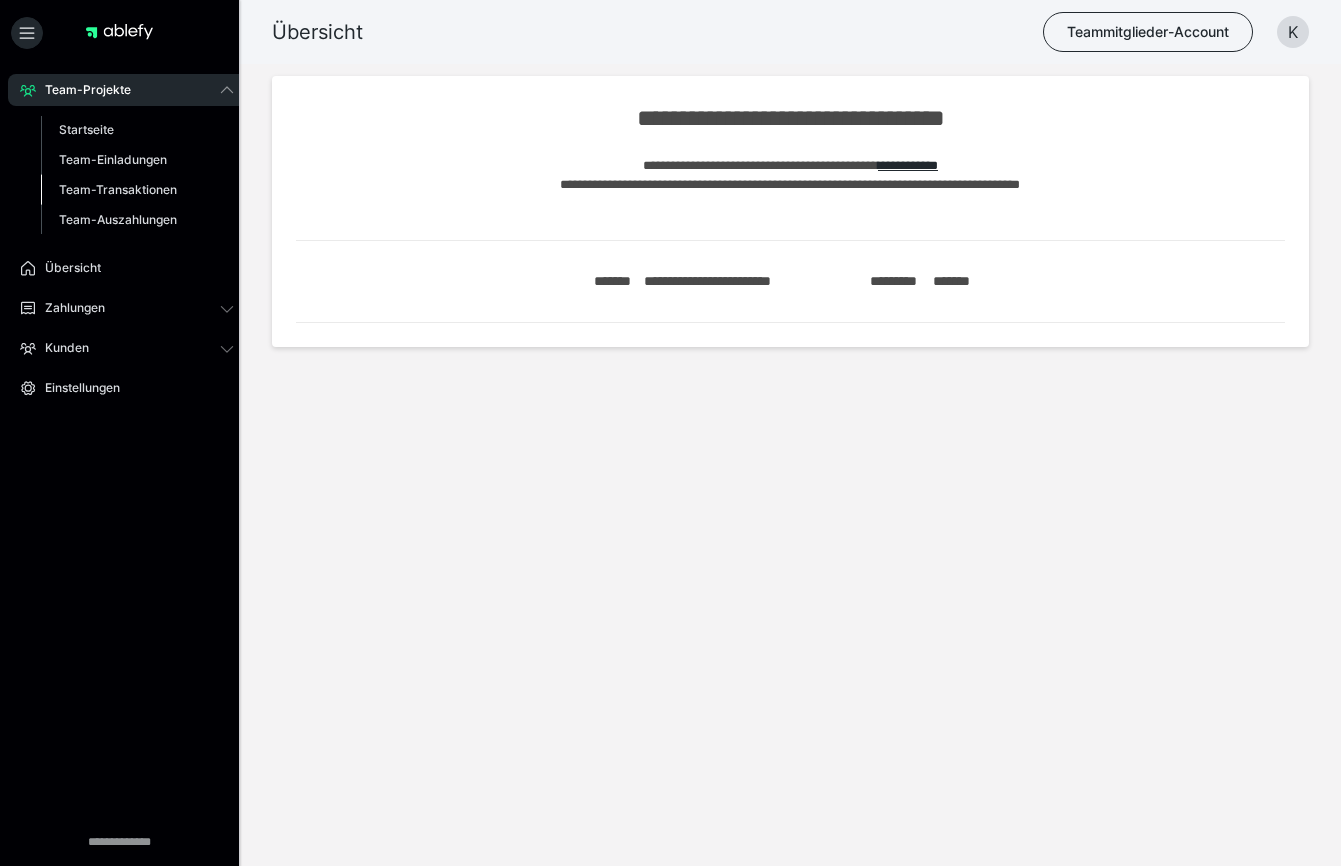 click on "Team-Transaktionen" at bounding box center [118, 189] 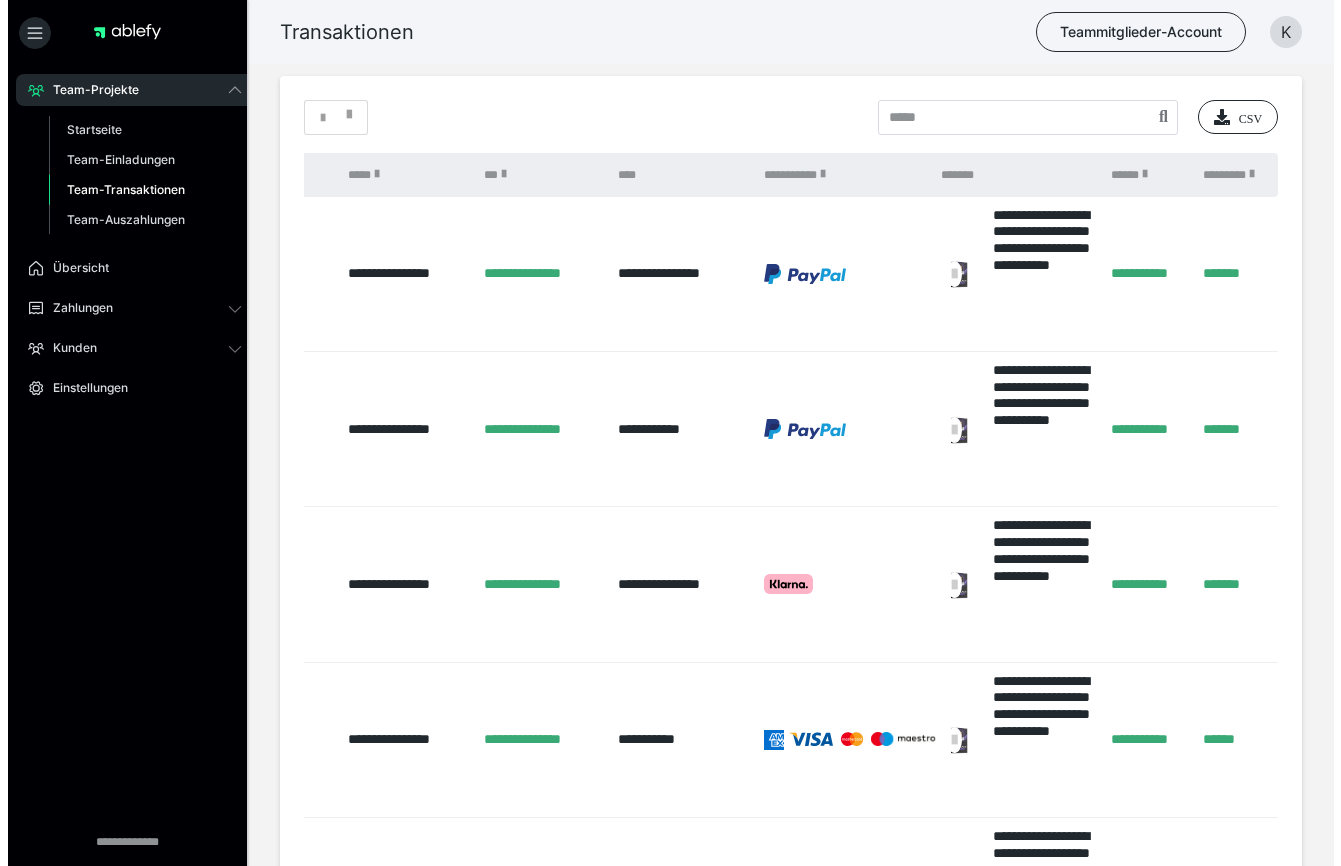 scroll, scrollTop: 0, scrollLeft: 0, axis: both 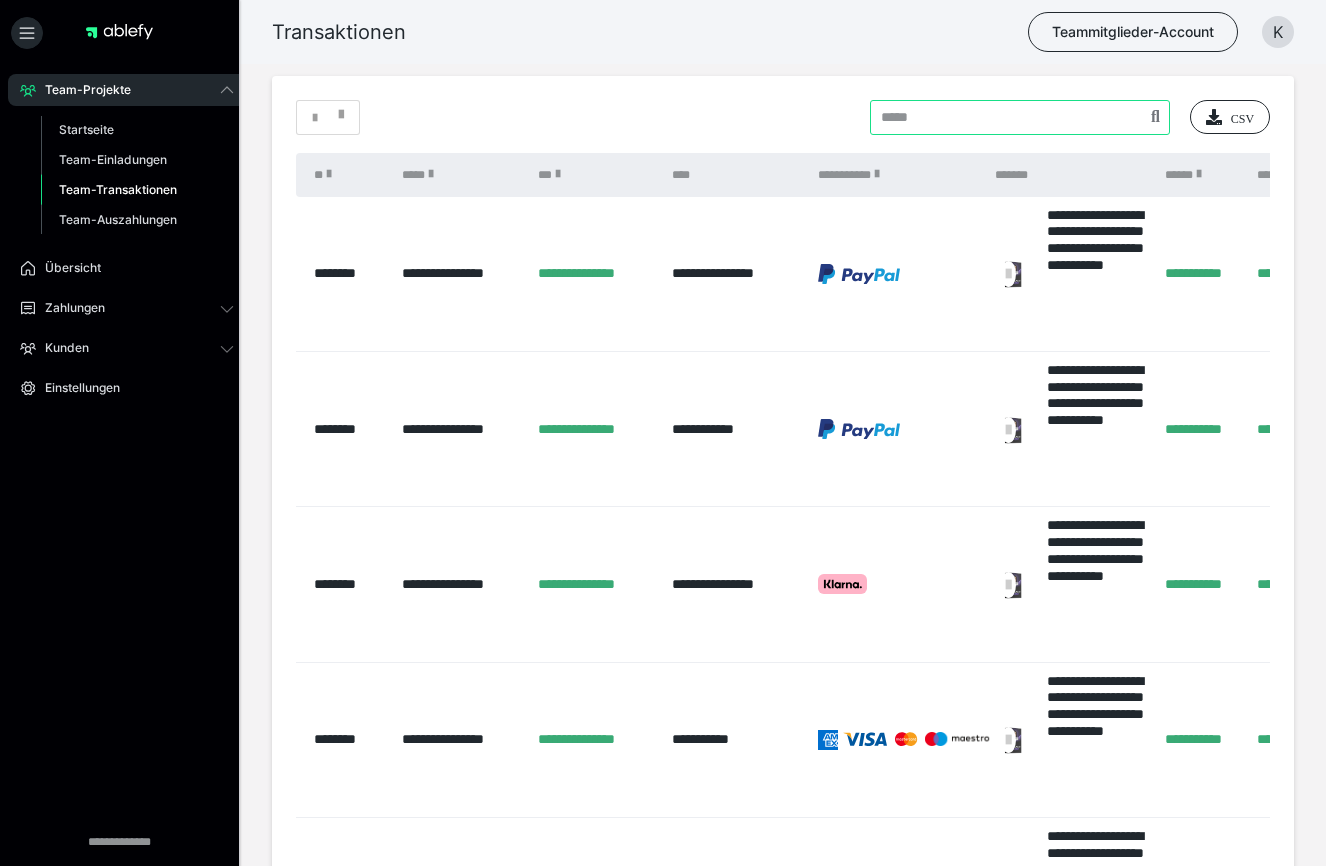 click at bounding box center (1020, 117) 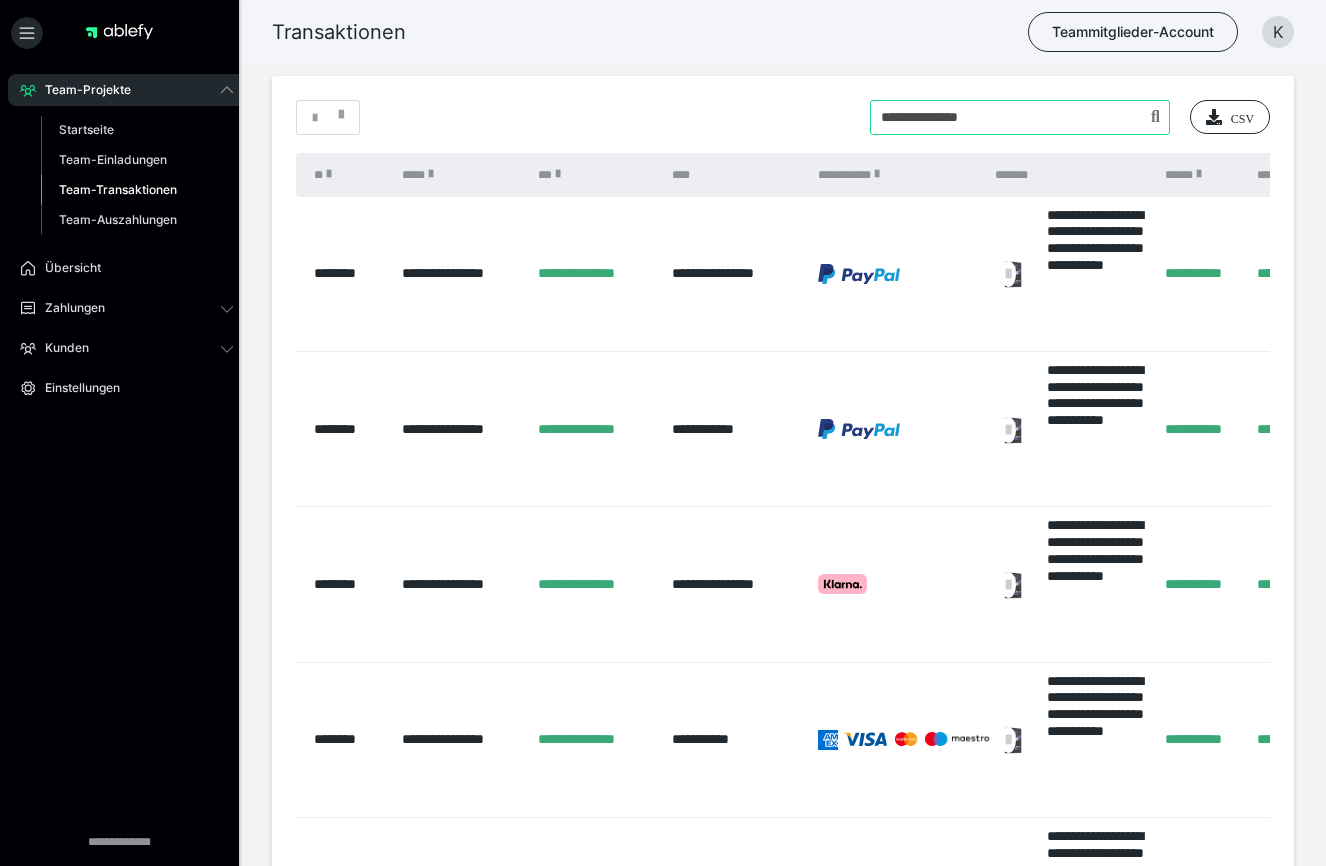 type on "**********" 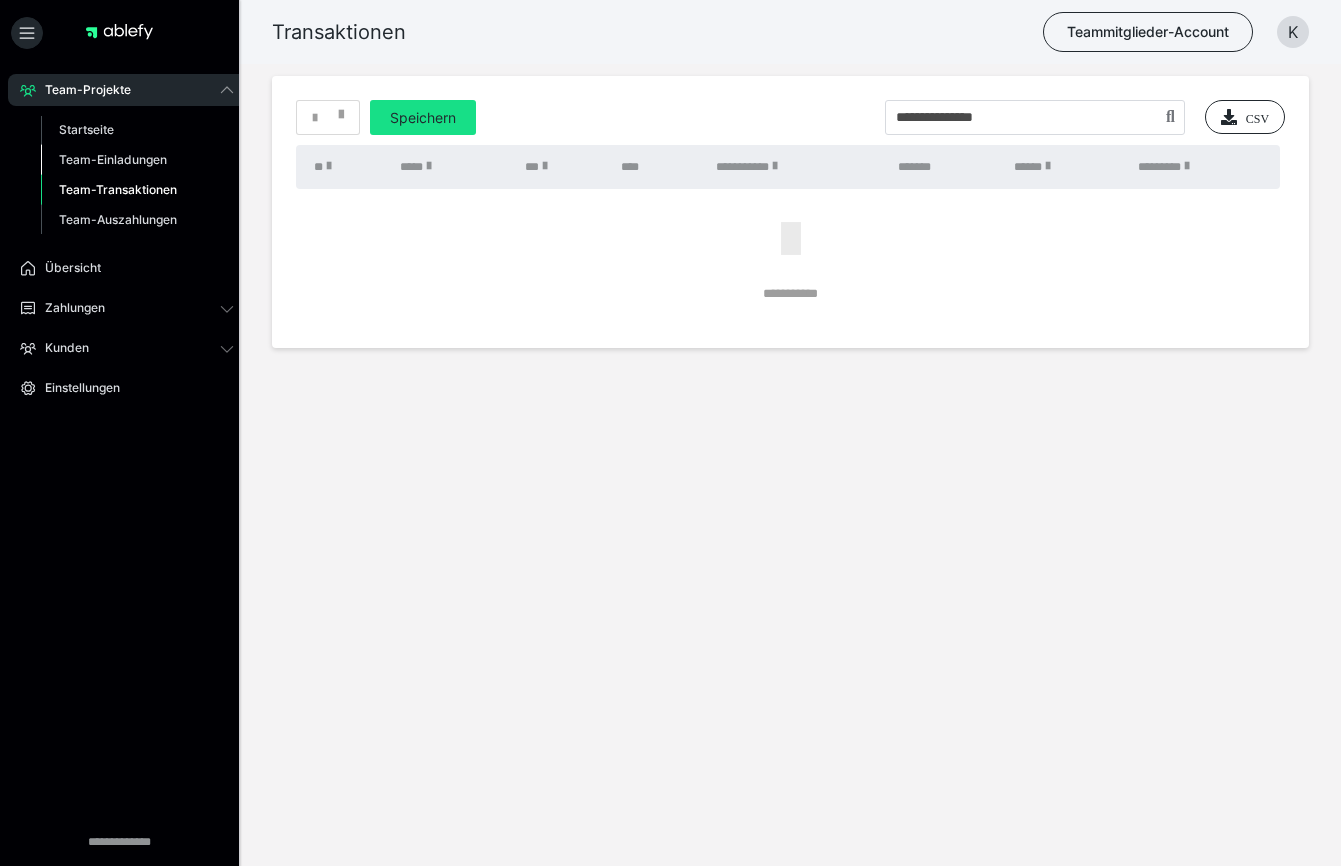 click on "Team-Einladungen" at bounding box center [113, 159] 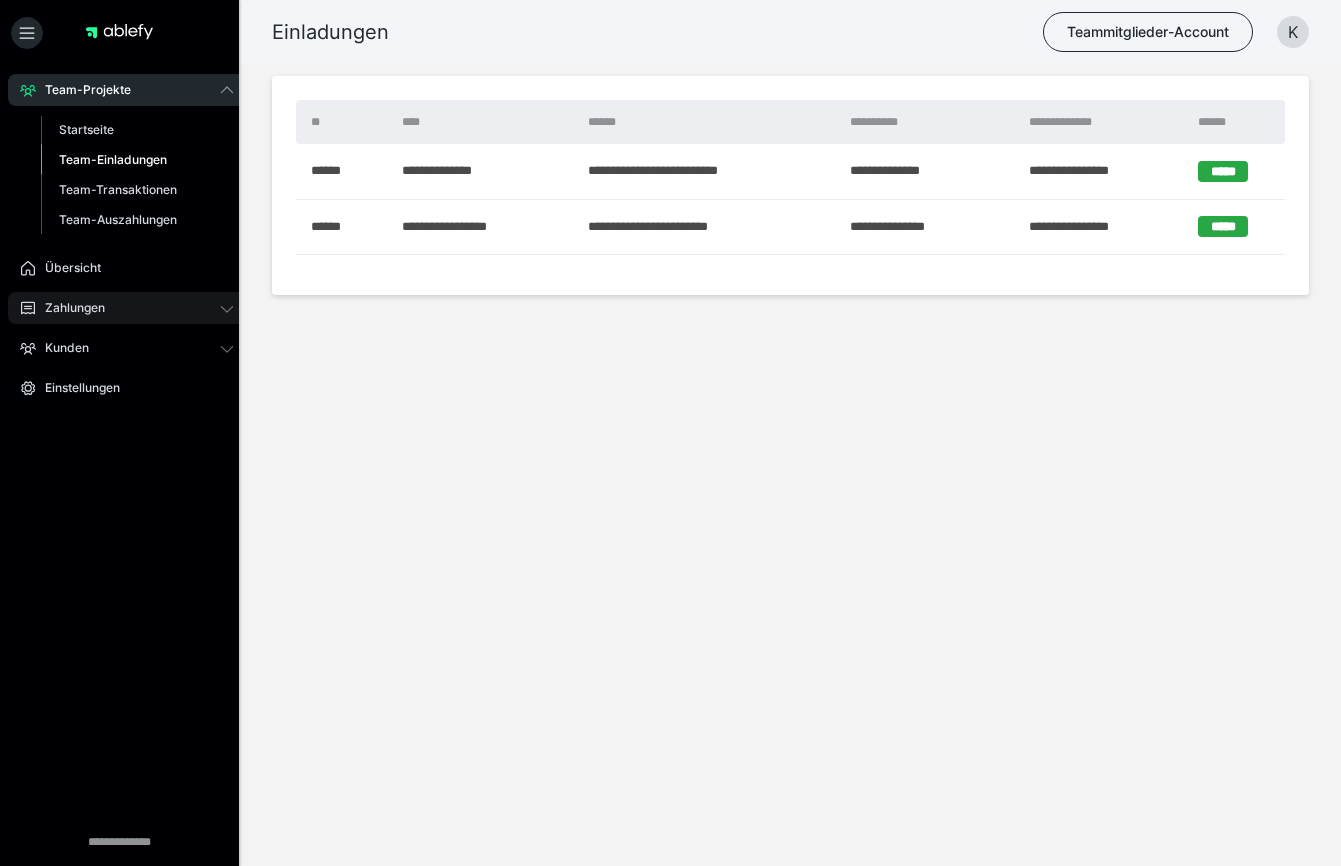 click on "Zahlungen" at bounding box center (127, 308) 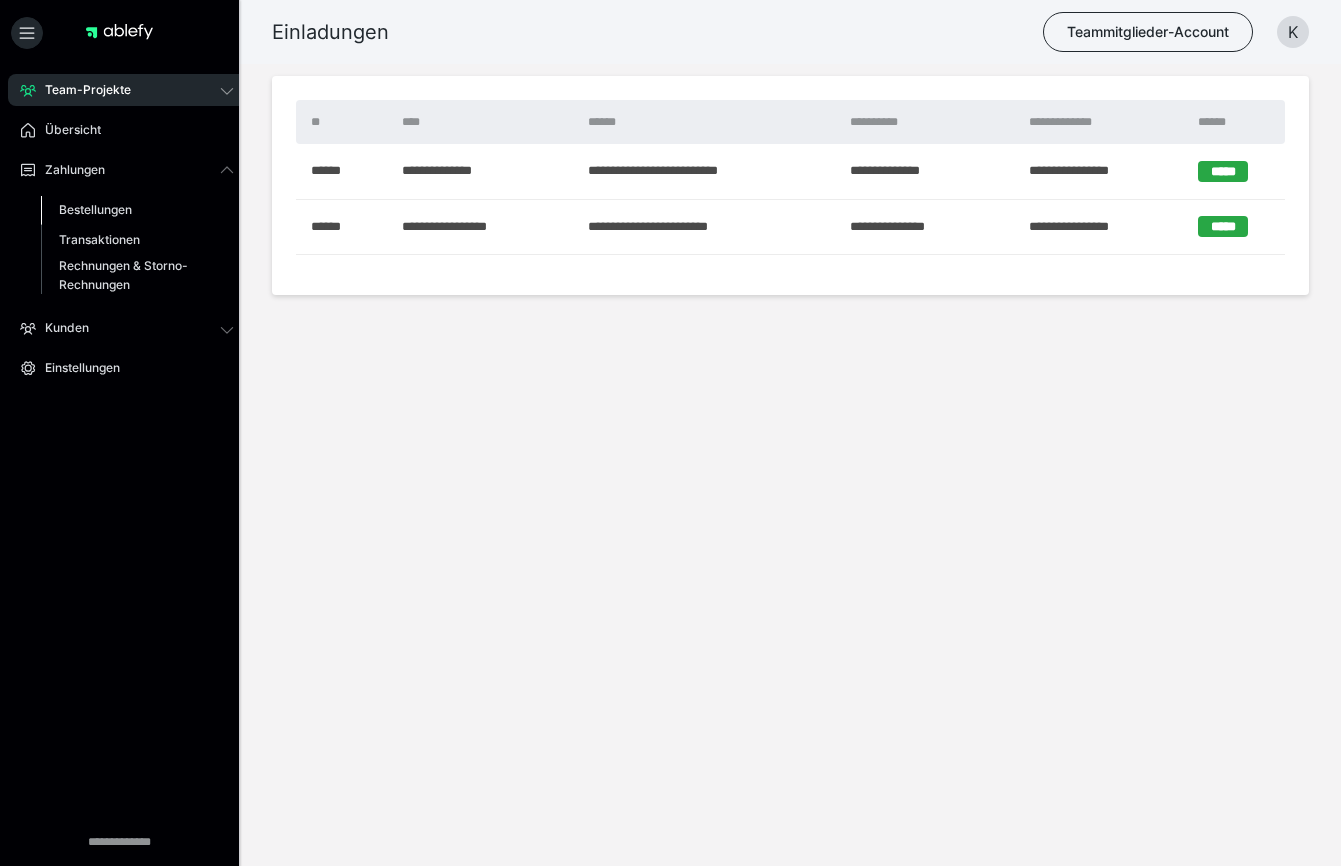 click on "Bestellungen" at bounding box center (95, 209) 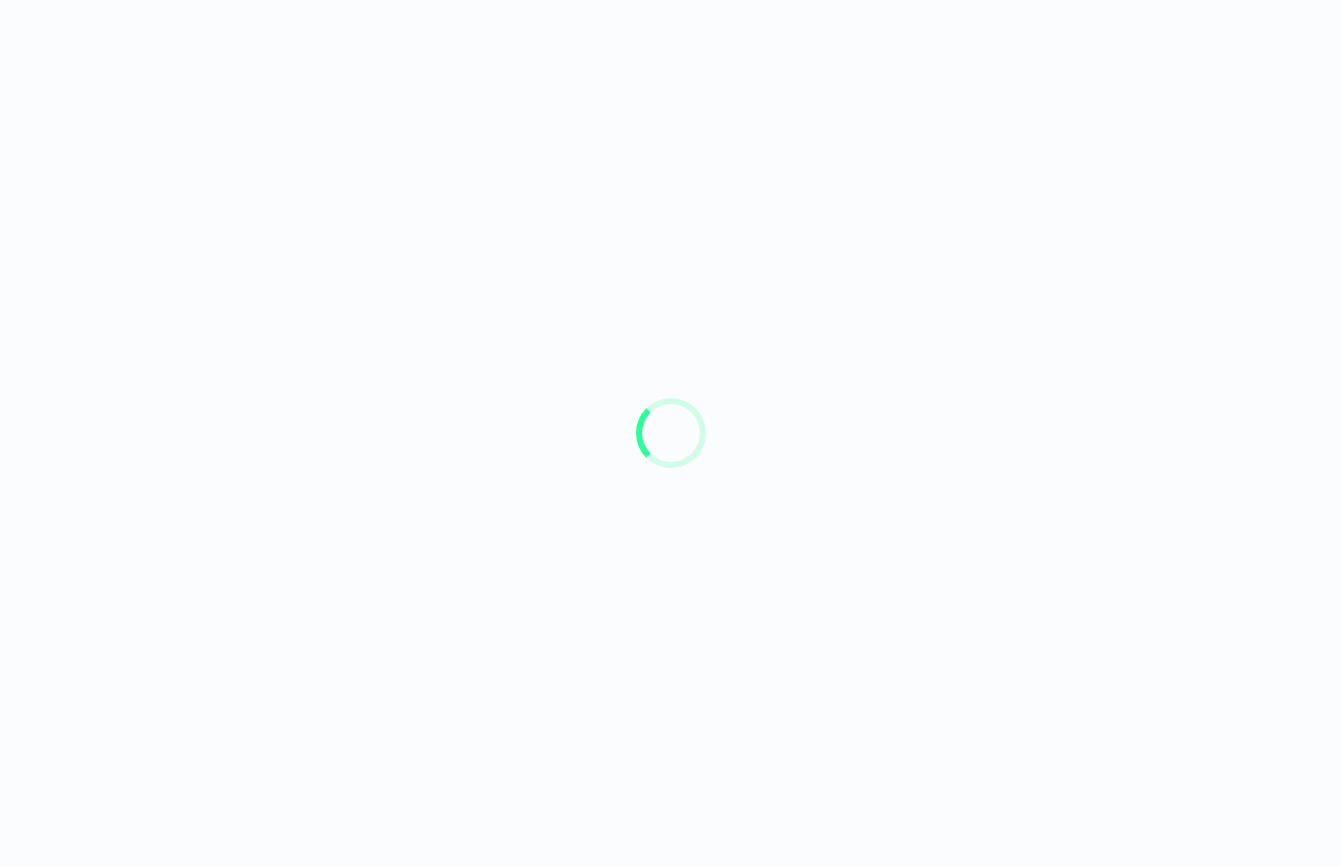 scroll, scrollTop: 0, scrollLeft: 0, axis: both 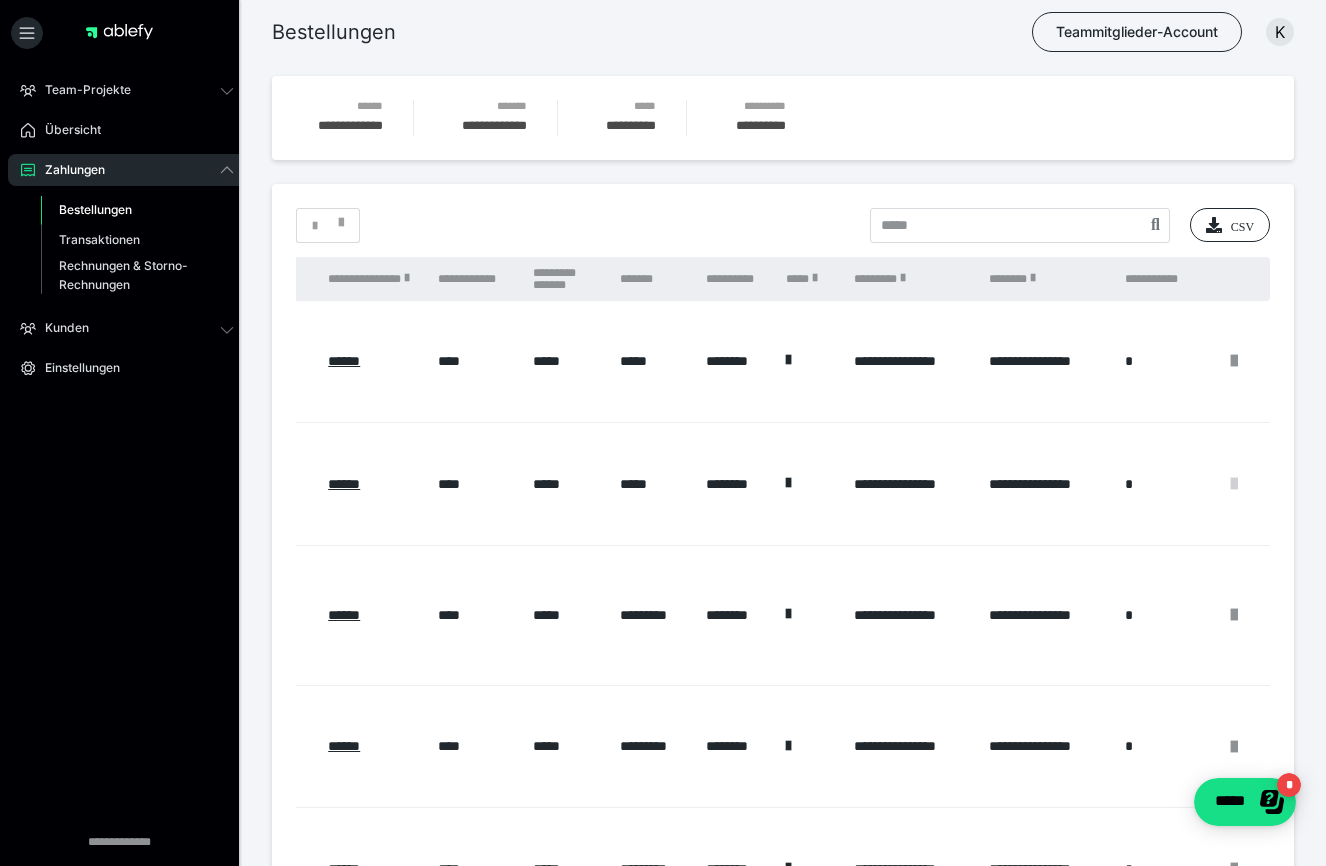 click at bounding box center (1234, 484) 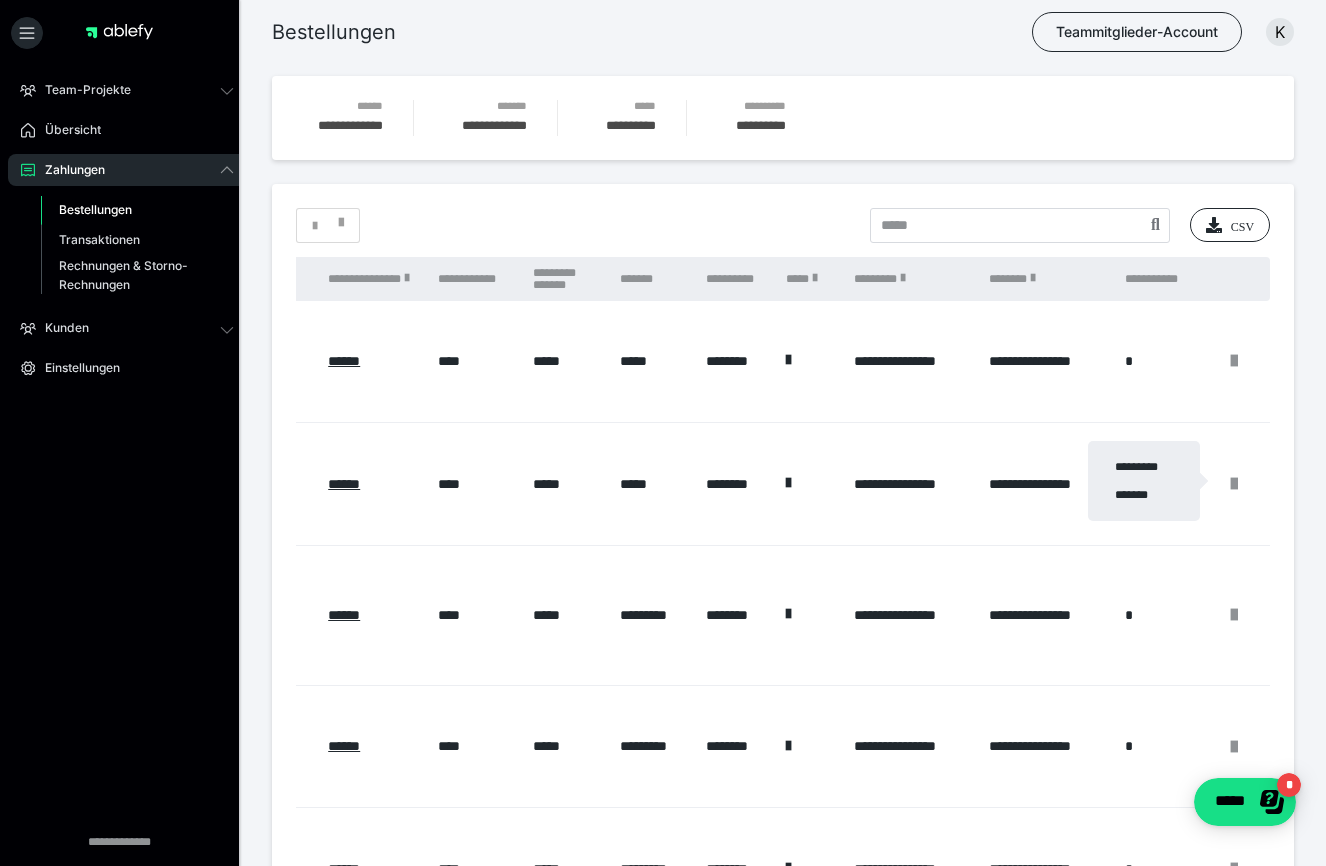 click at bounding box center (663, 433) 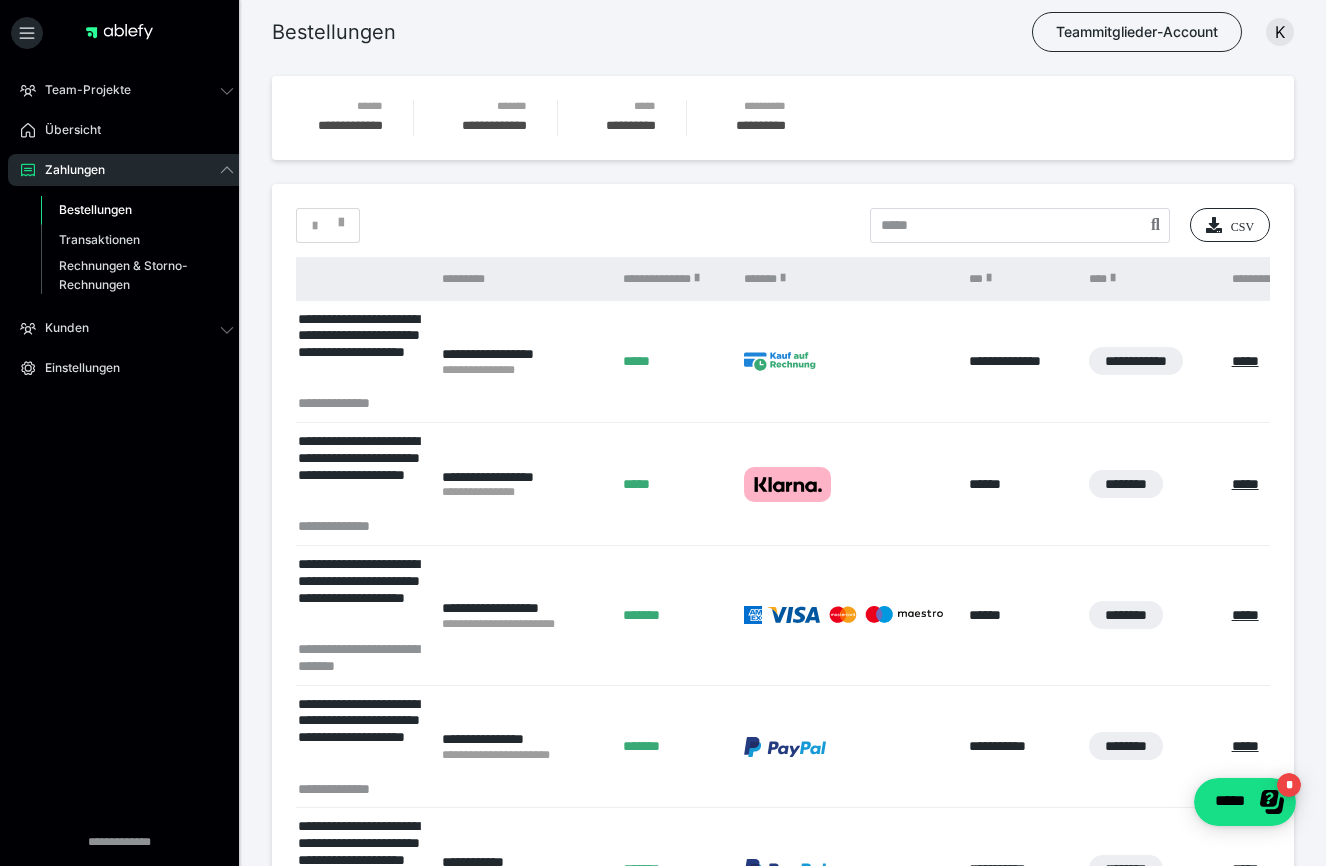 scroll, scrollTop: 0, scrollLeft: 0, axis: both 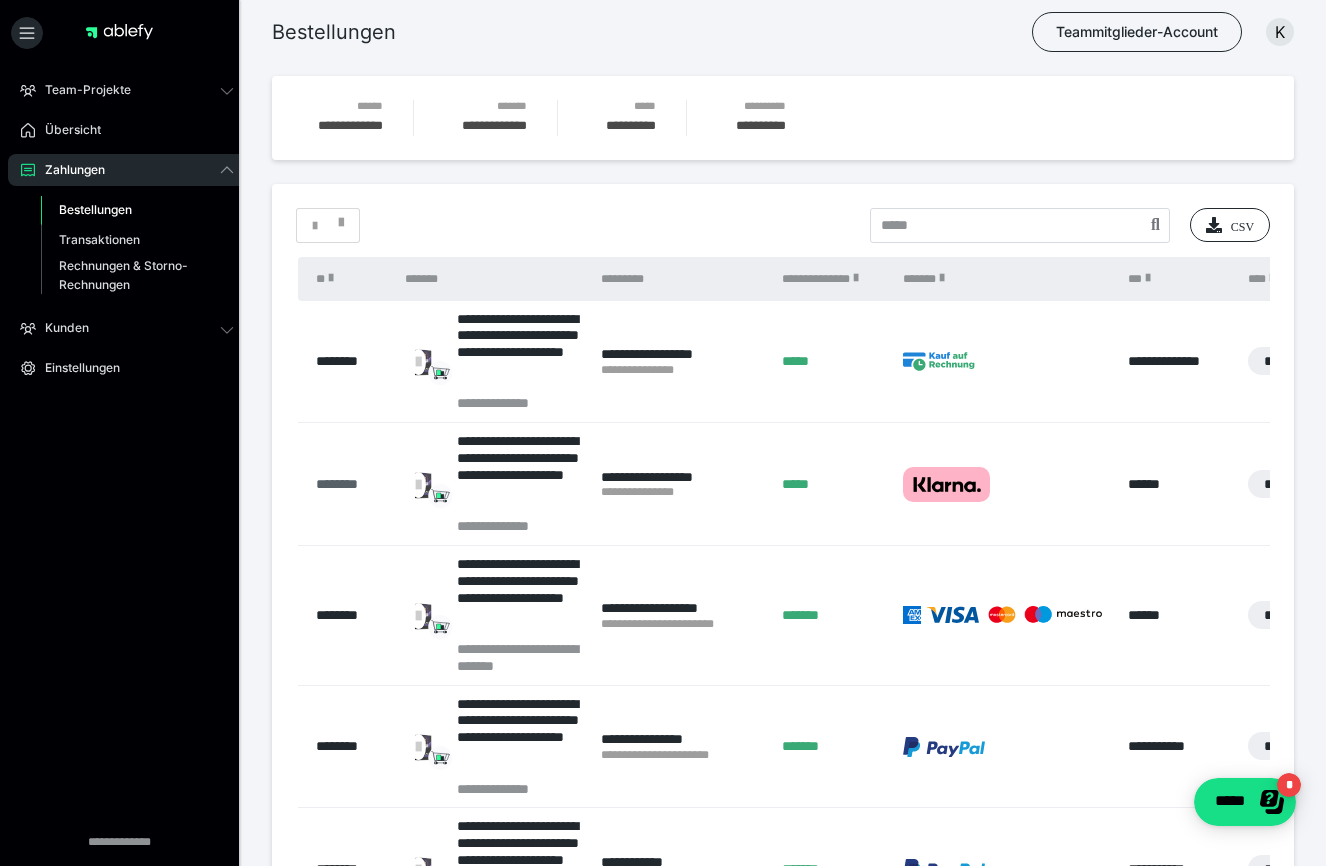 click on "********" at bounding box center (351, 484) 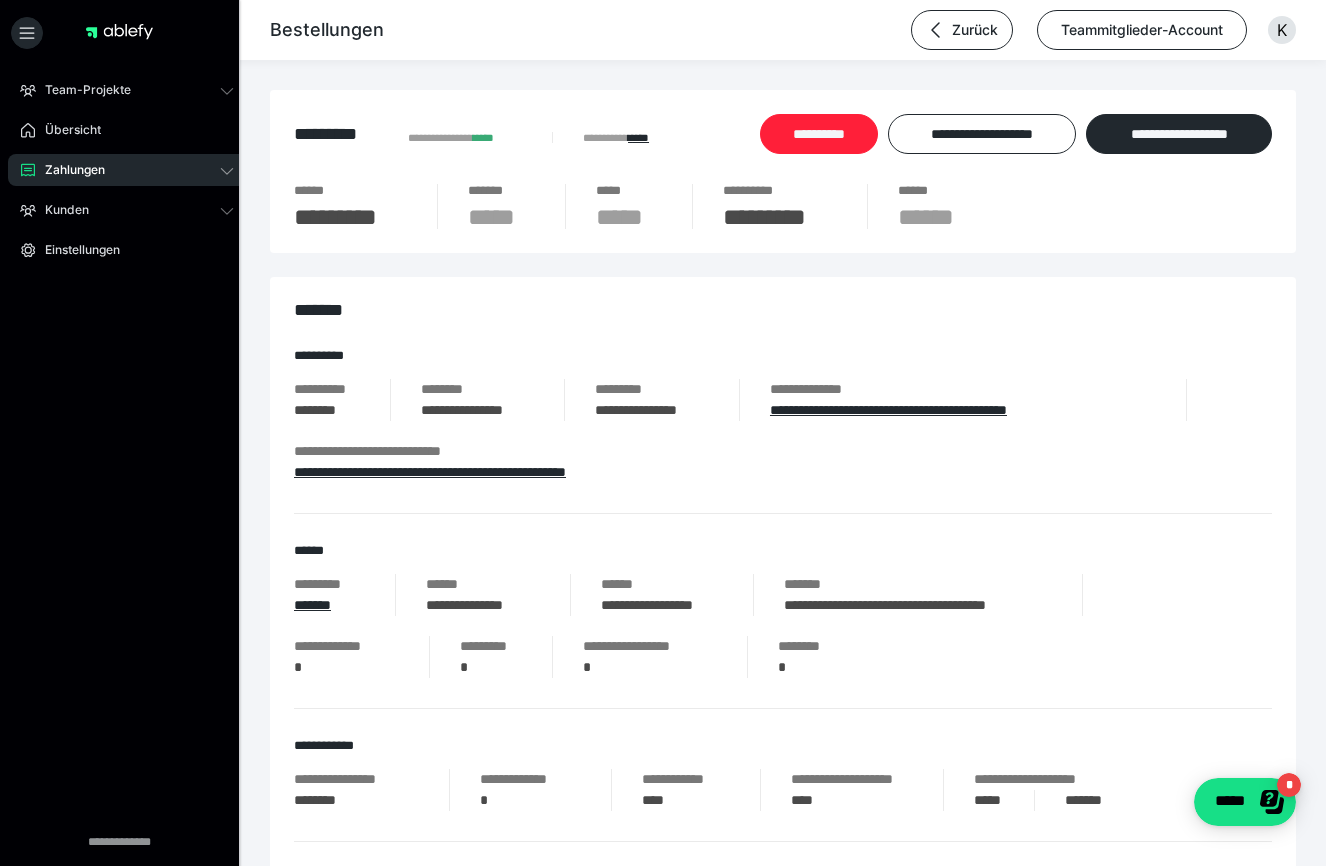 click on "**********" at bounding box center [819, 134] 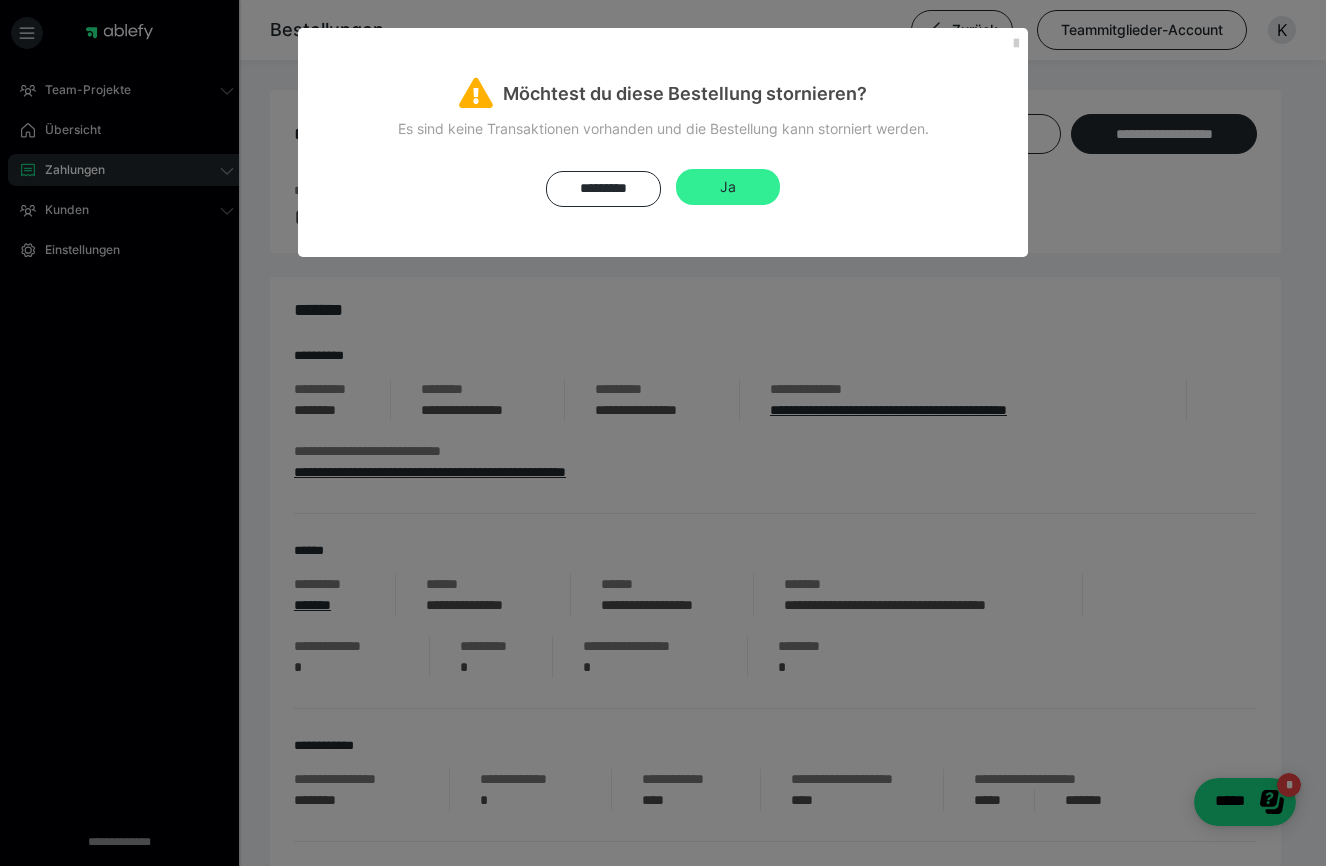 click on "Ja" at bounding box center [728, 187] 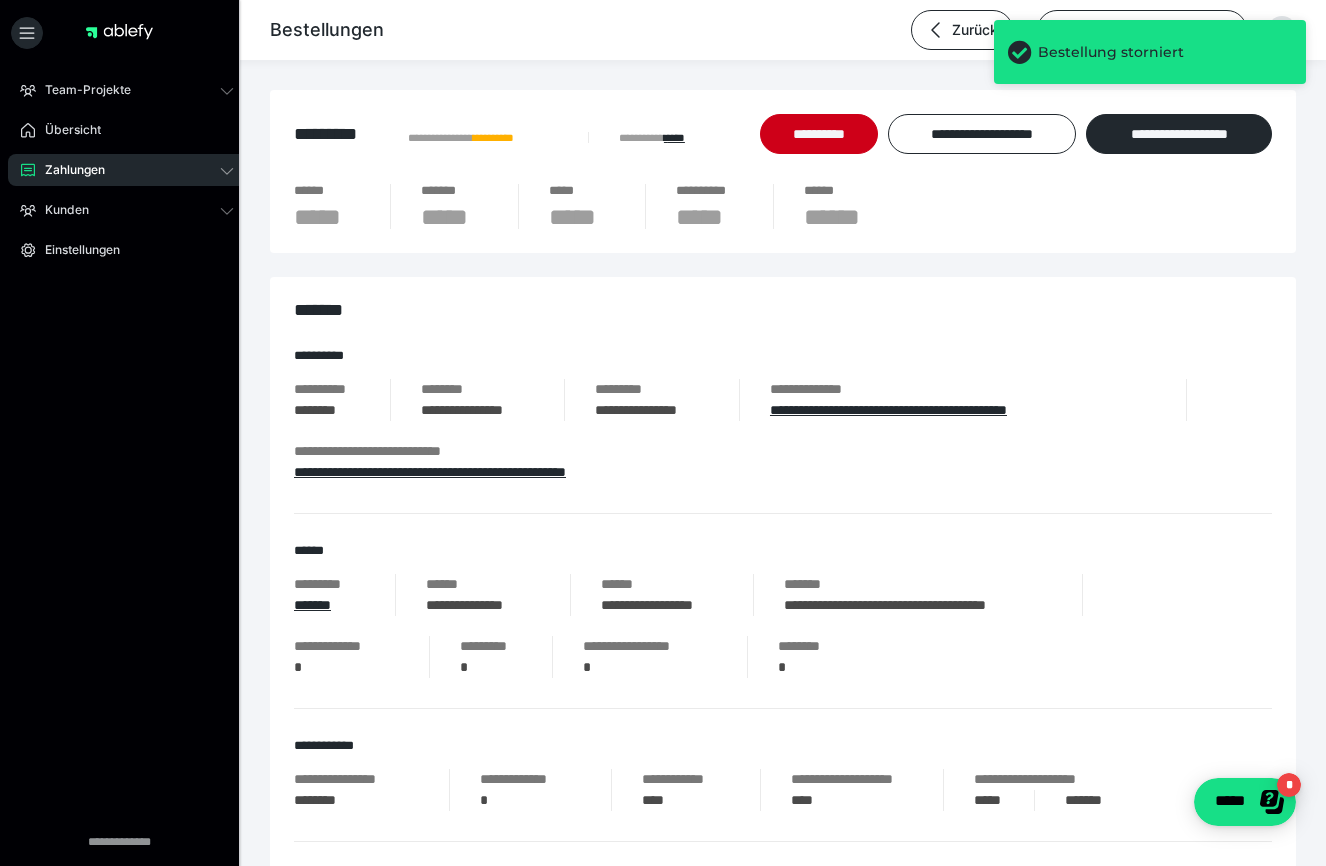 click on "Zahlungen" at bounding box center [127, 170] 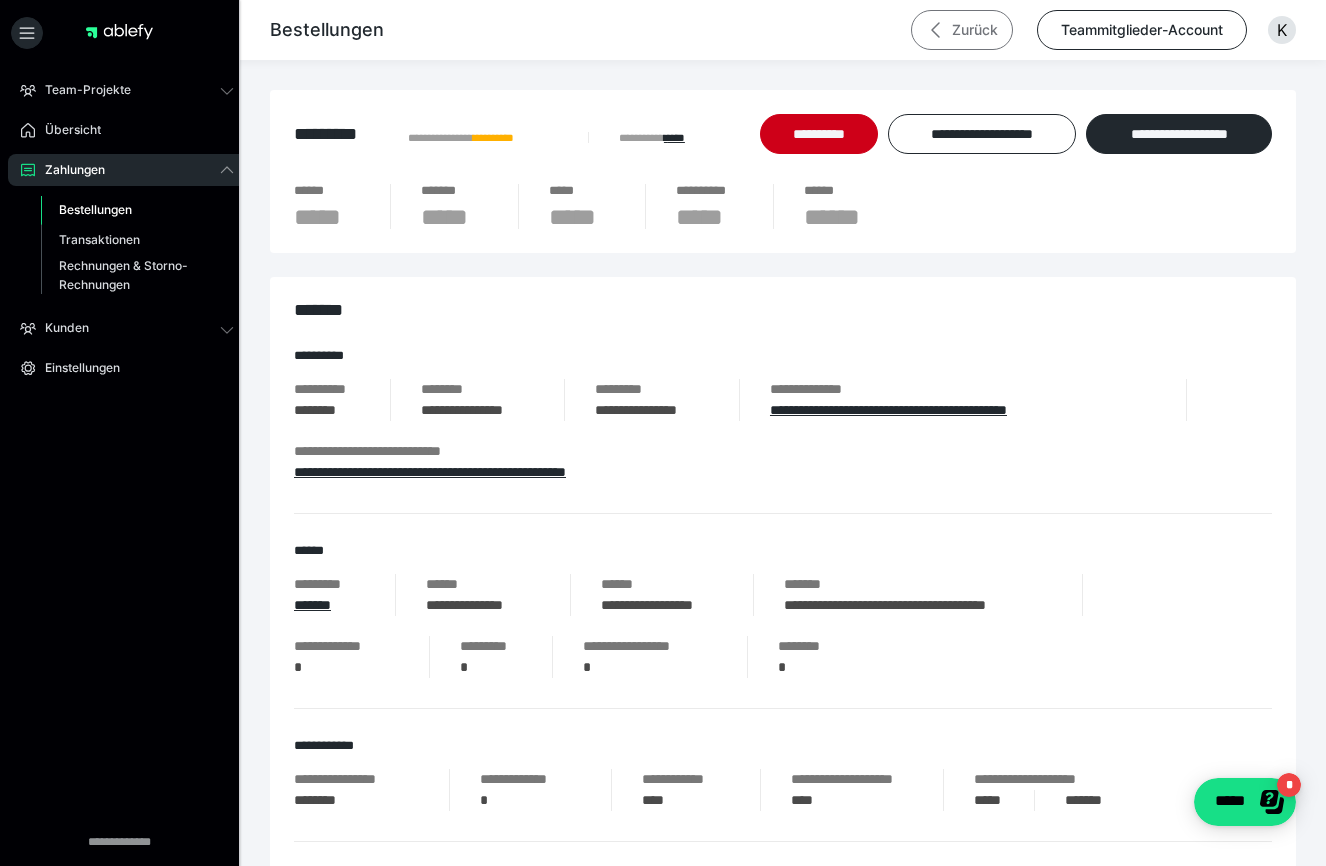 click on "Zurück" at bounding box center [962, 30] 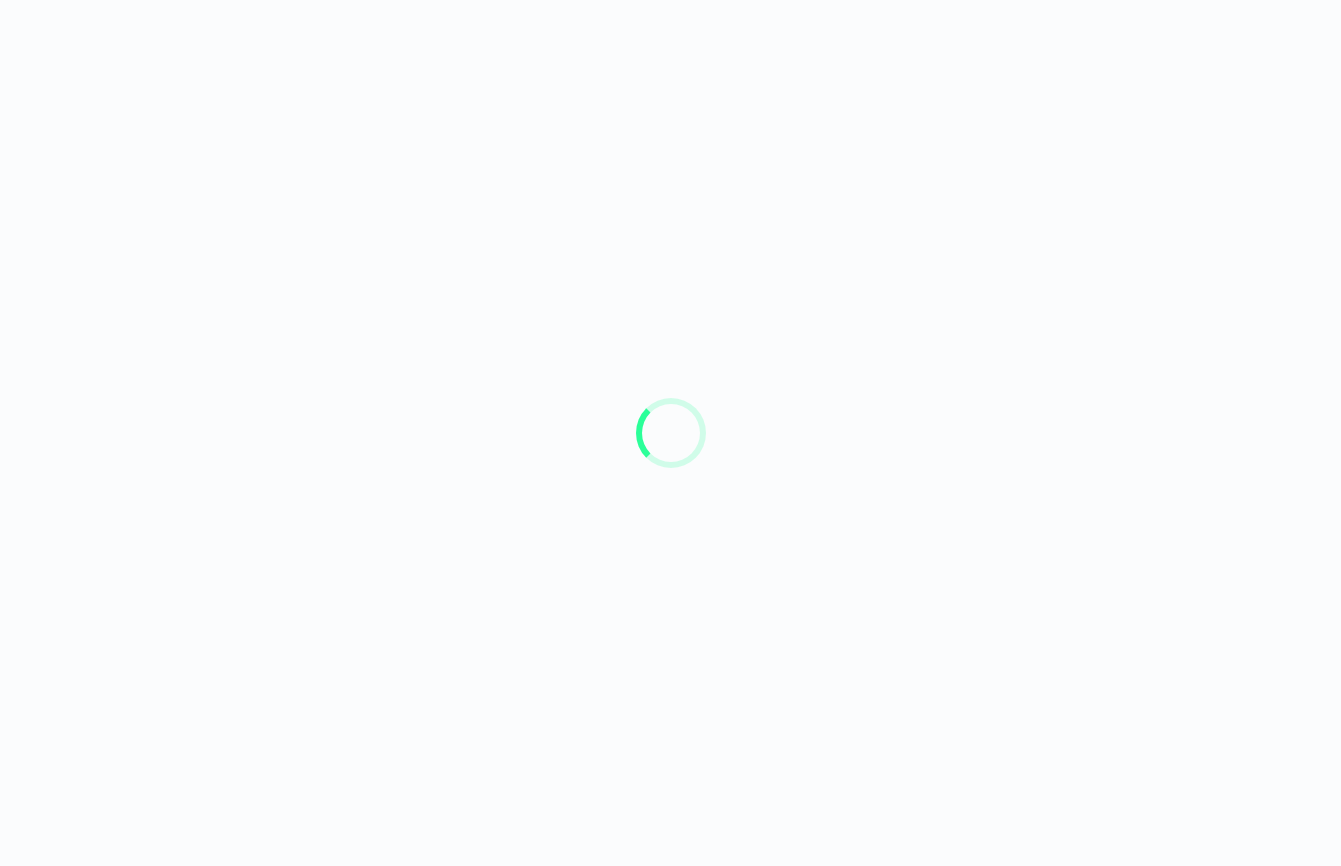scroll, scrollTop: 0, scrollLeft: 0, axis: both 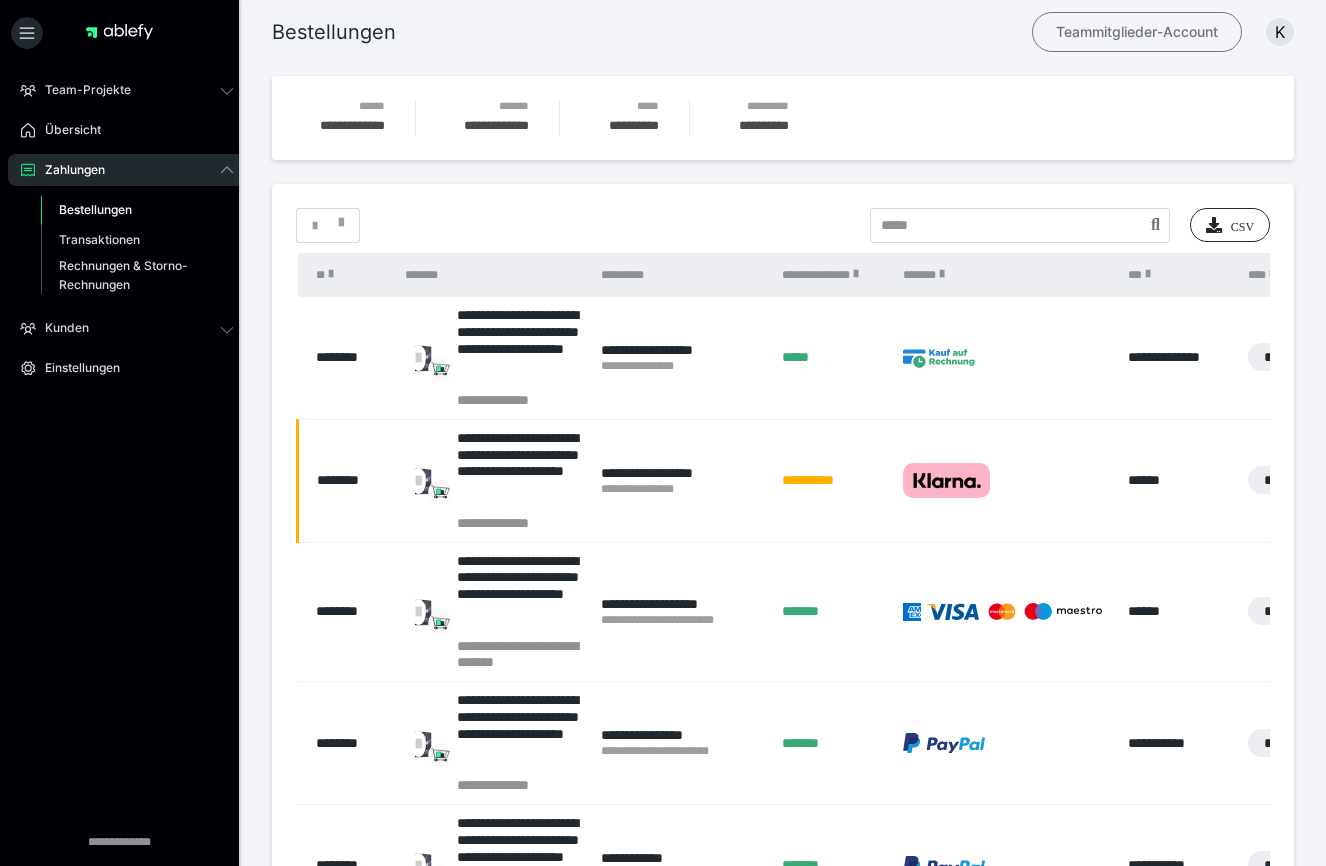 click on "Teammitglieder-Account" at bounding box center (1137, 32) 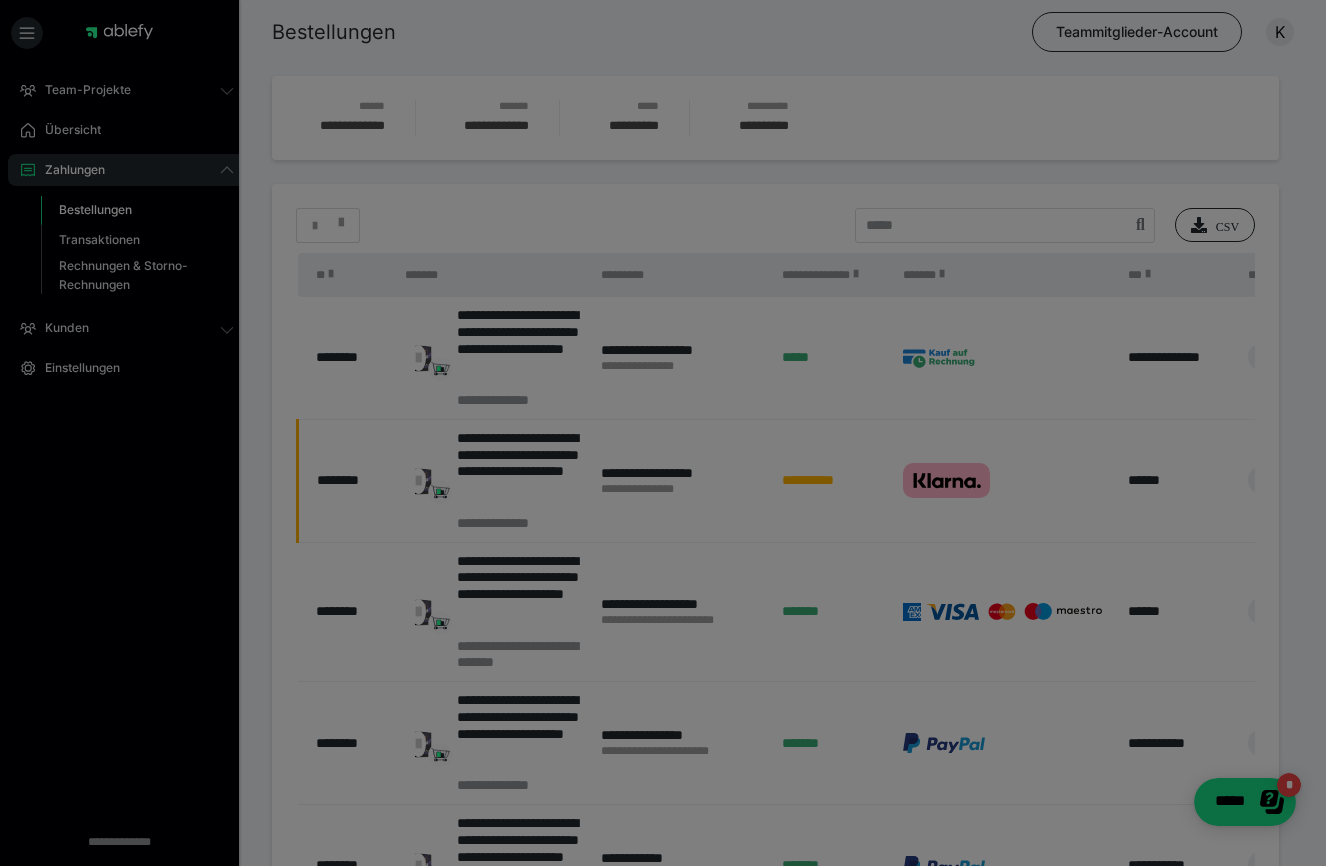 scroll, scrollTop: 0, scrollLeft: 0, axis: both 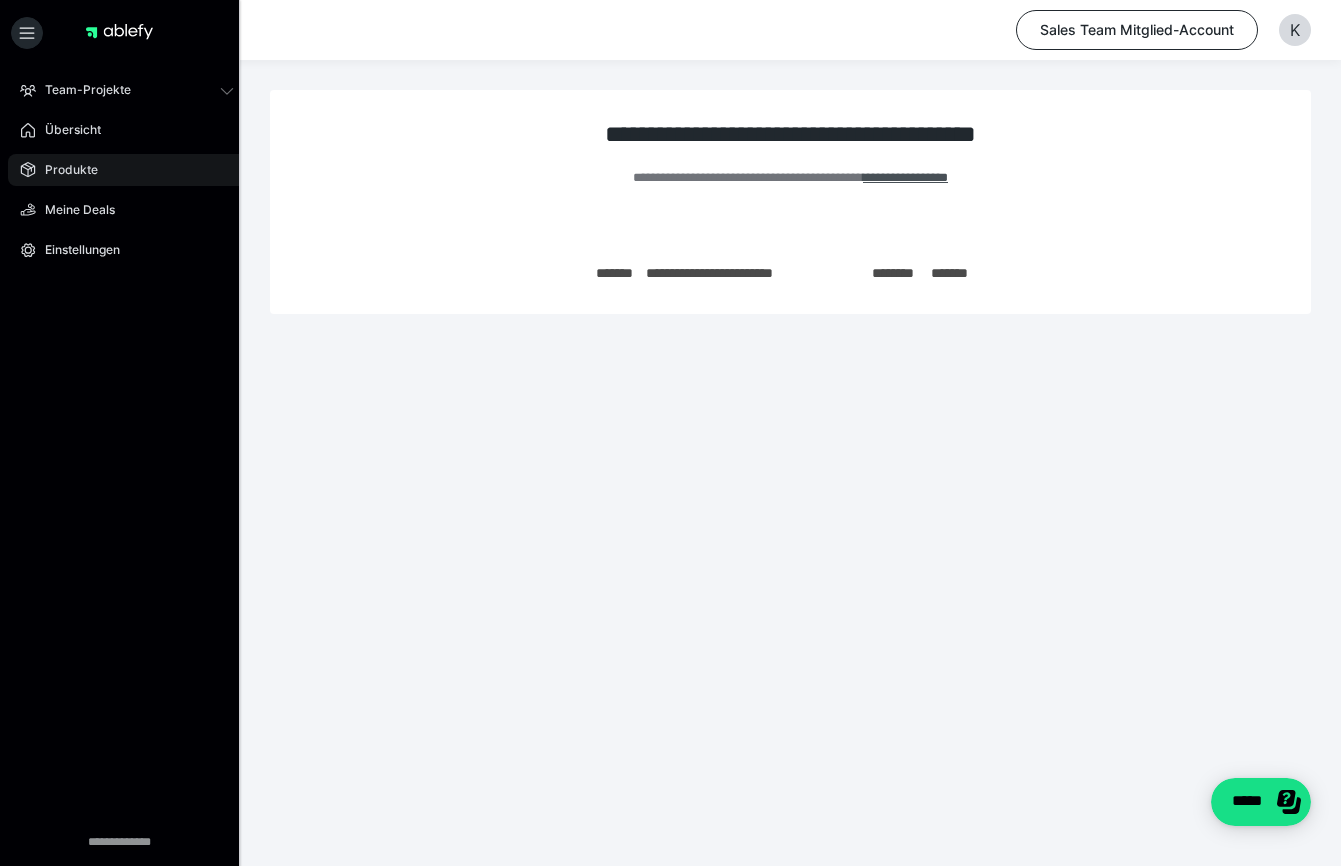 click on "Produkte" at bounding box center [64, 170] 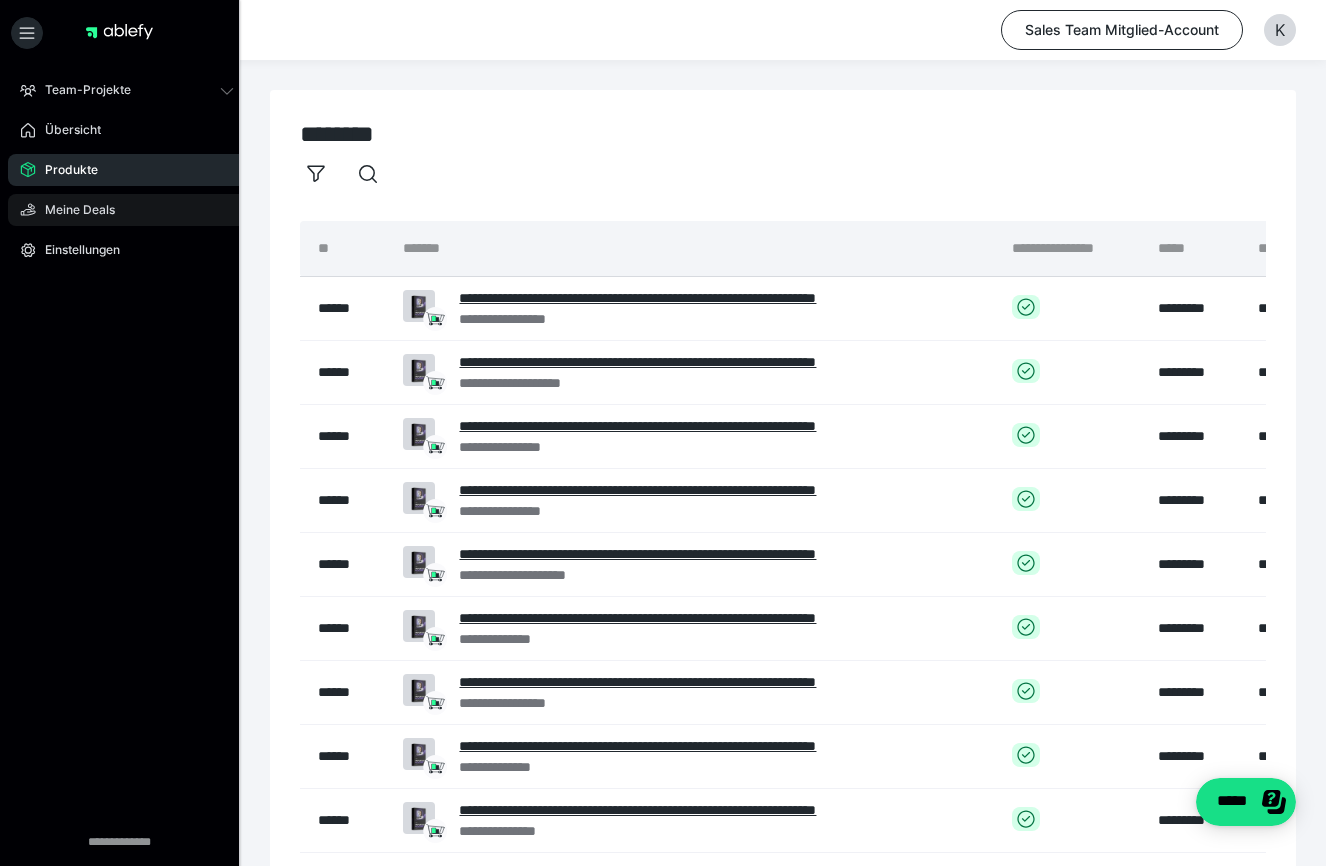 click on "Meine Deals" at bounding box center (73, 210) 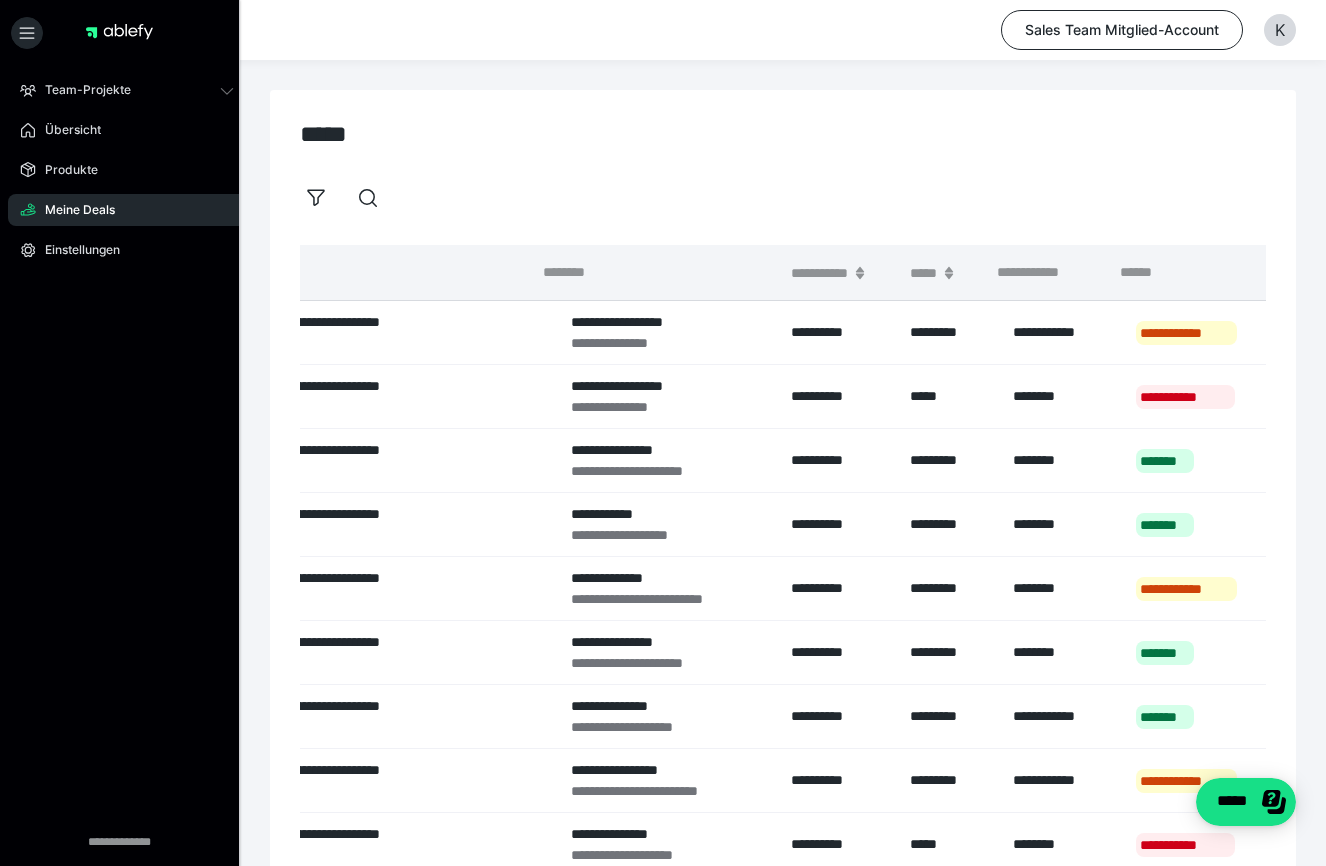 scroll, scrollTop: 0, scrollLeft: 488, axis: horizontal 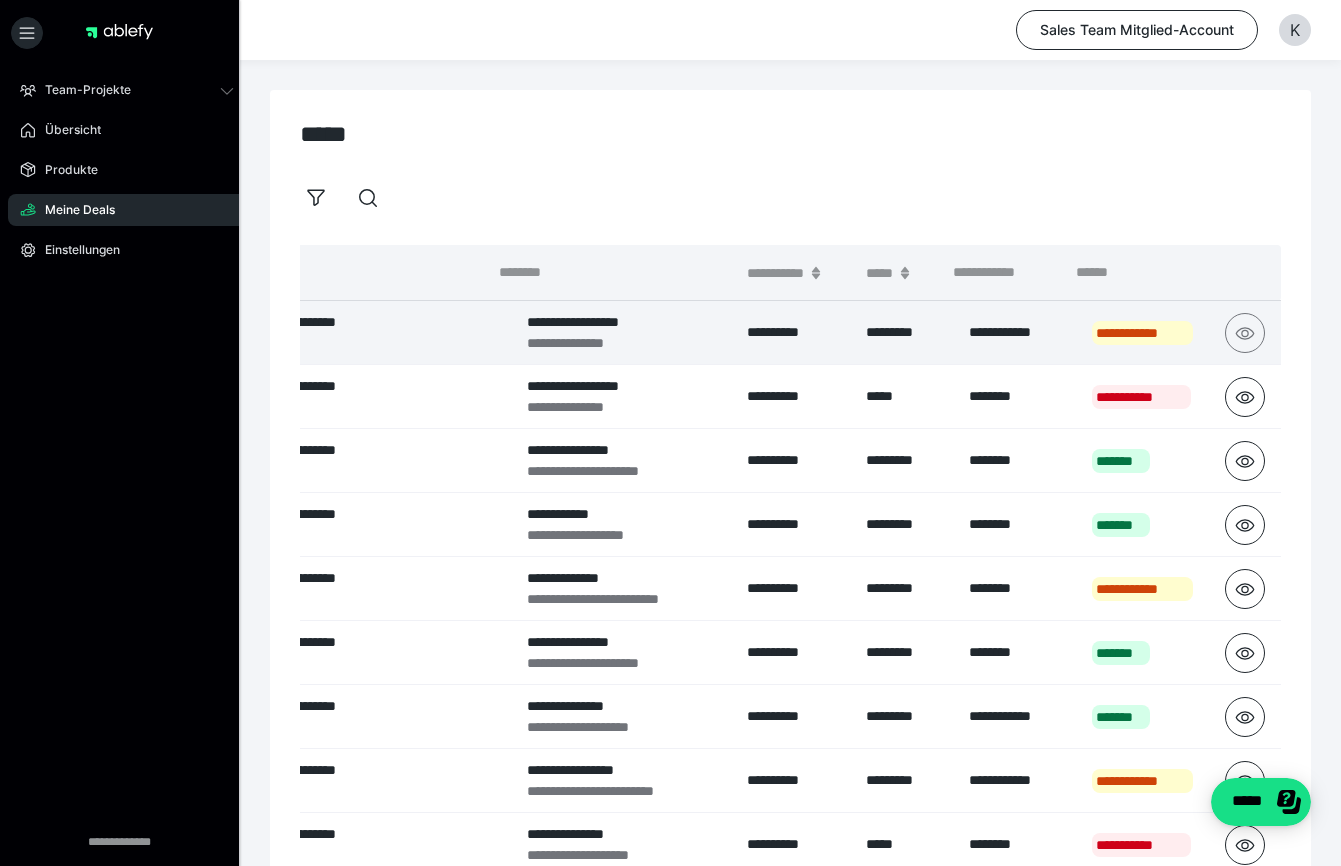 click 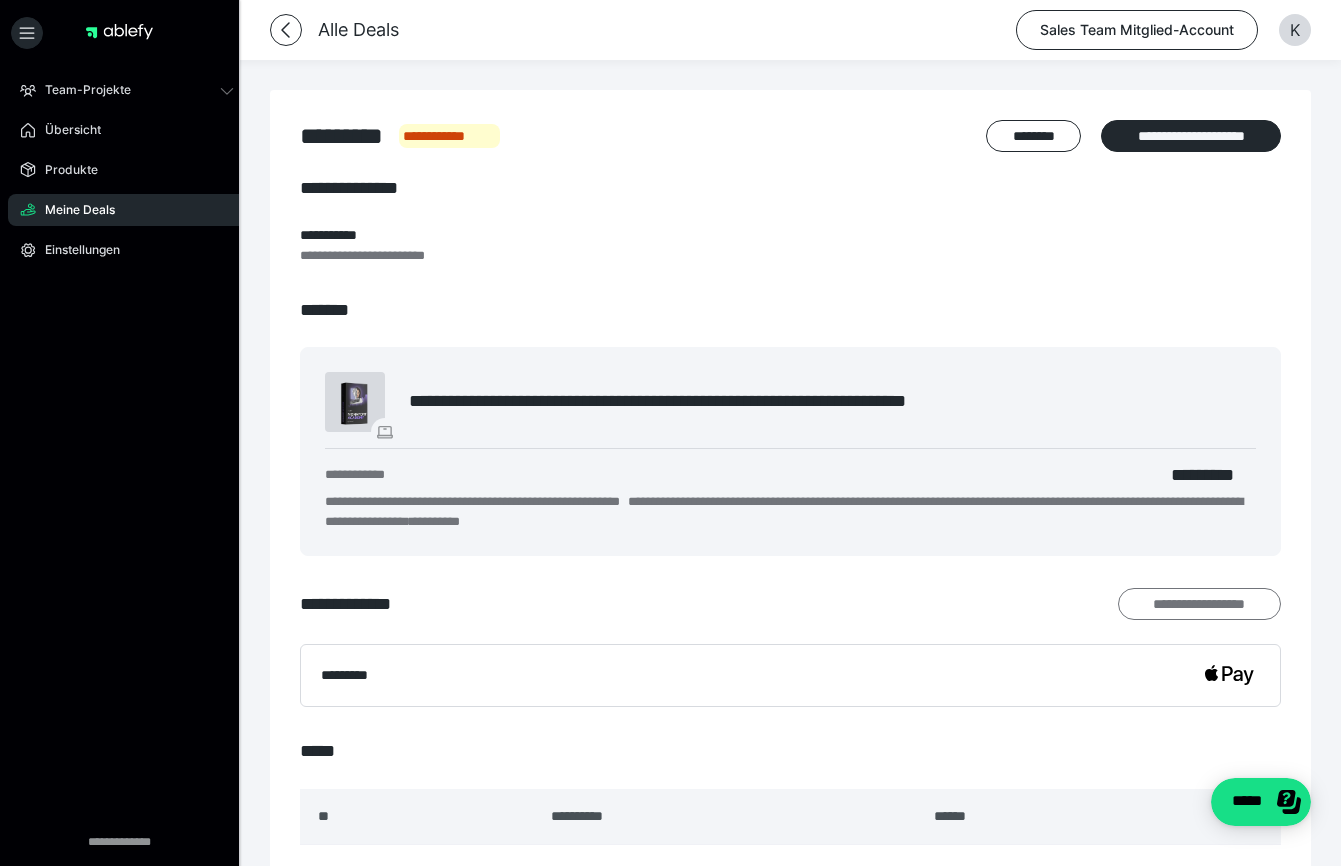 click on "**********" at bounding box center [1199, 604] 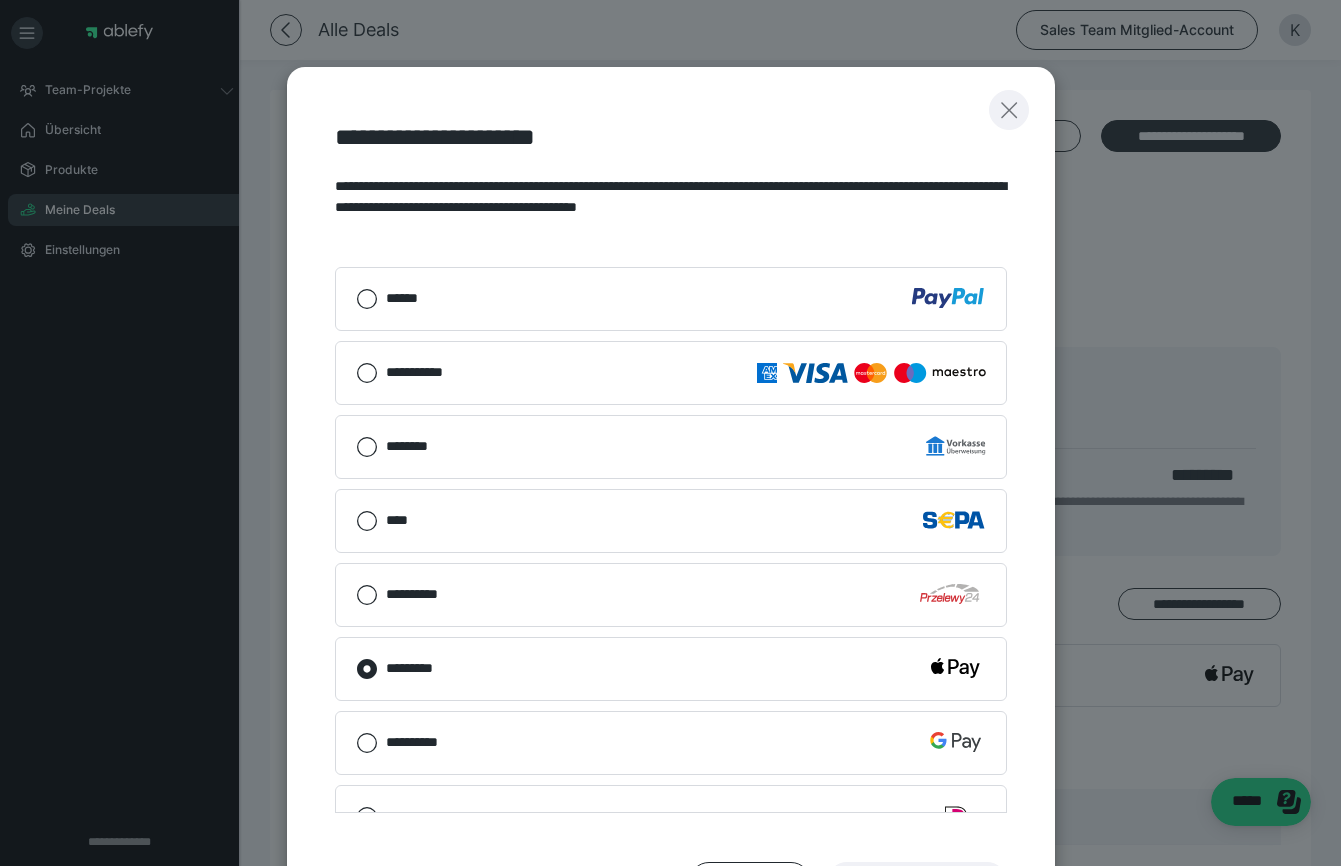 click 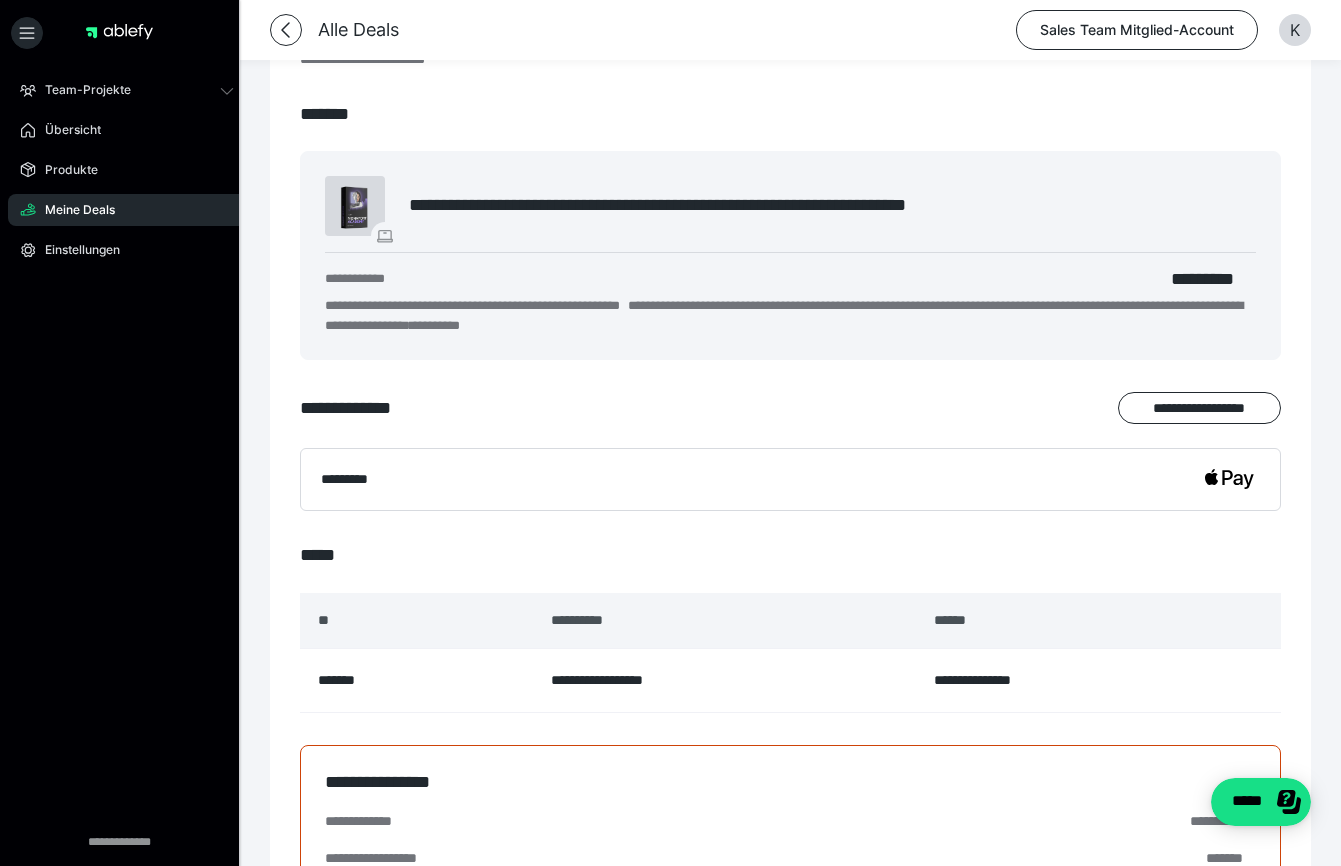 scroll, scrollTop: 0, scrollLeft: 0, axis: both 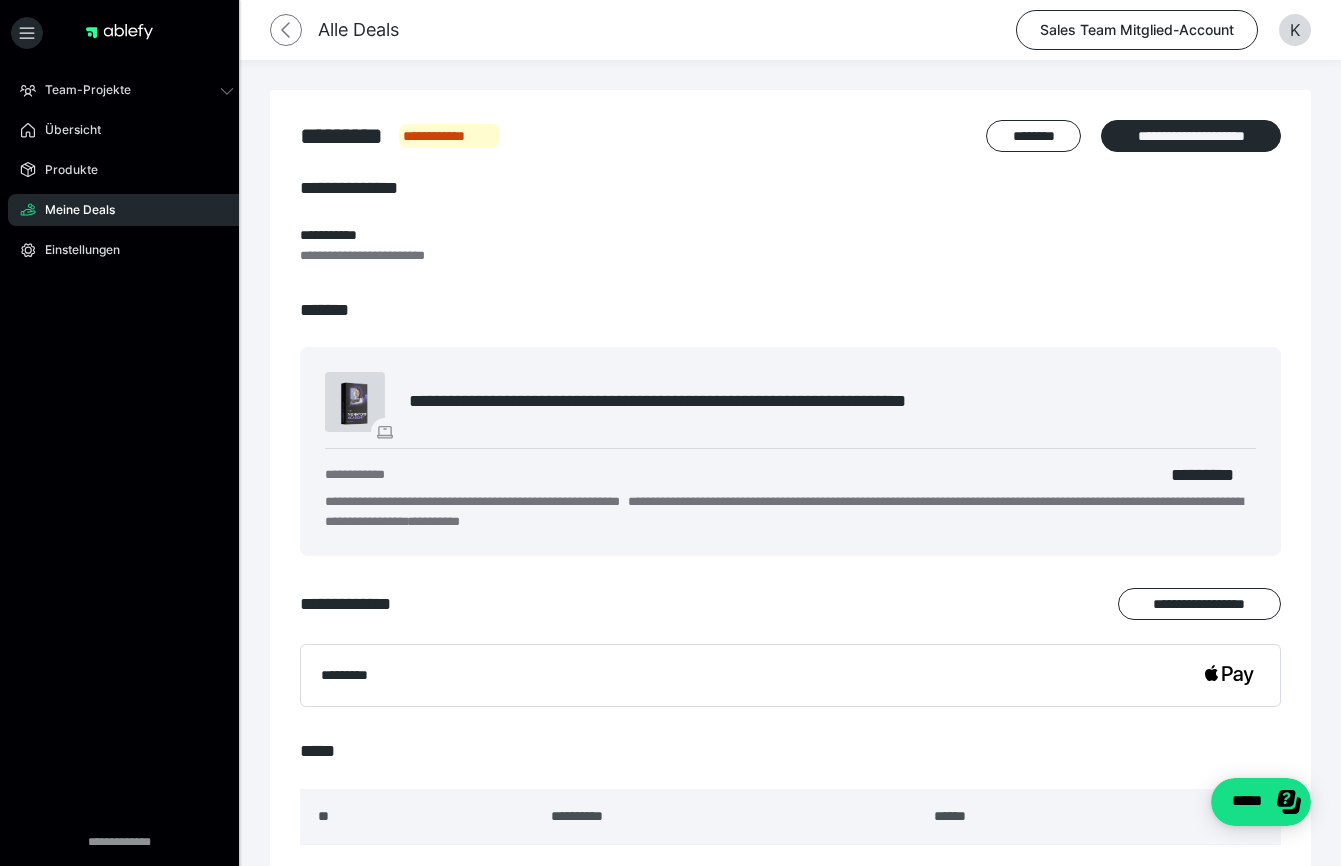 click 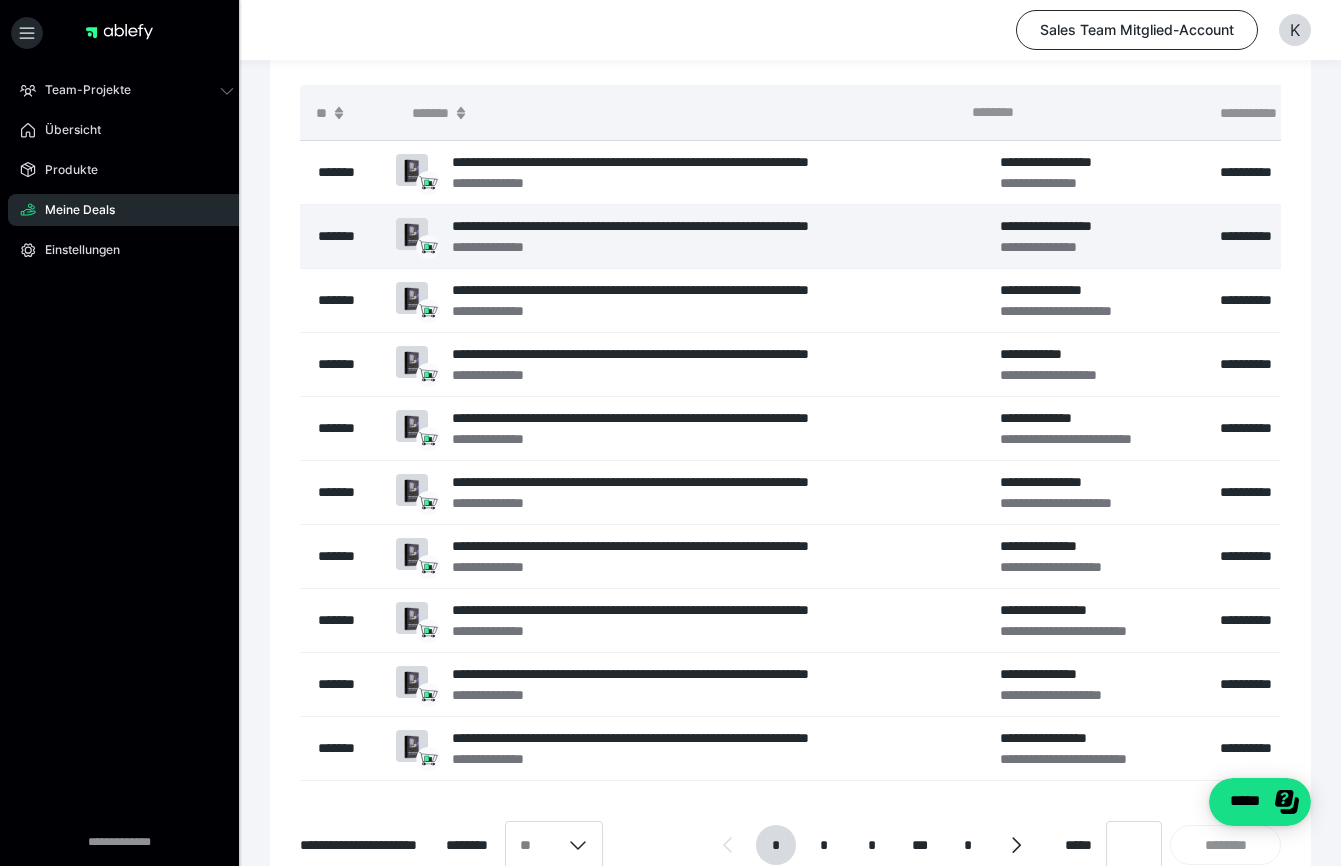 scroll, scrollTop: 241, scrollLeft: 0, axis: vertical 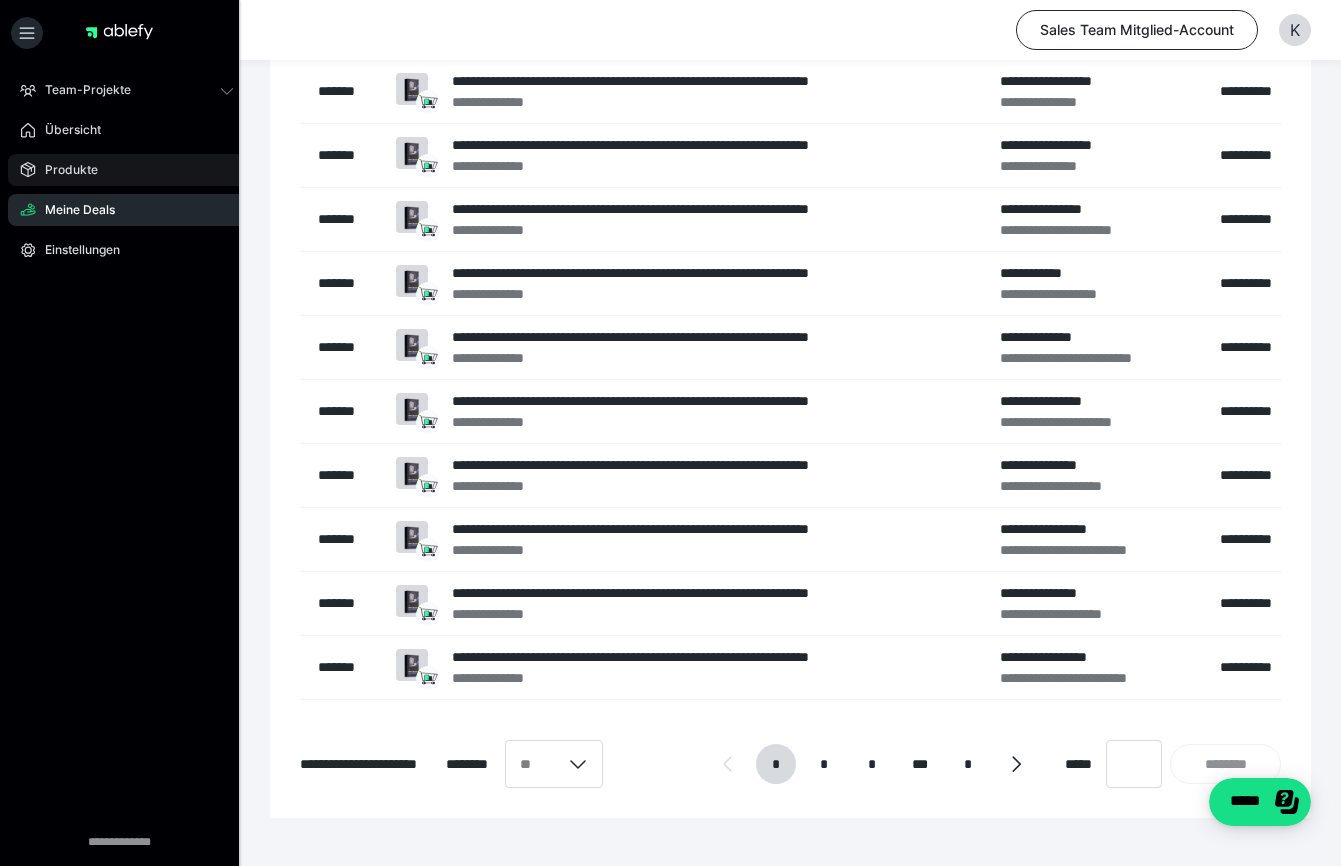click on "Produkte" at bounding box center [64, 170] 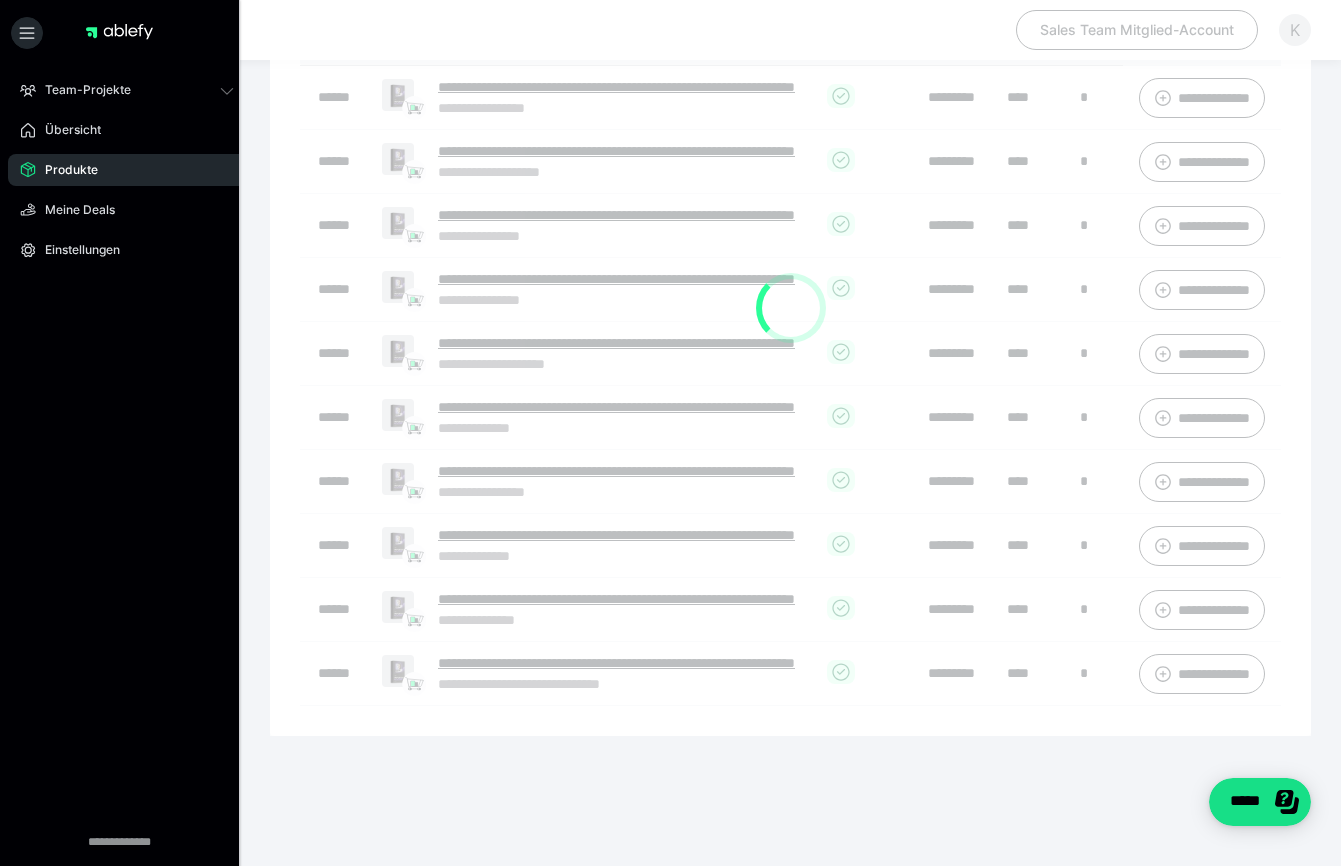 scroll, scrollTop: 211, scrollLeft: 0, axis: vertical 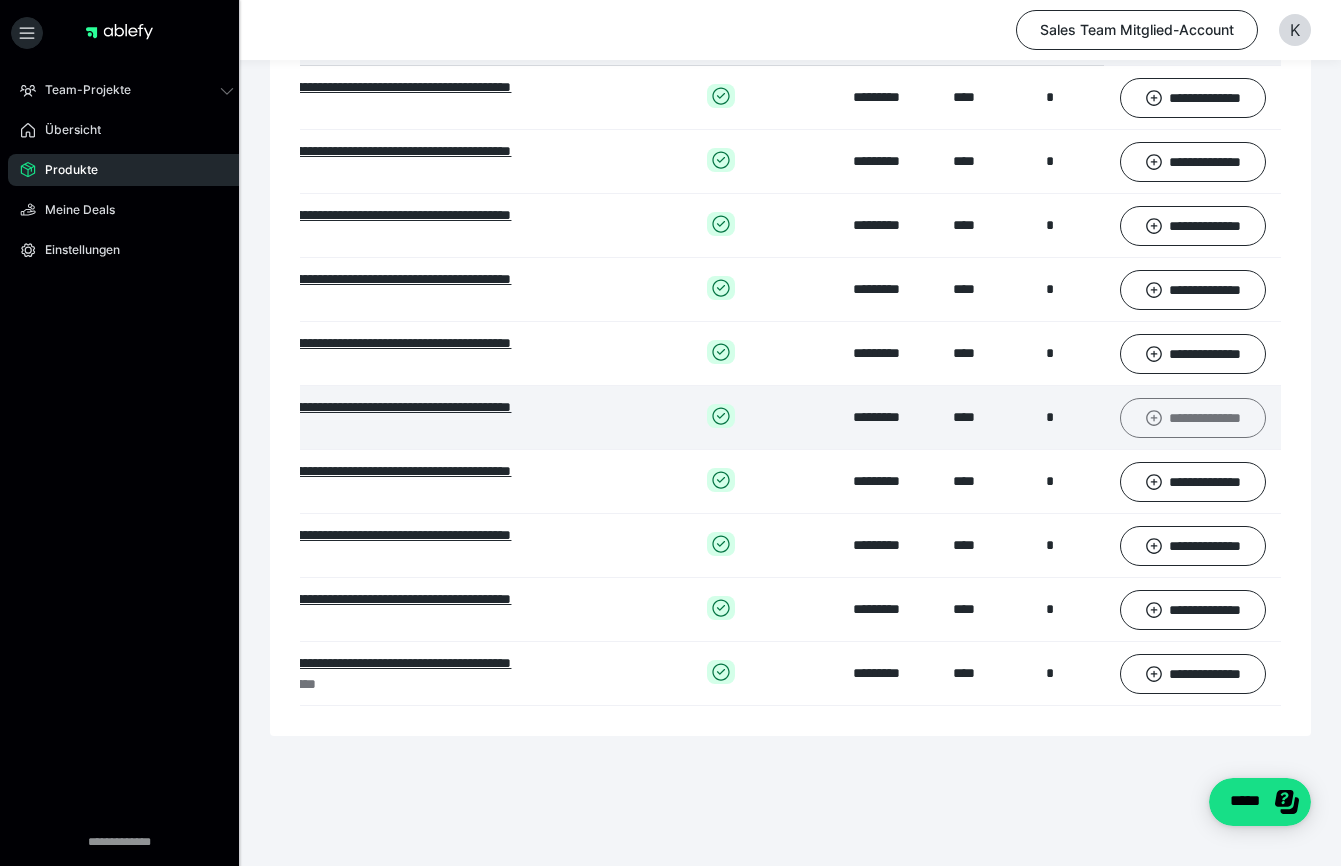 click on "**********" at bounding box center (1193, 418) 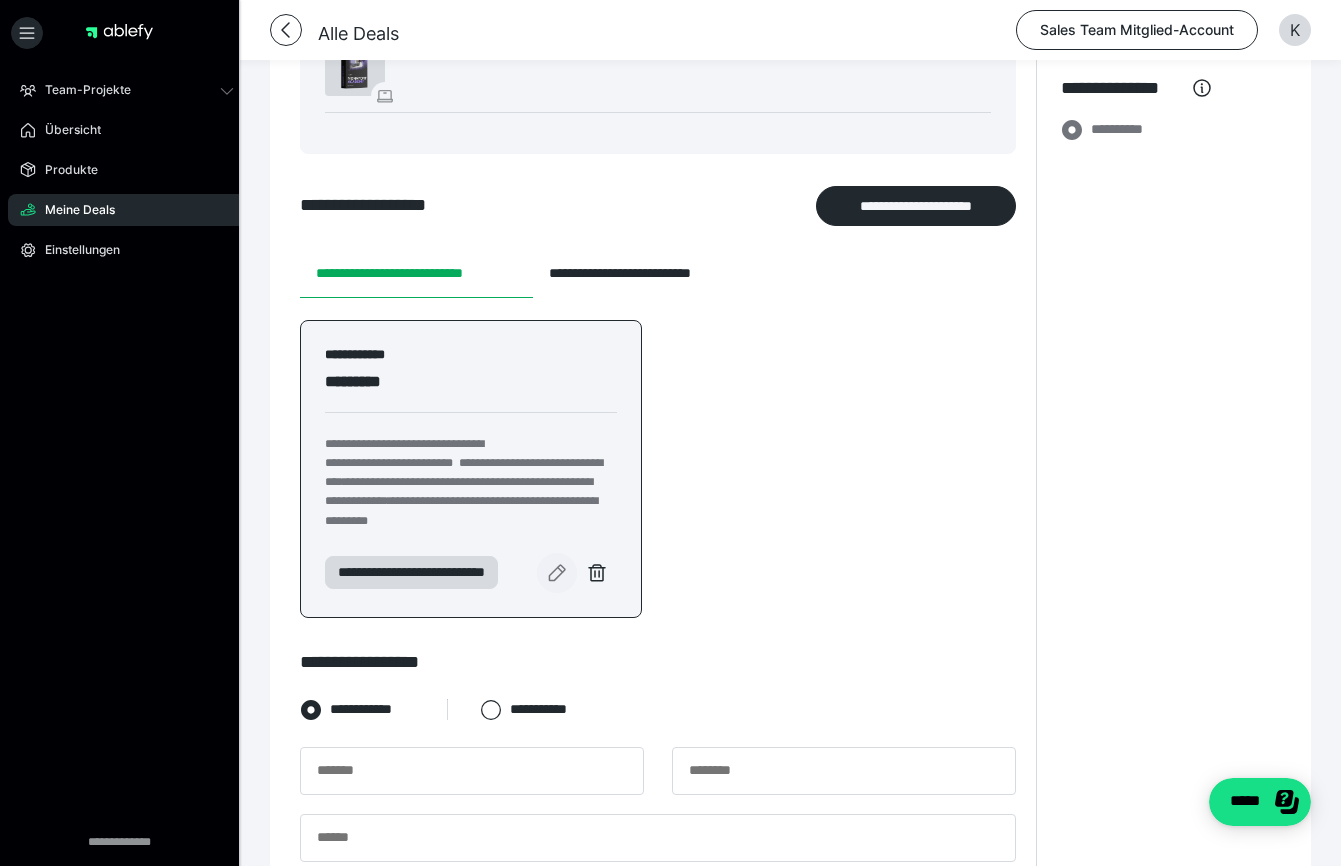 click 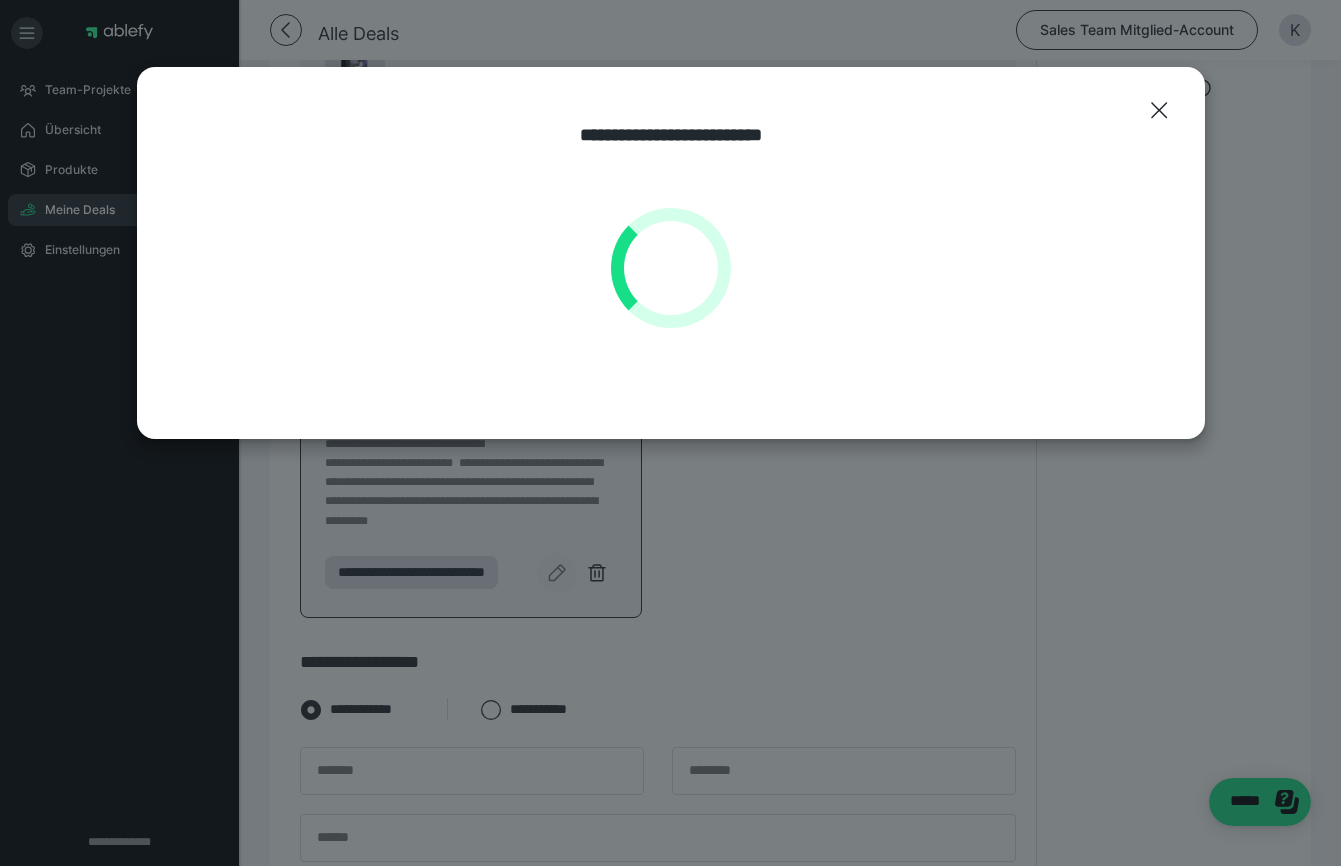 select on "**" 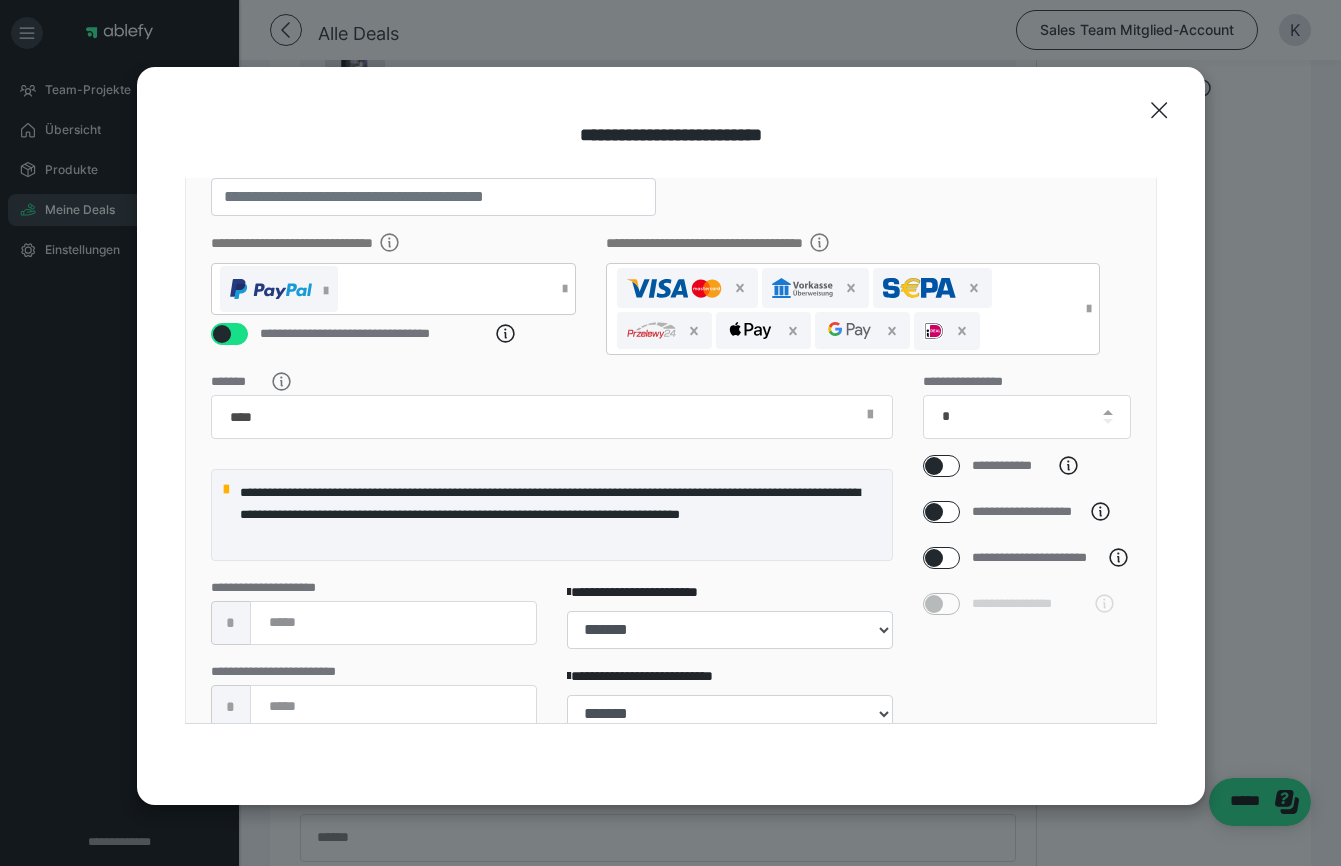 scroll, scrollTop: 273, scrollLeft: 0, axis: vertical 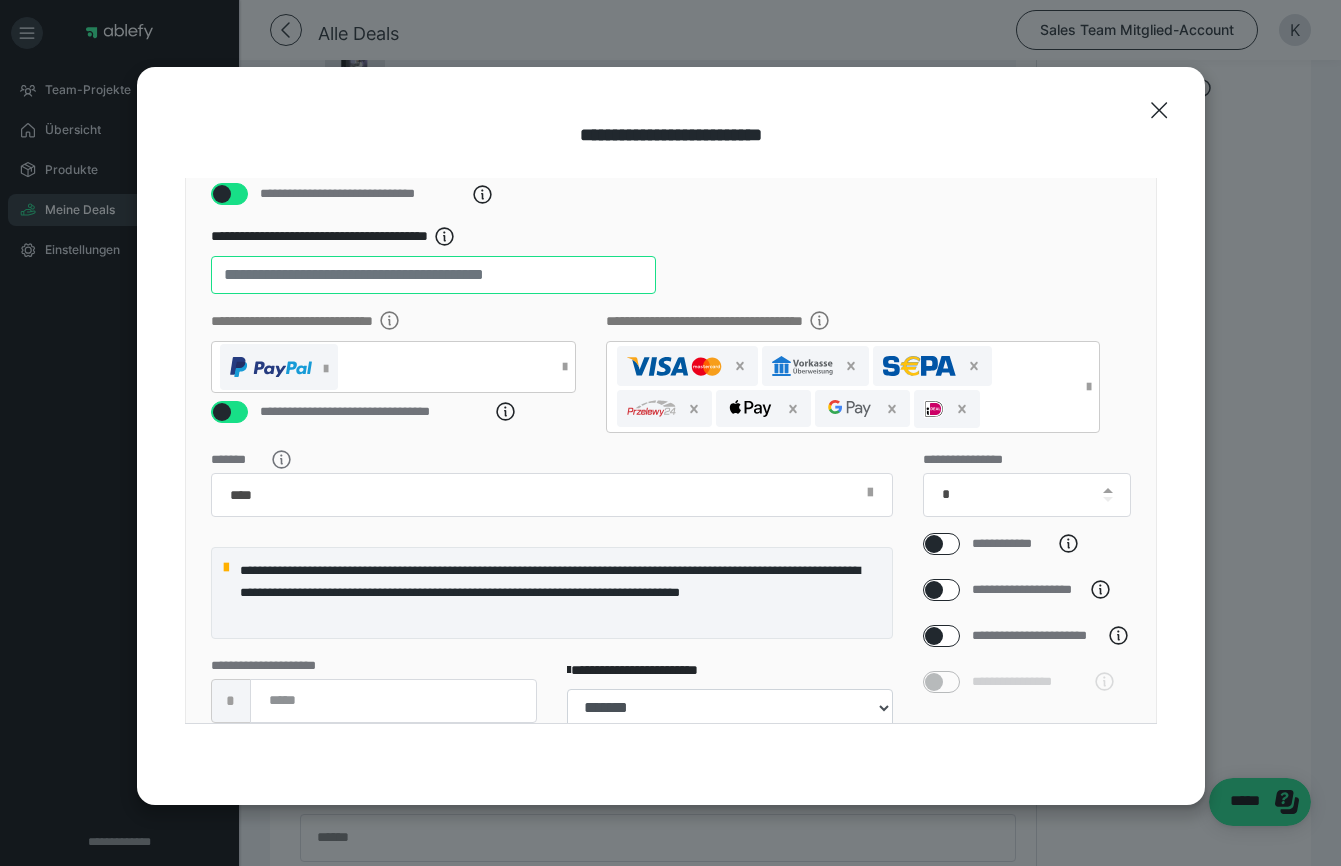 click on "**" at bounding box center (433, 275) 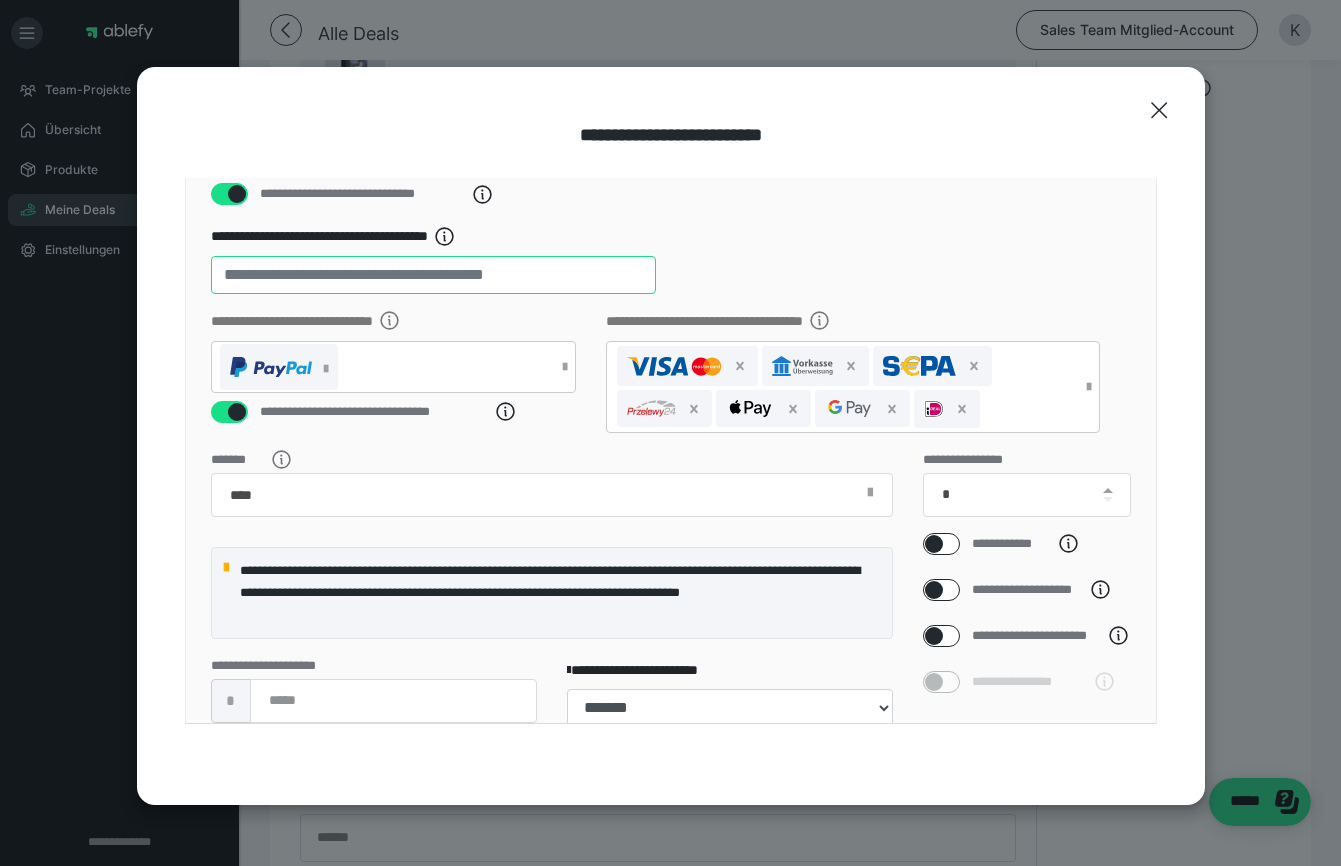 type on "*" 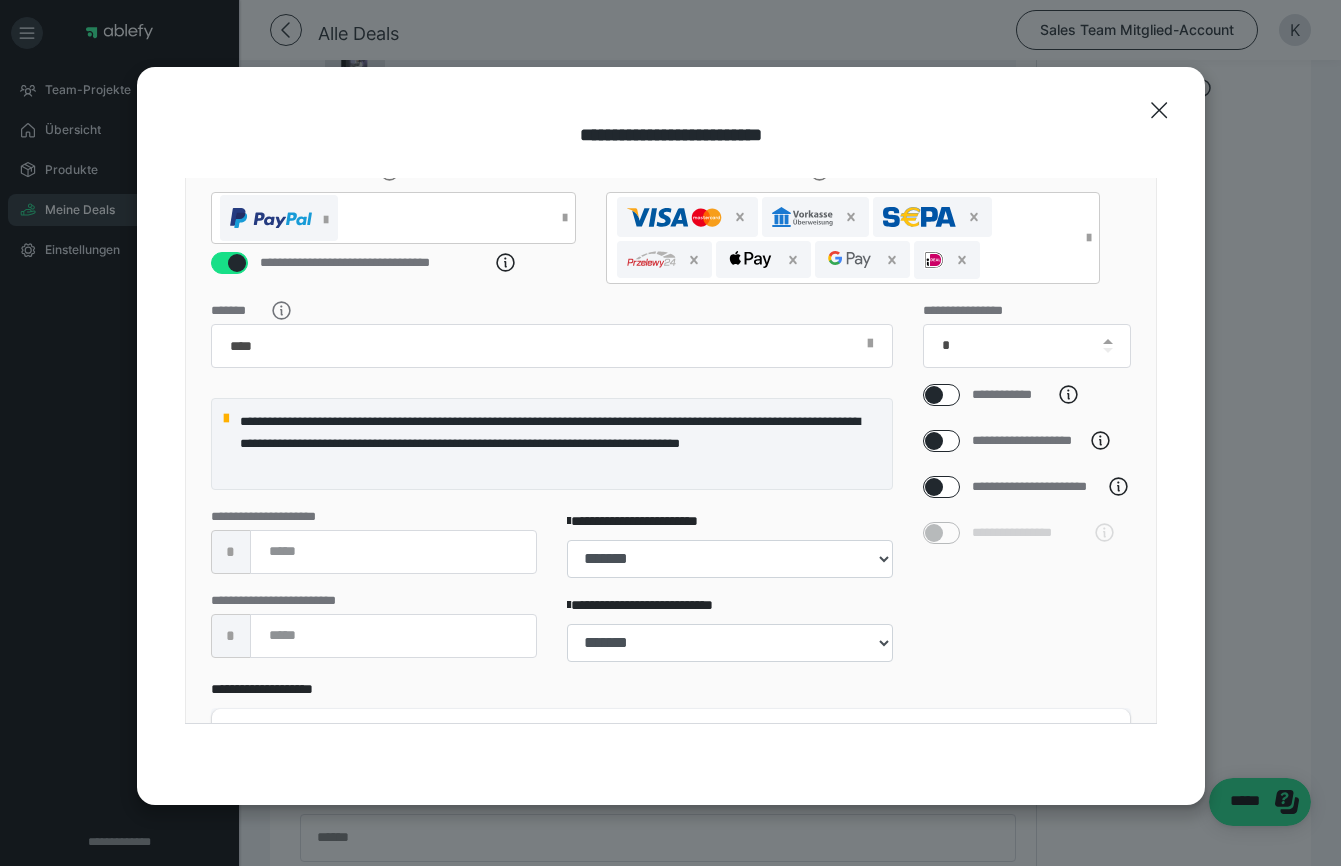 scroll, scrollTop: 508, scrollLeft: 0, axis: vertical 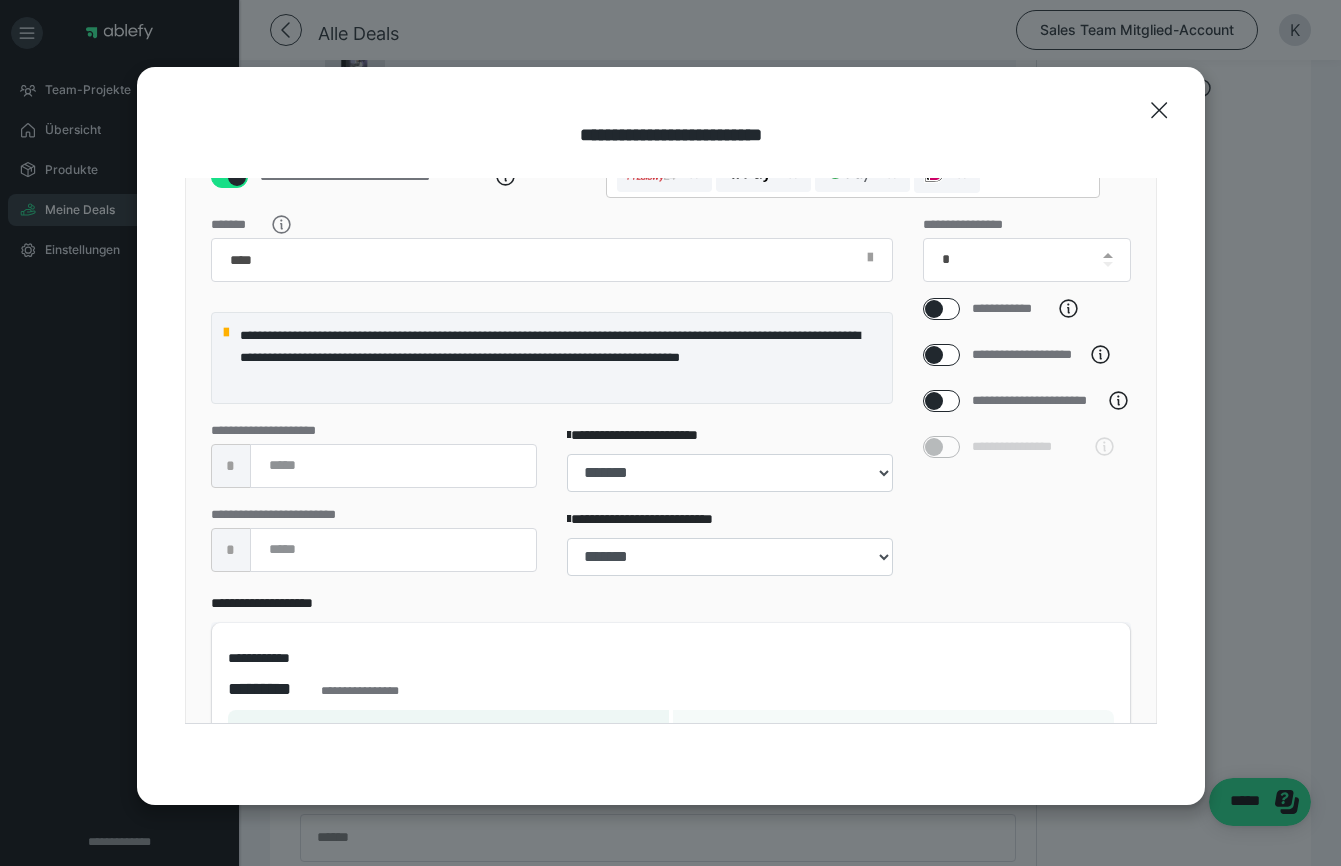 type on "*" 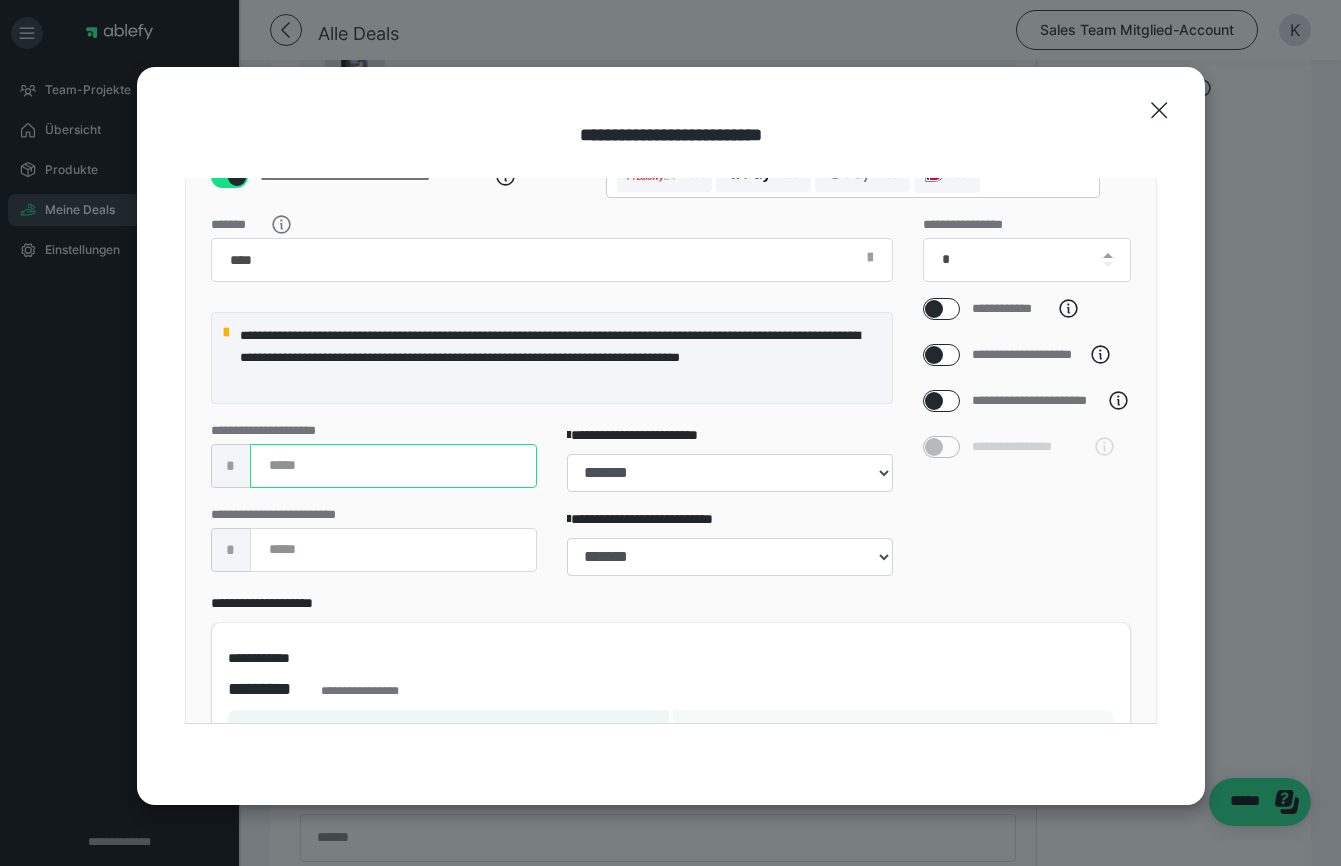 click on "****" at bounding box center [393, 466] 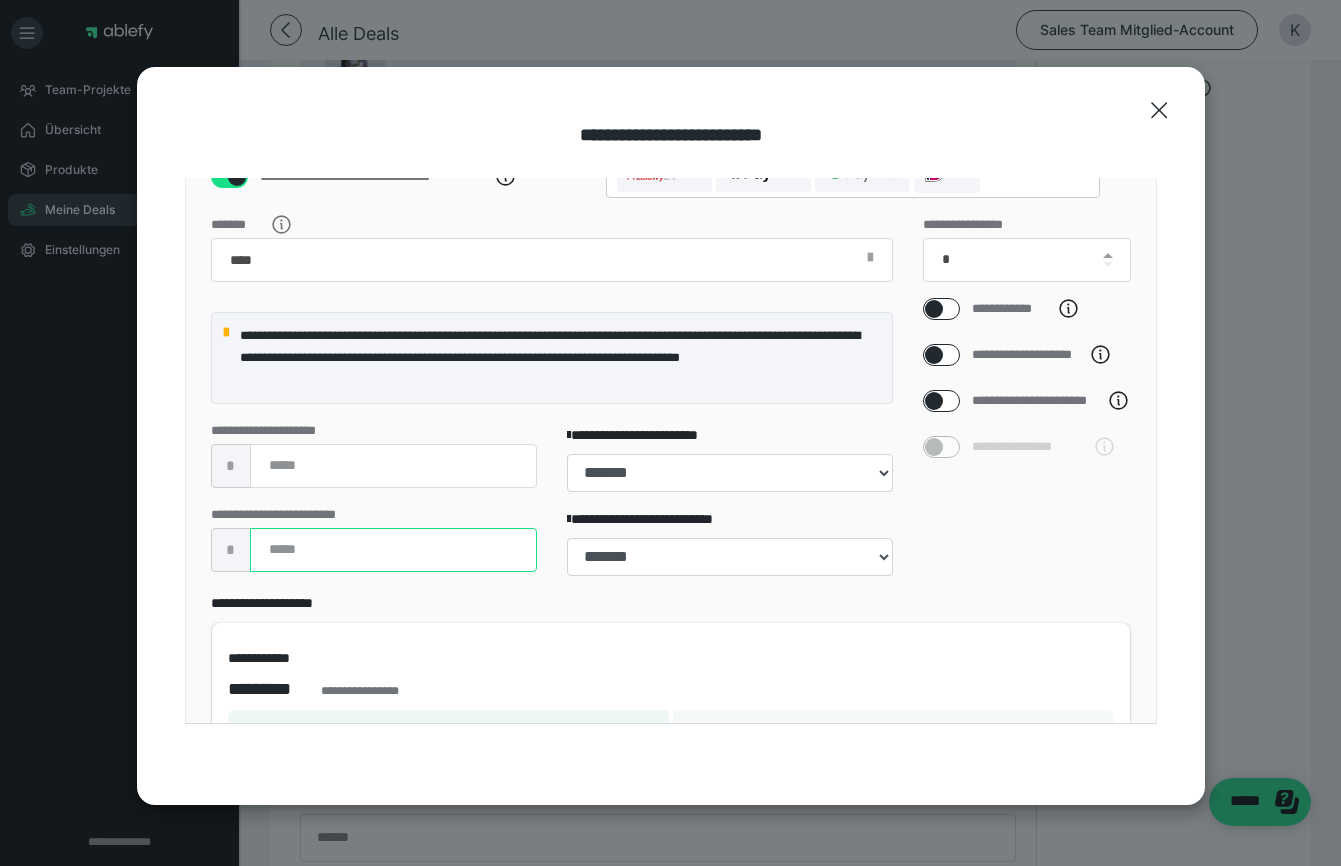 click on "****" at bounding box center (393, 550) 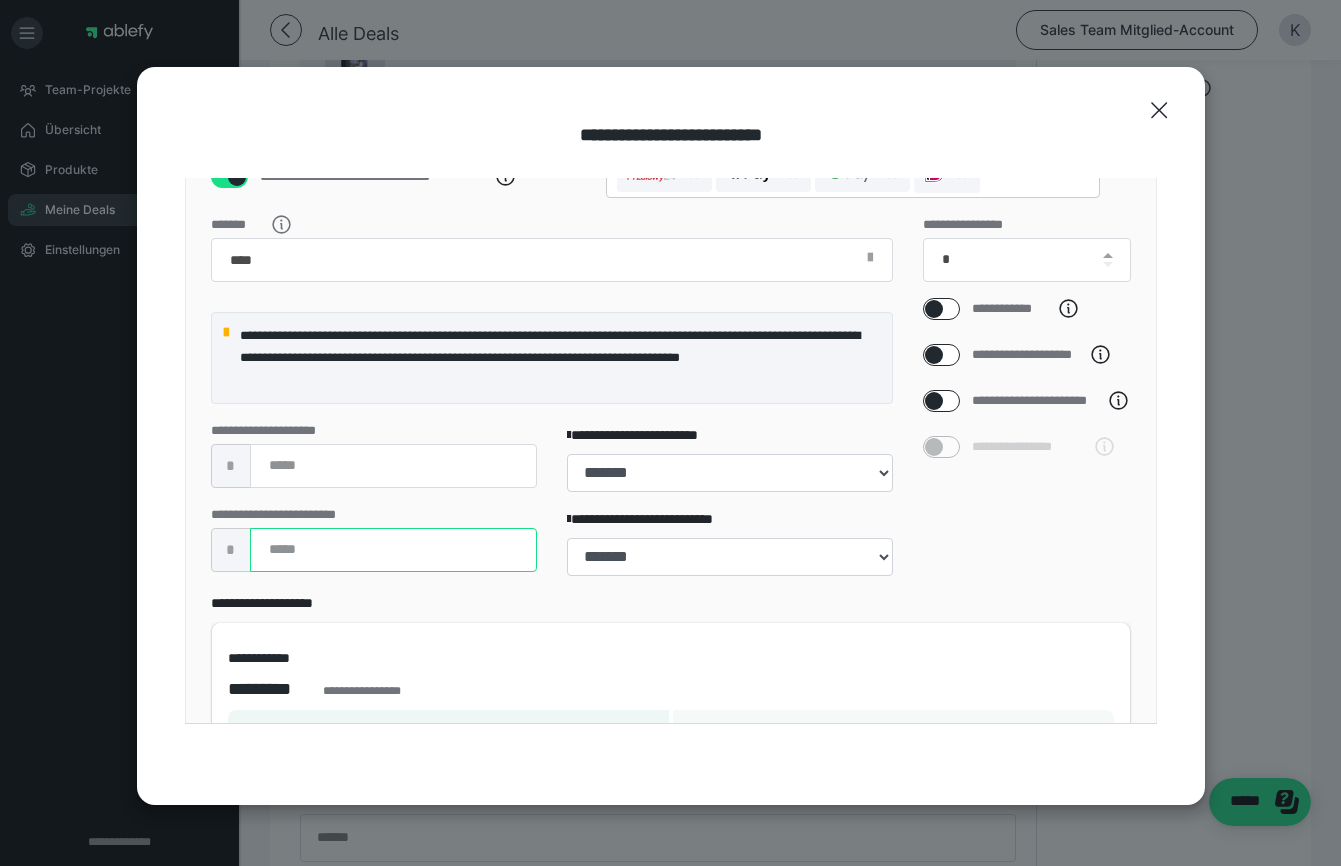 type on "****" 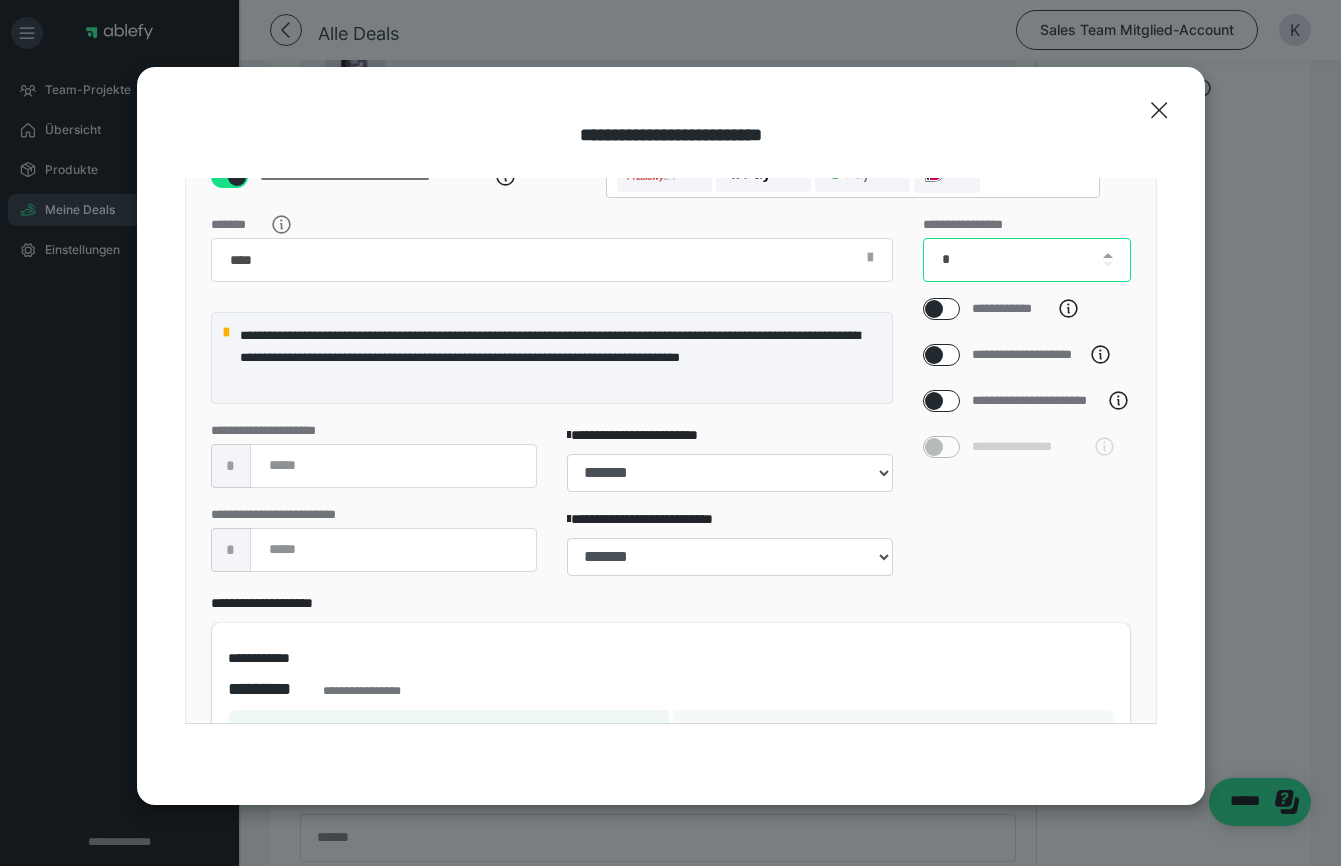 click on "*" at bounding box center [1027, 260] 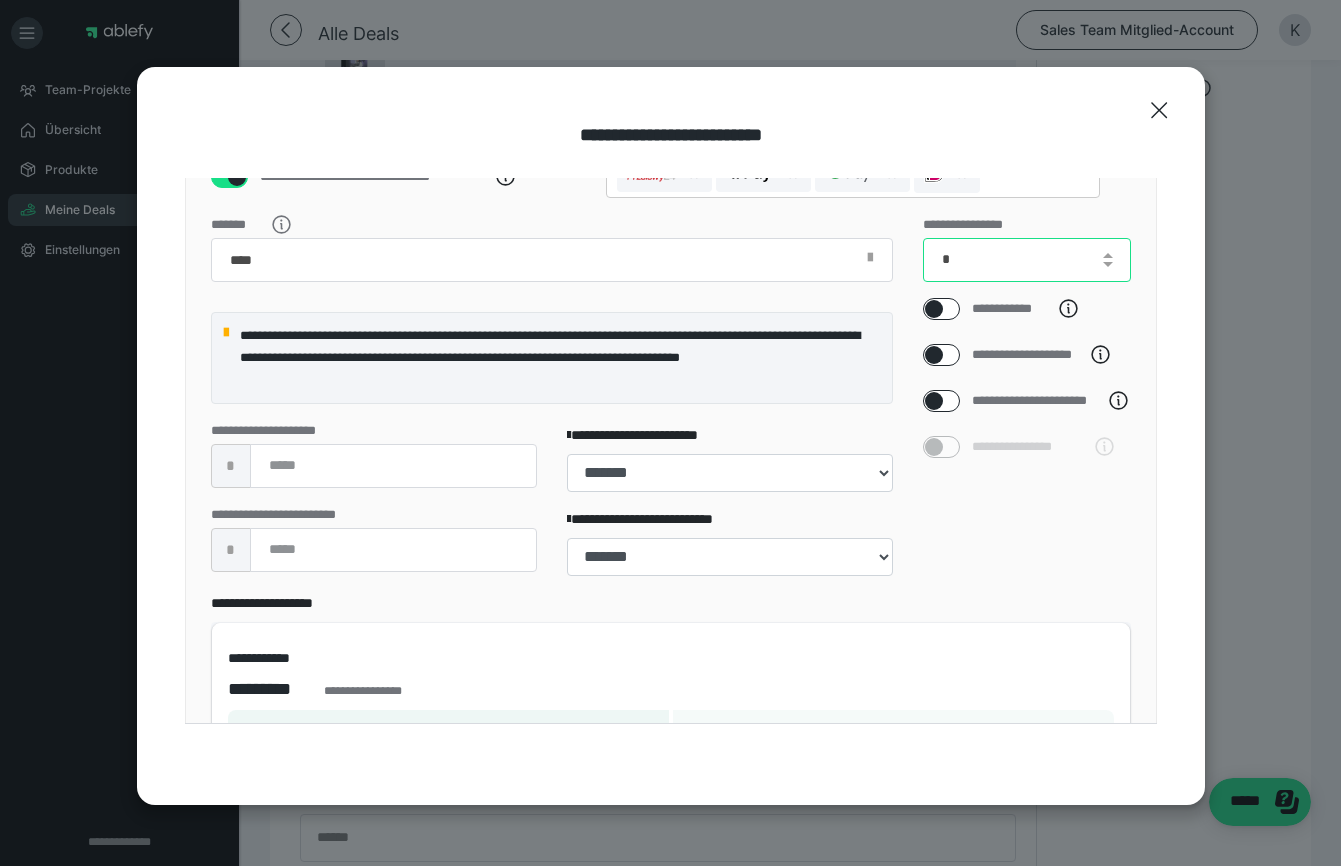 type on "*" 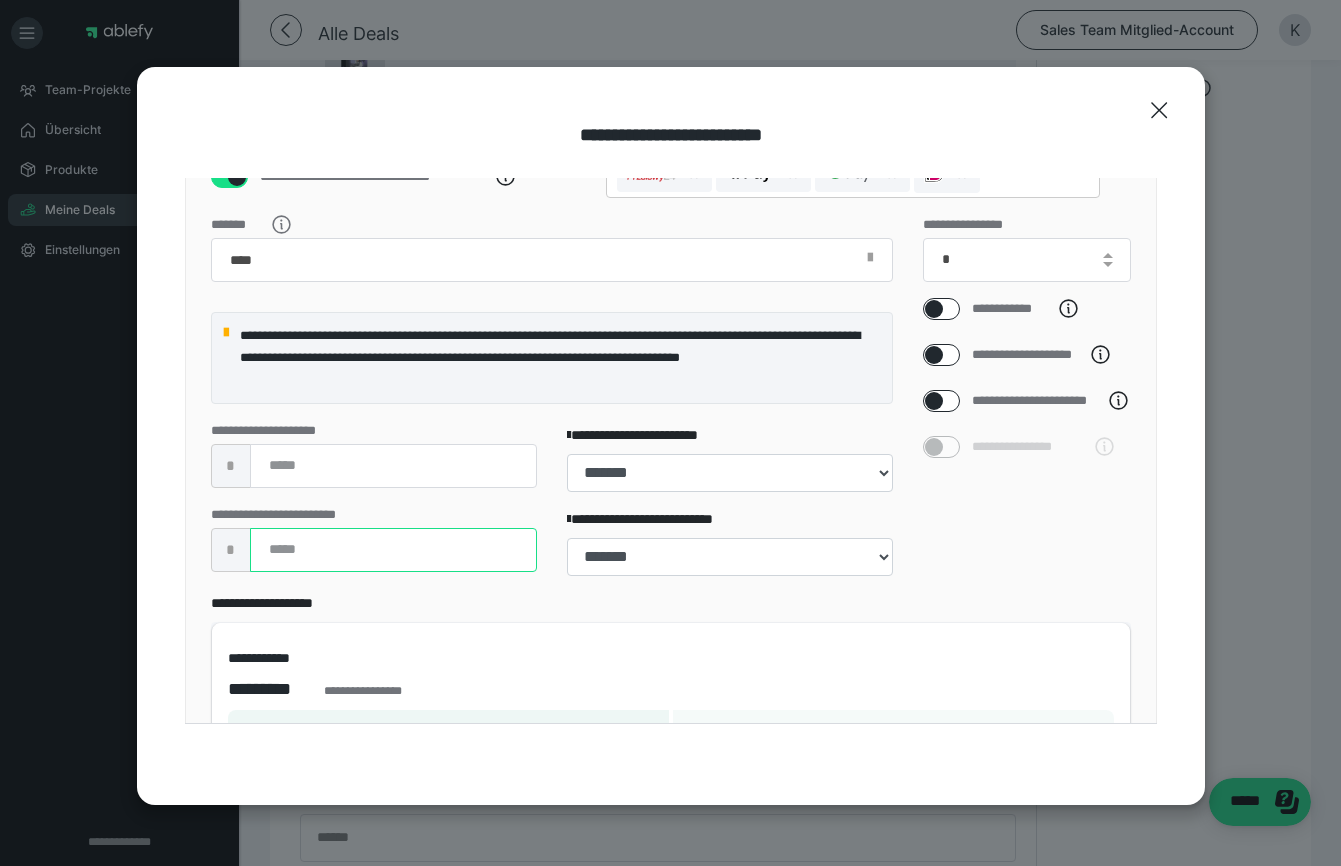 click on "****" at bounding box center (393, 550) 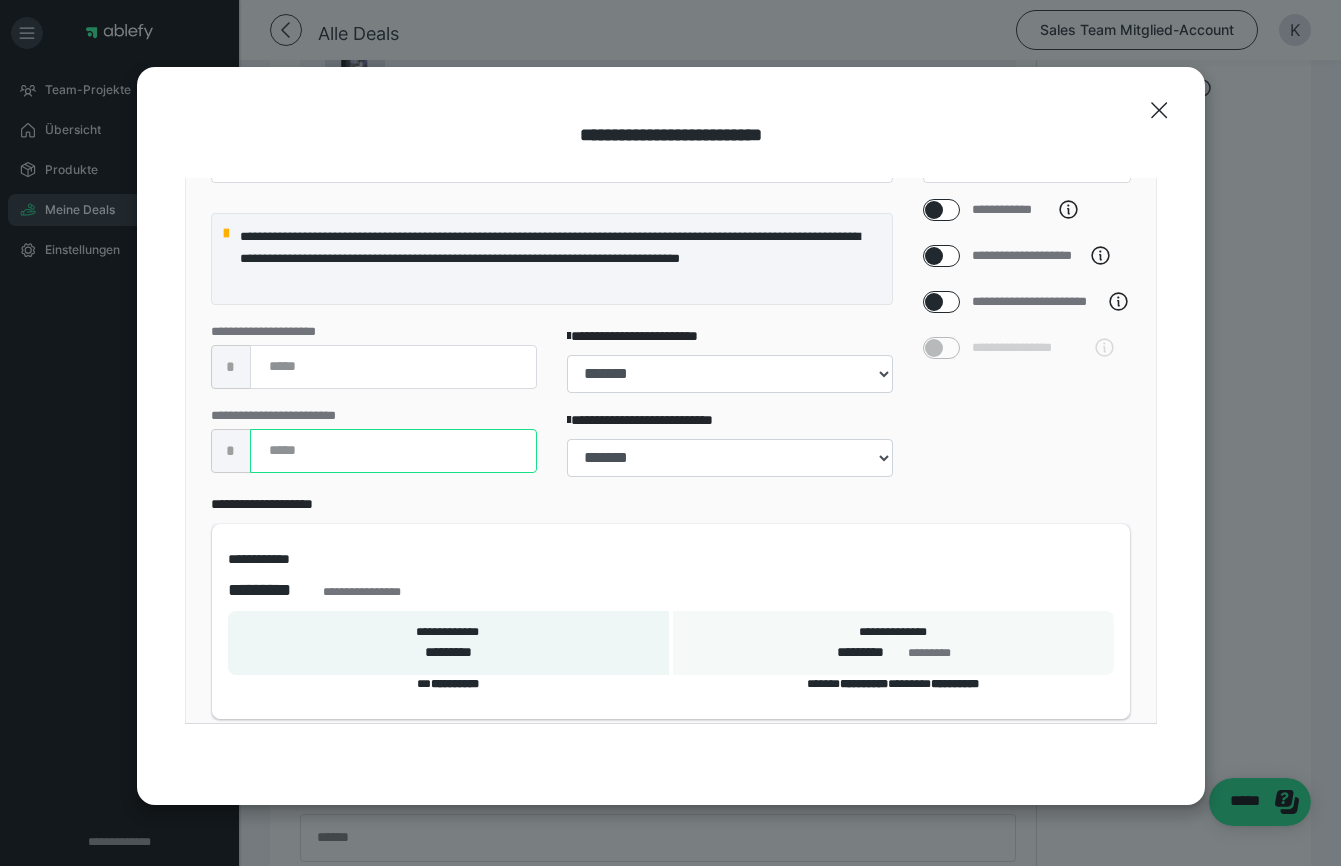 scroll, scrollTop: 628, scrollLeft: 0, axis: vertical 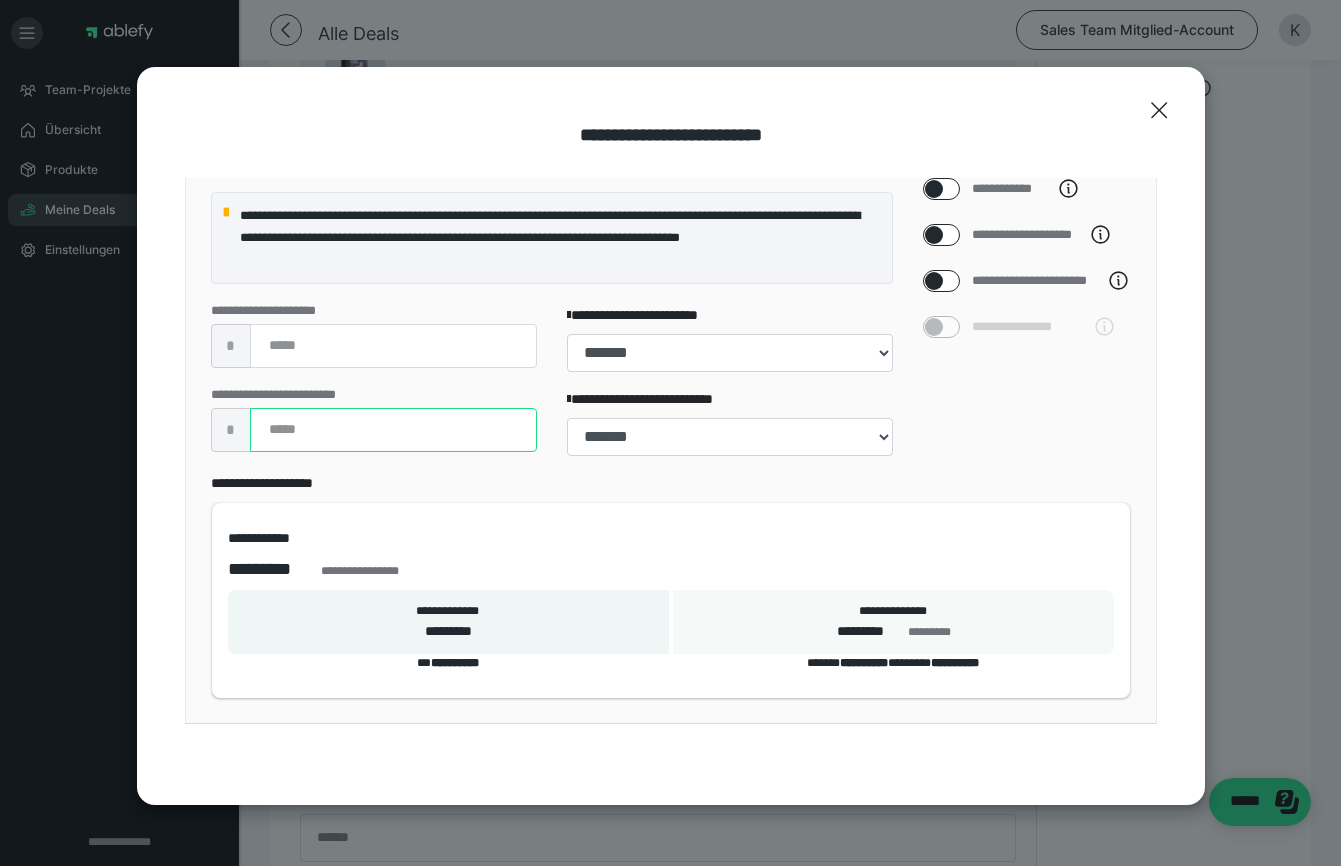 type on "****" 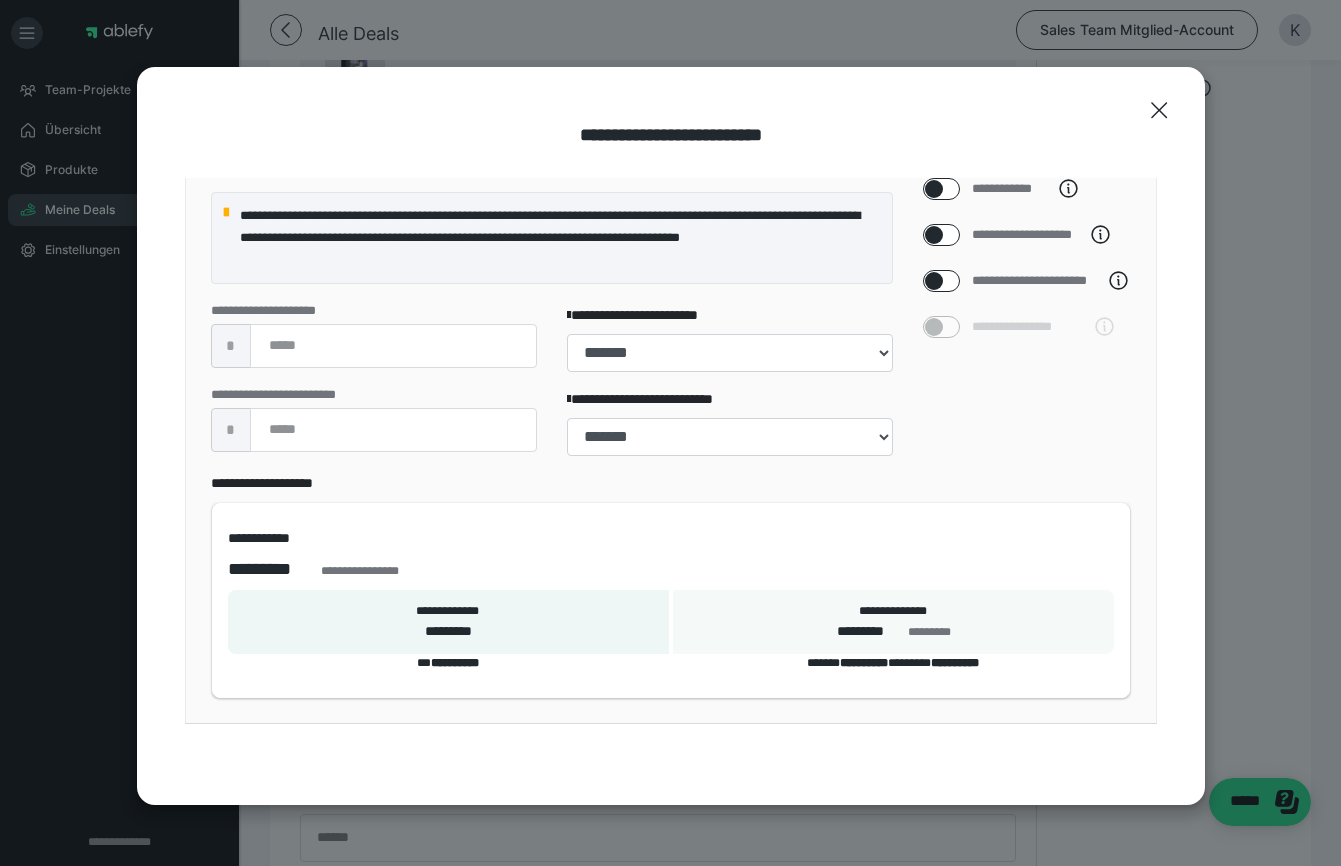click on "[CARD_NUMBER] [EXP_DATE] [CARD_TYPE] [NAME]" at bounding box center [671, 585] 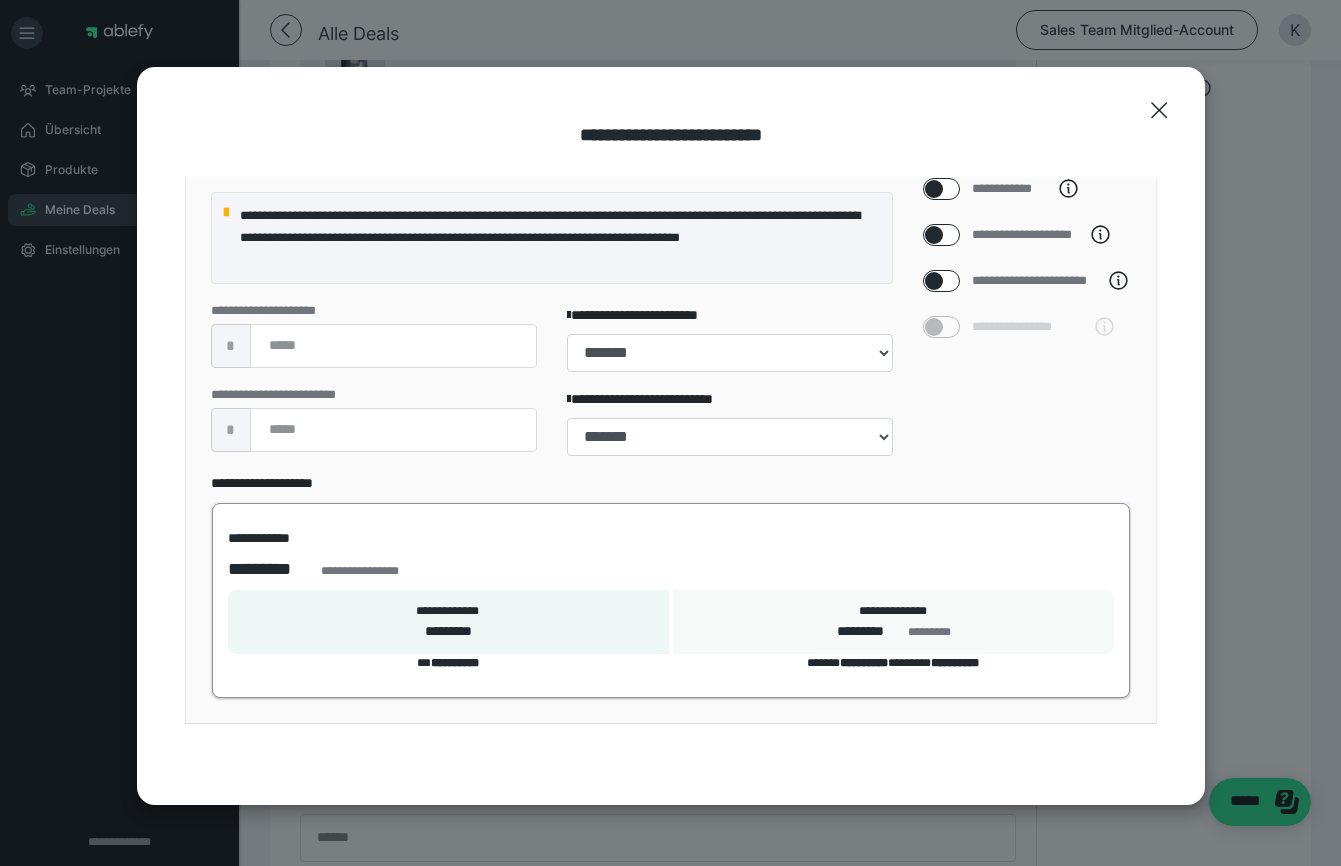 scroll, scrollTop: 703, scrollLeft: 0, axis: vertical 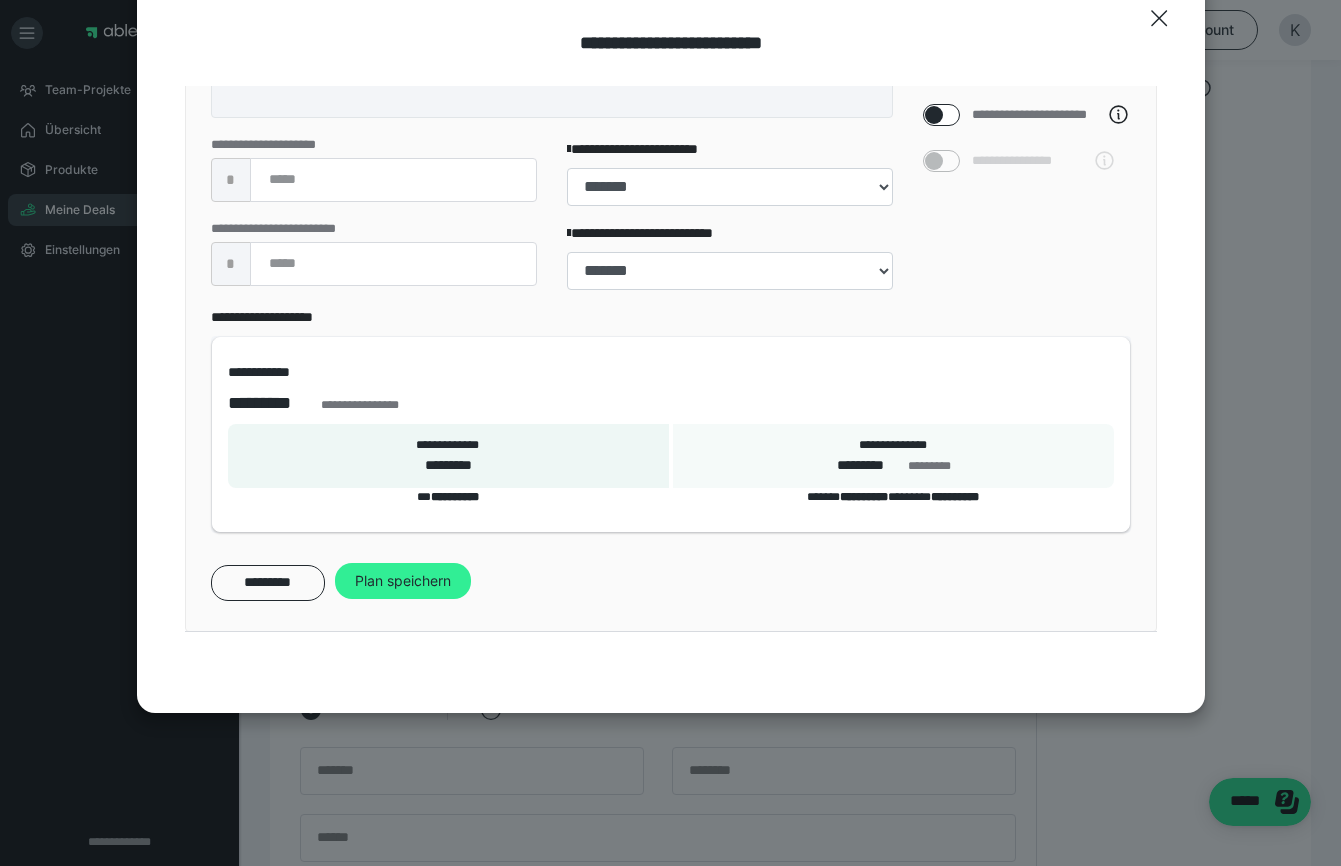 click on "Plan speichern" at bounding box center (403, 581) 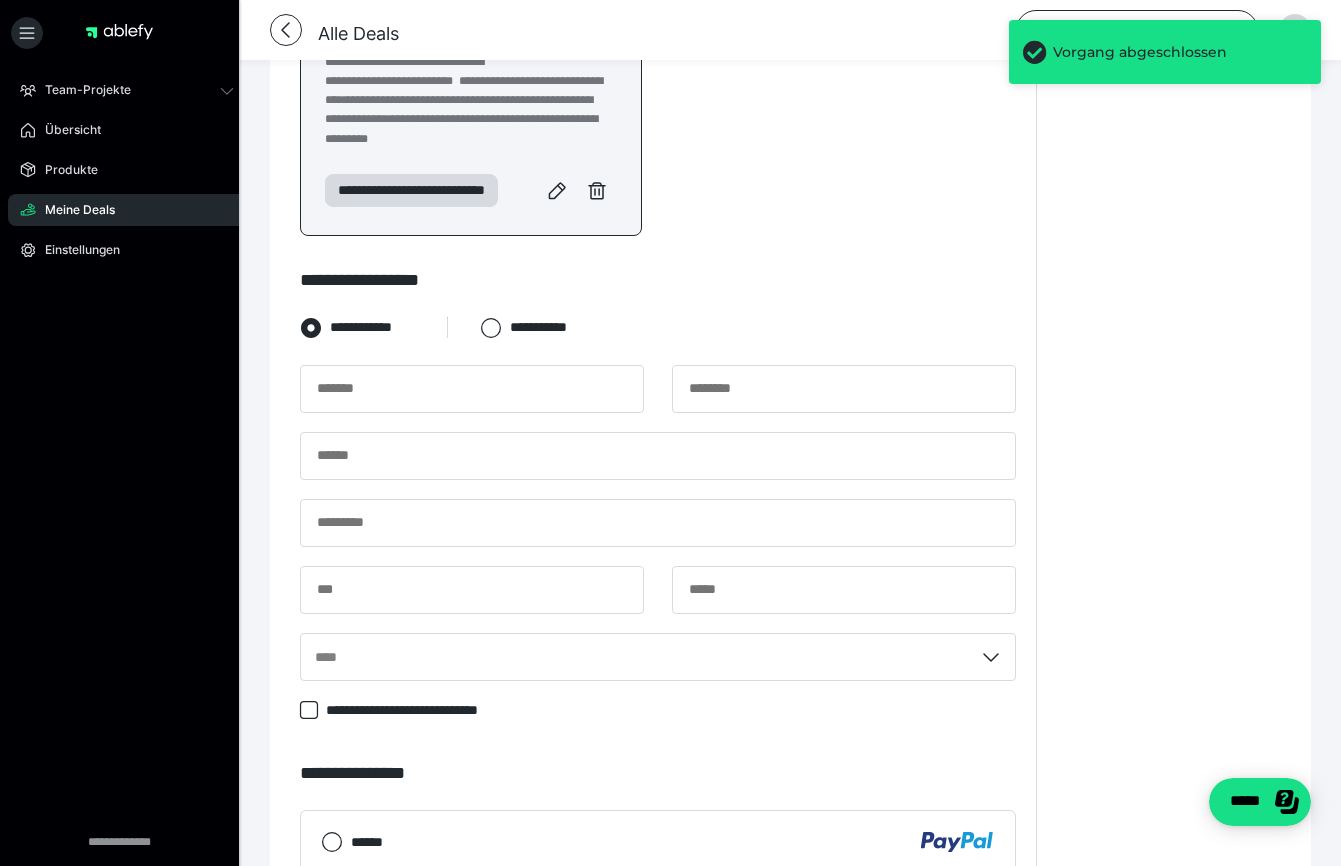 scroll, scrollTop: 737, scrollLeft: 0, axis: vertical 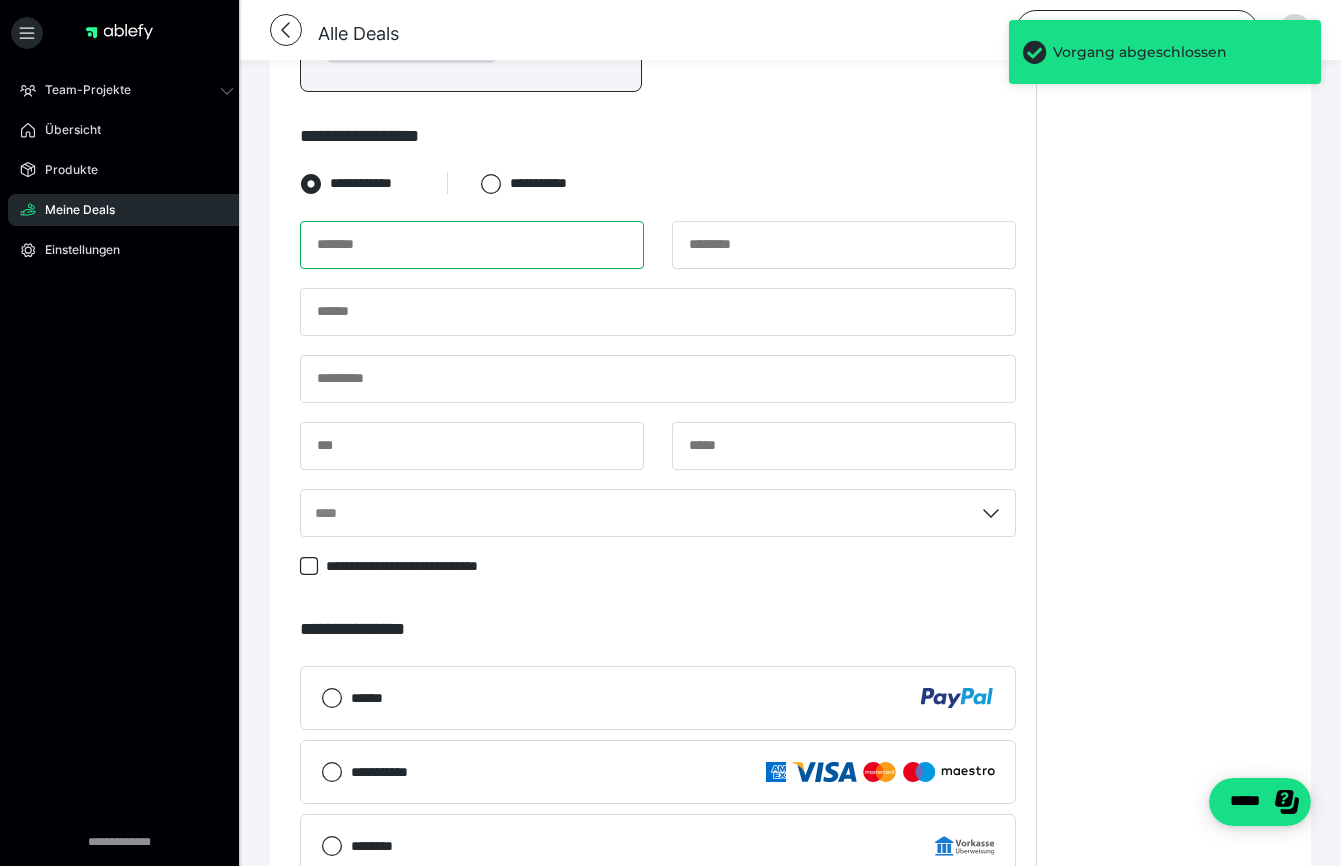 click at bounding box center [472, 245] 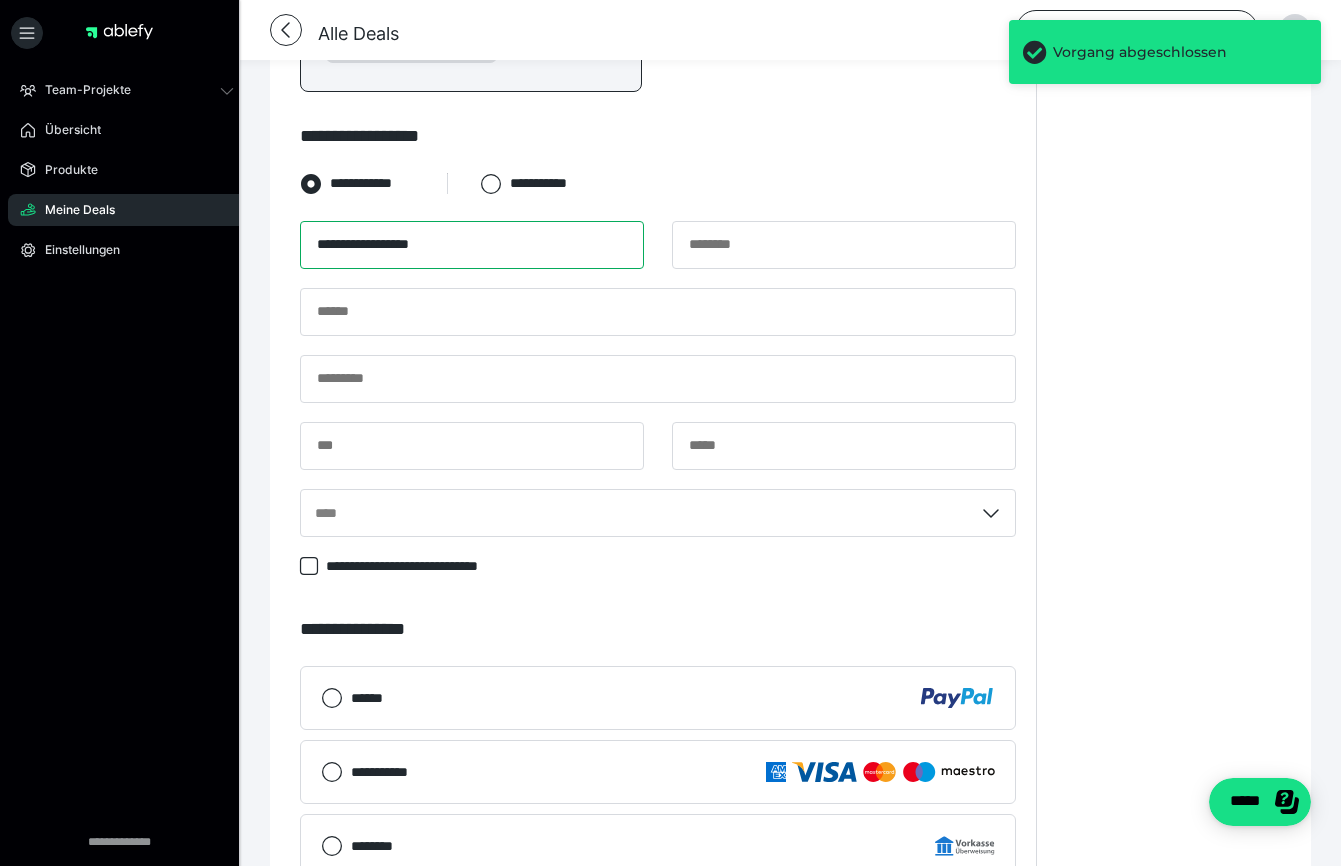 click on "**********" at bounding box center (472, 245) 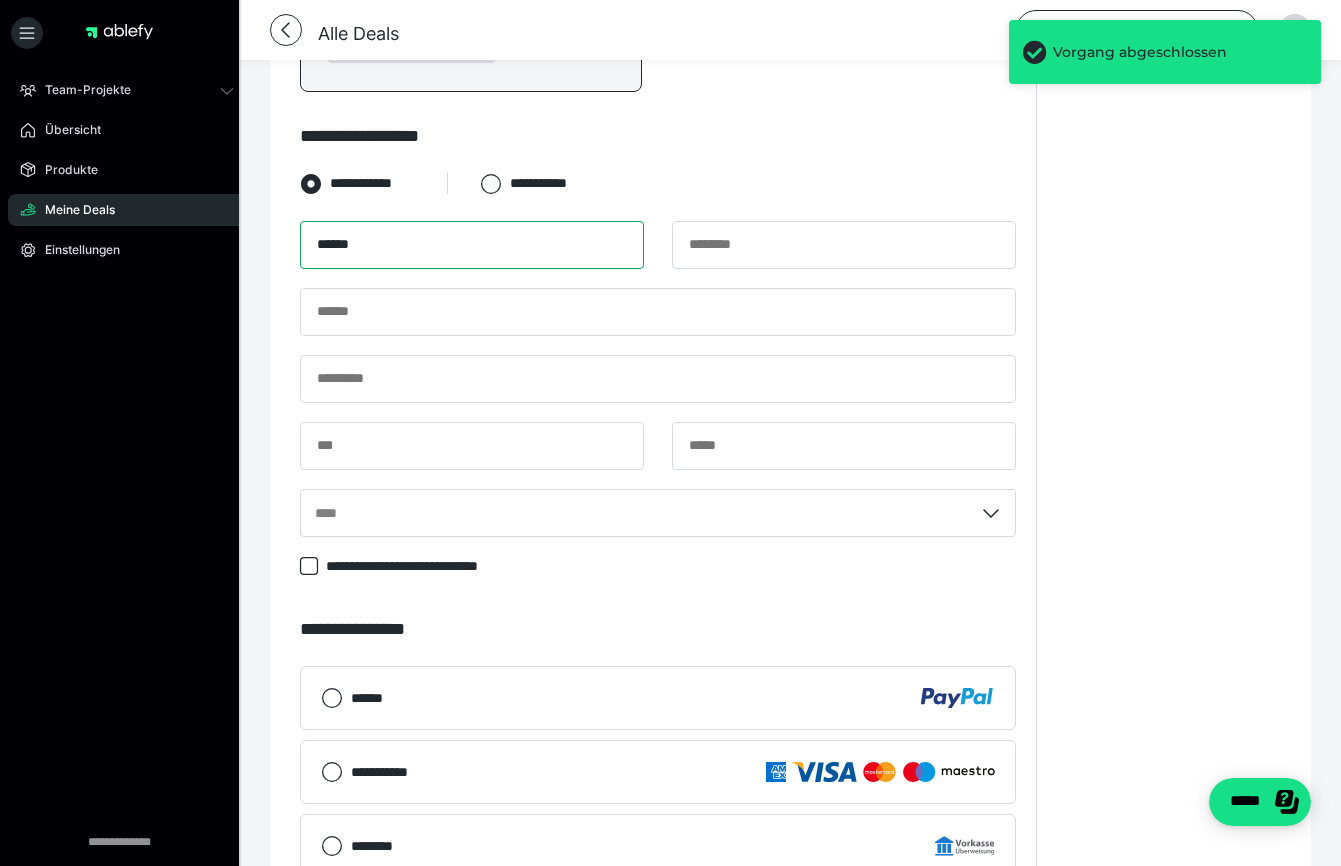 type on "******" 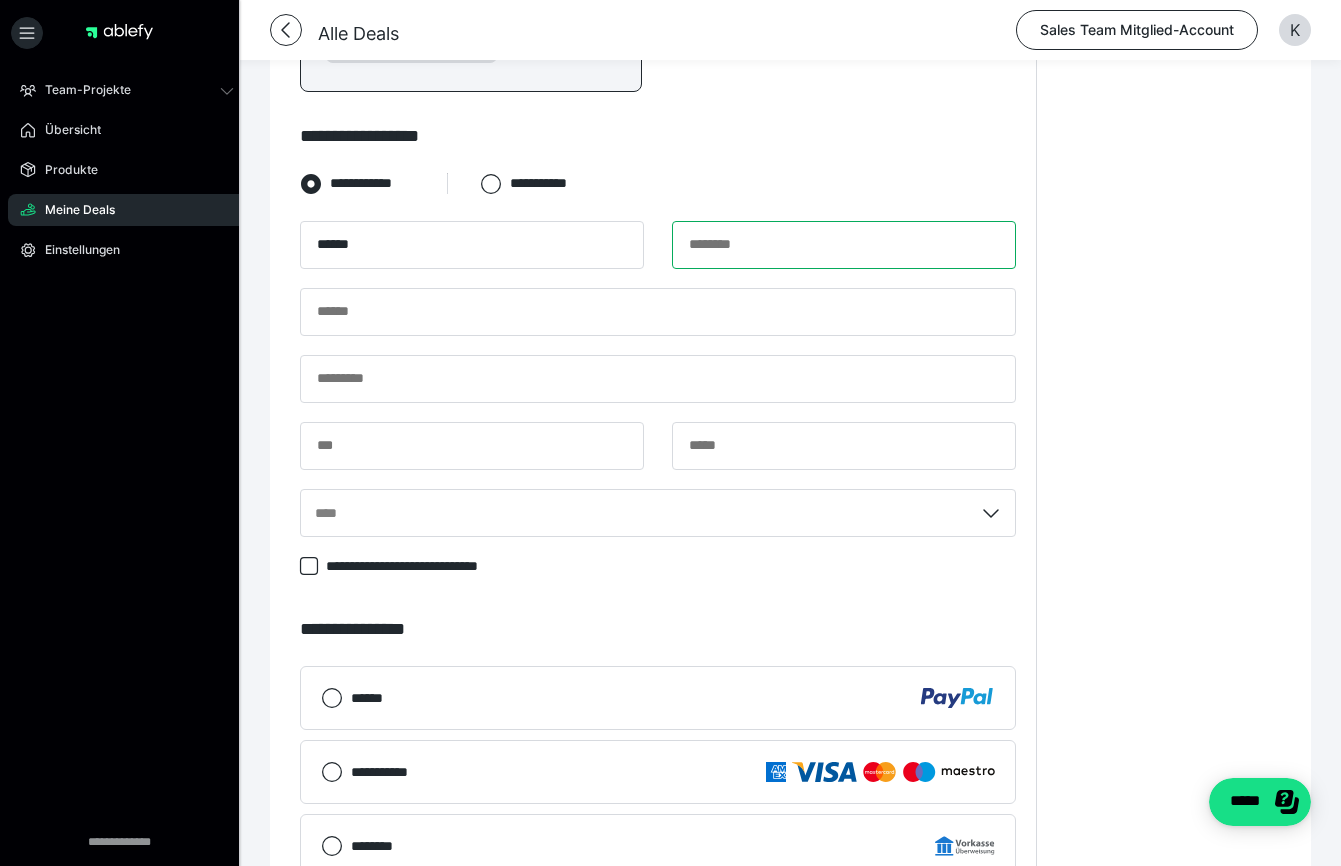 click at bounding box center (844, 245) 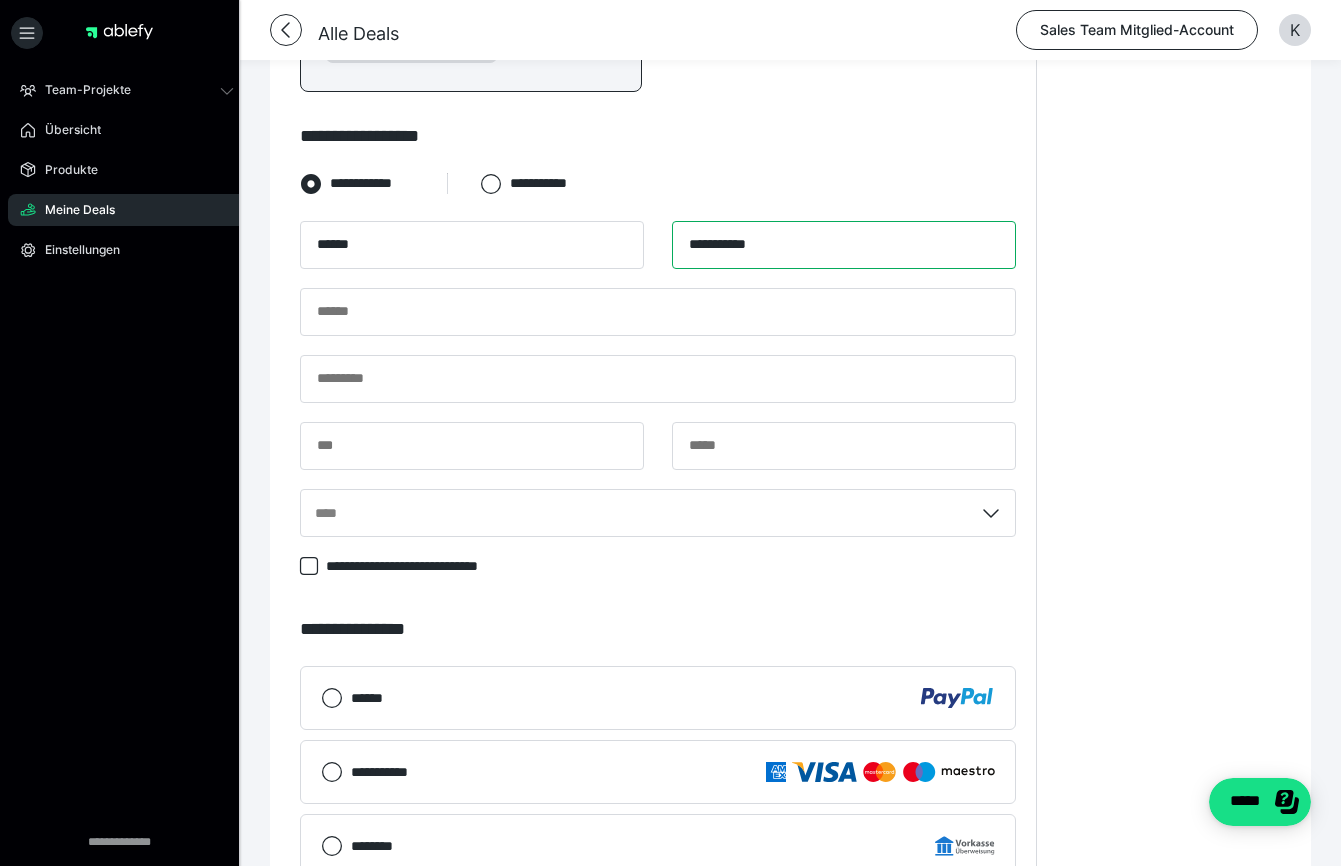 type on "**********" 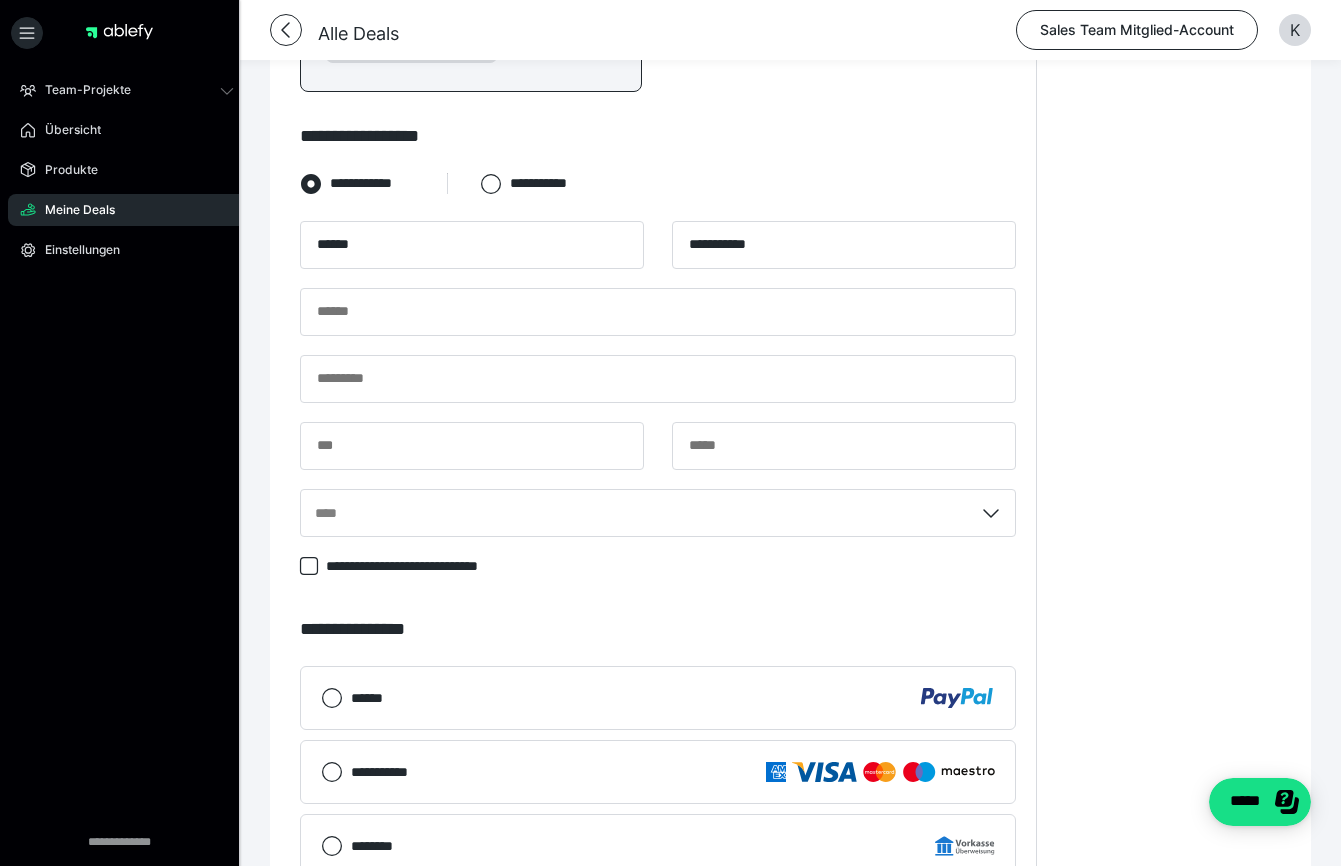 click on "[FIRST] [LAST] [NUMBER]" at bounding box center [658, 388] 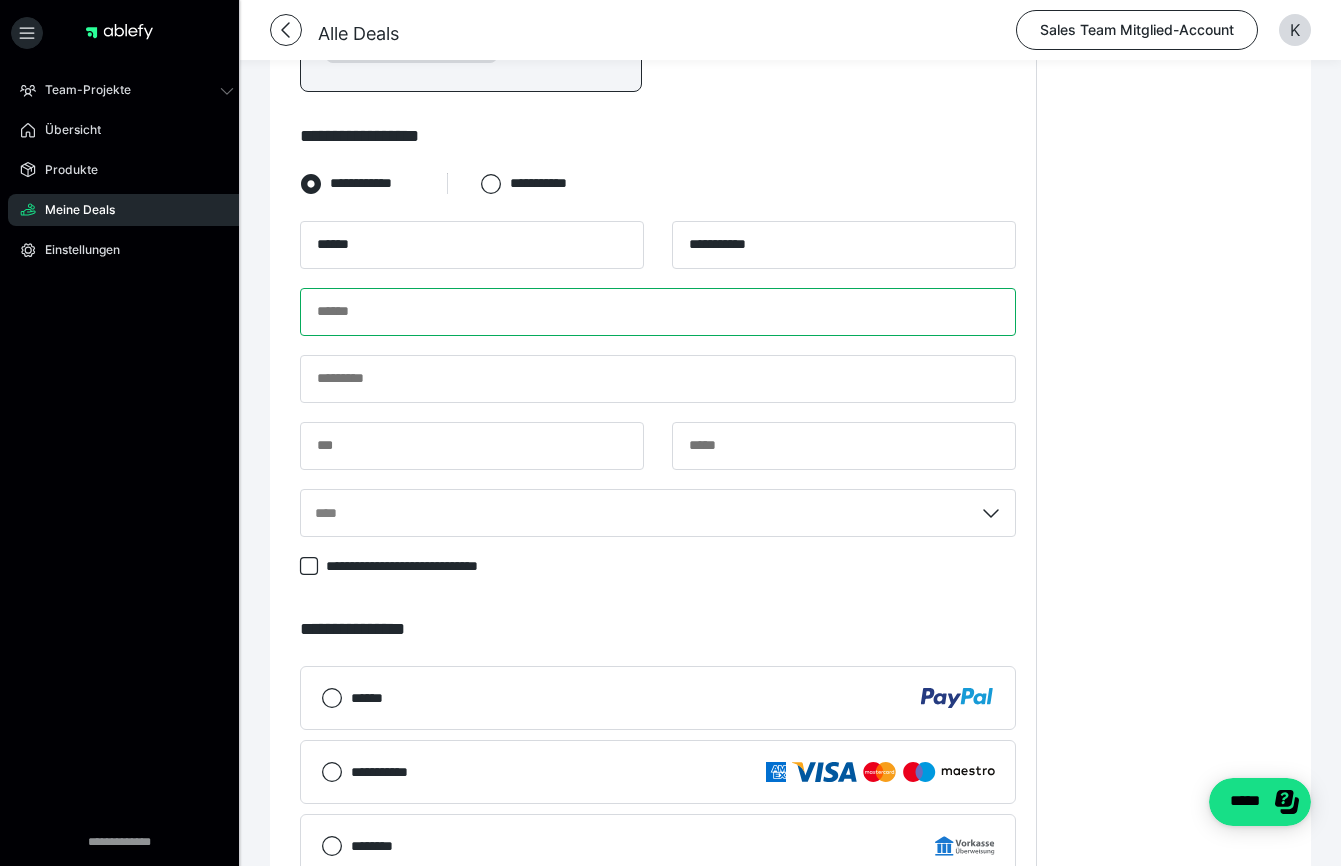 click at bounding box center (658, 312) 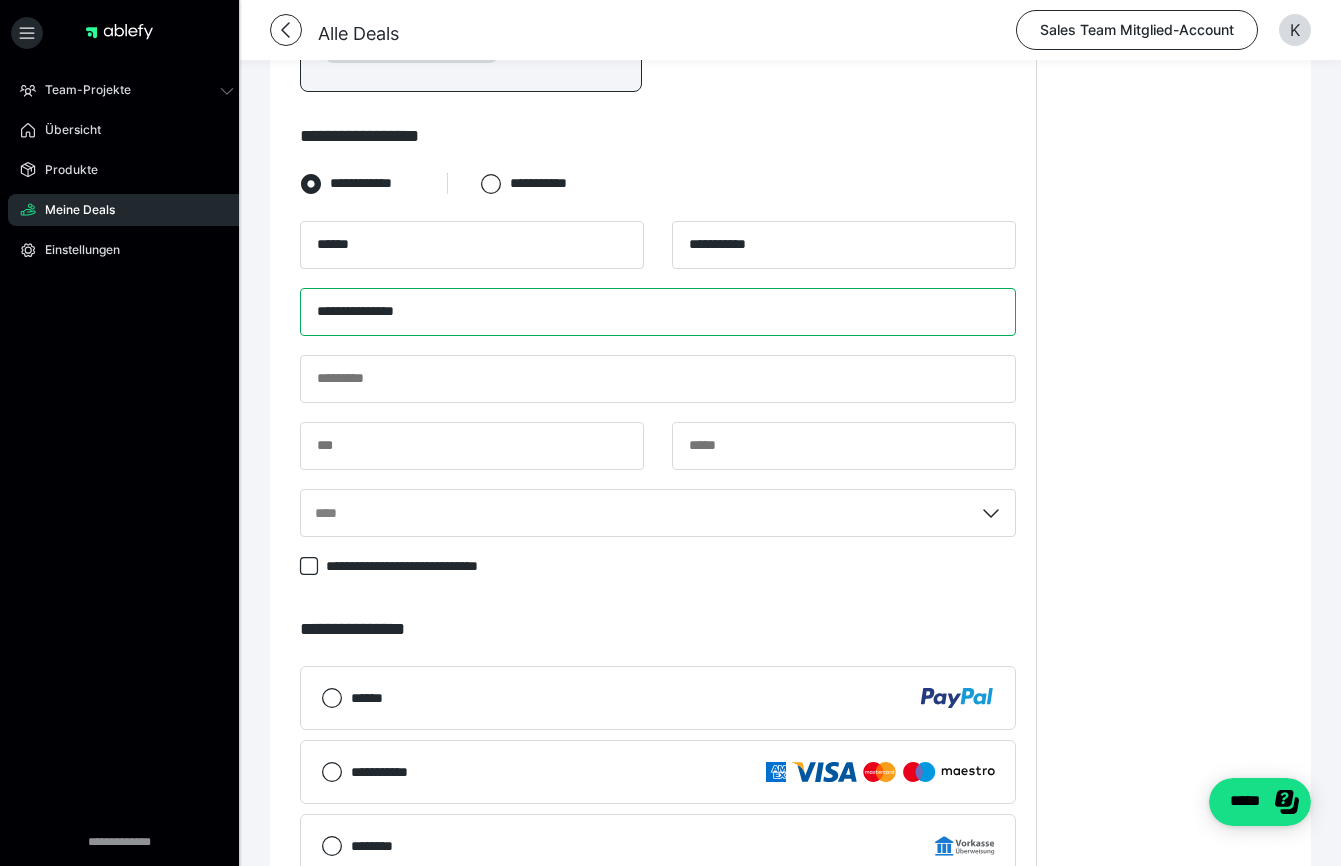 type on "**********" 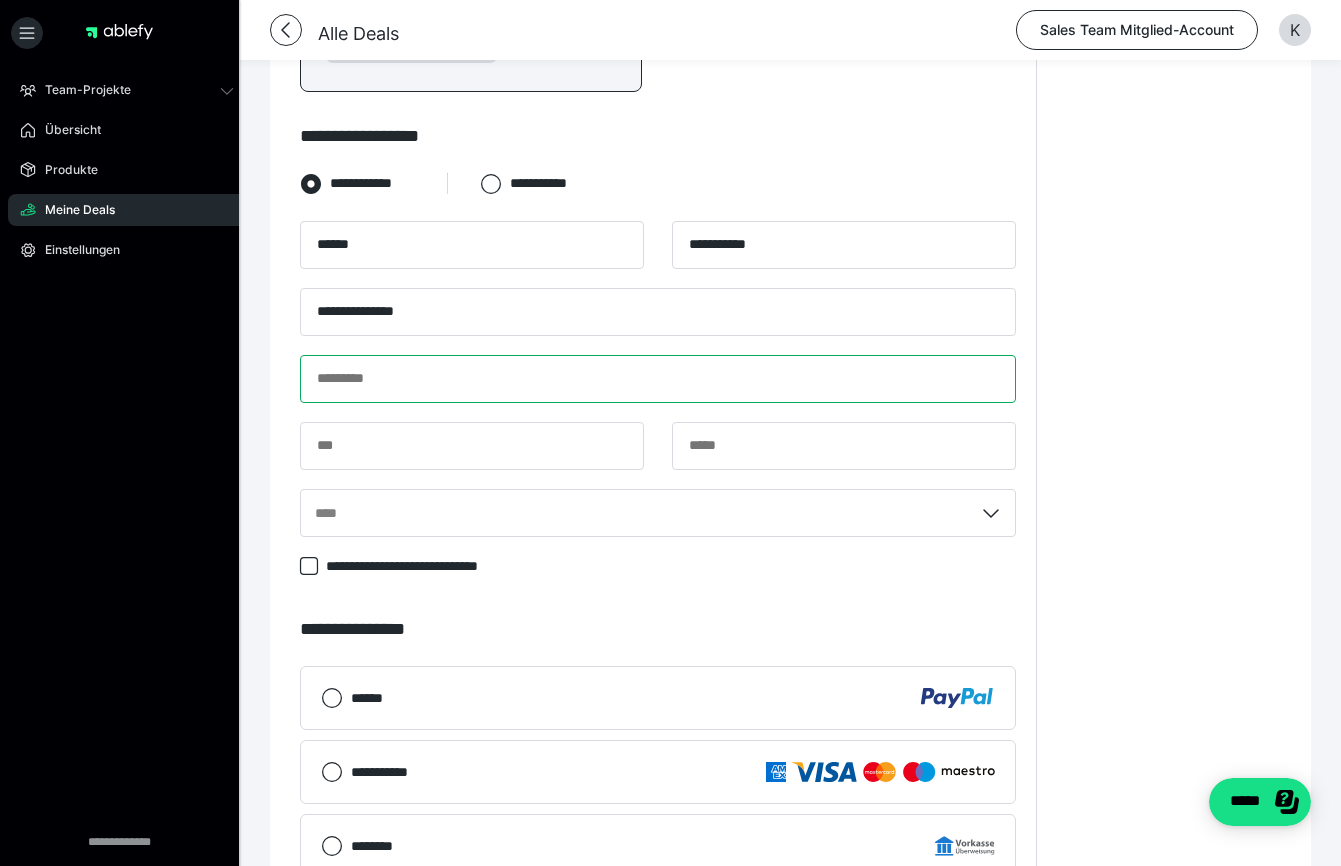 click at bounding box center [658, 379] 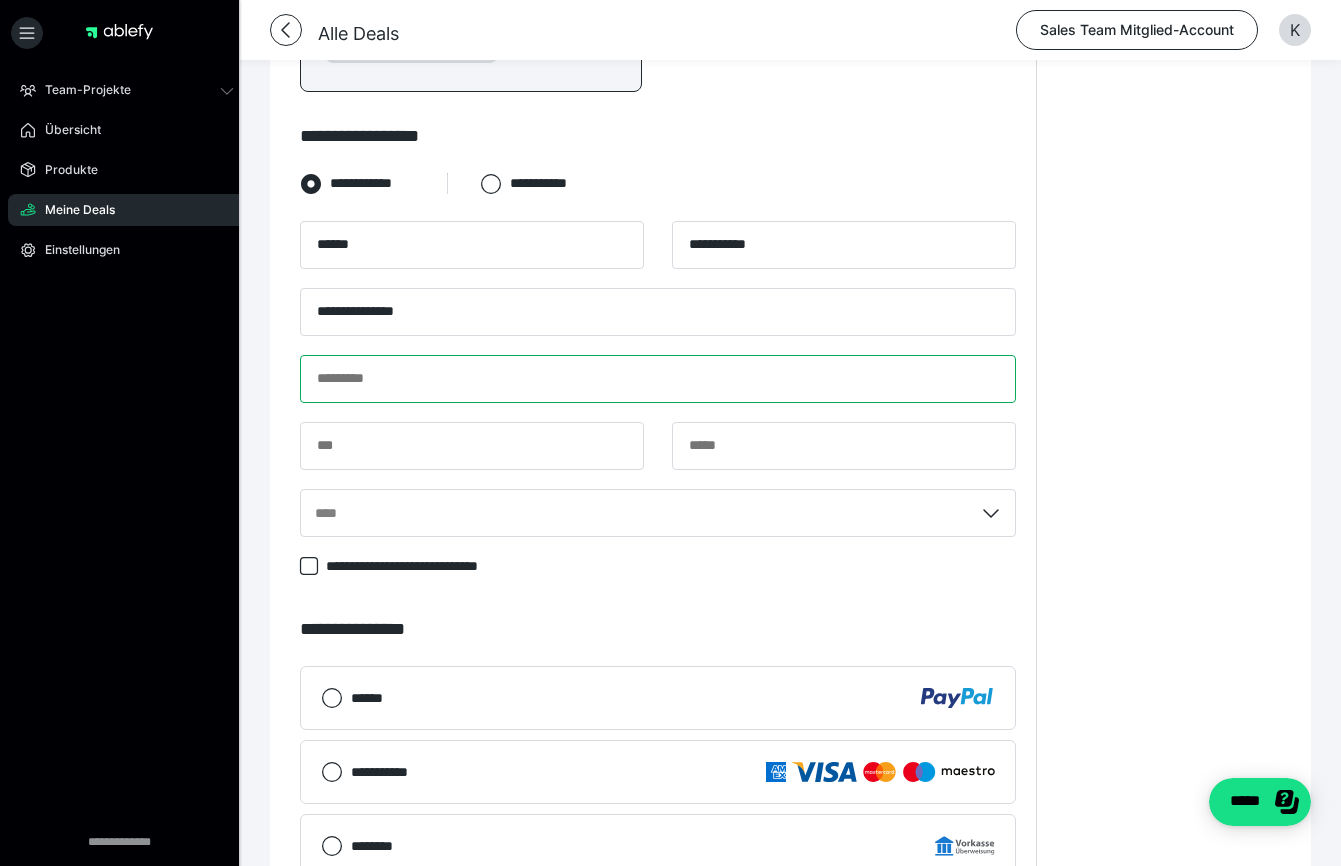 paste on "**********" 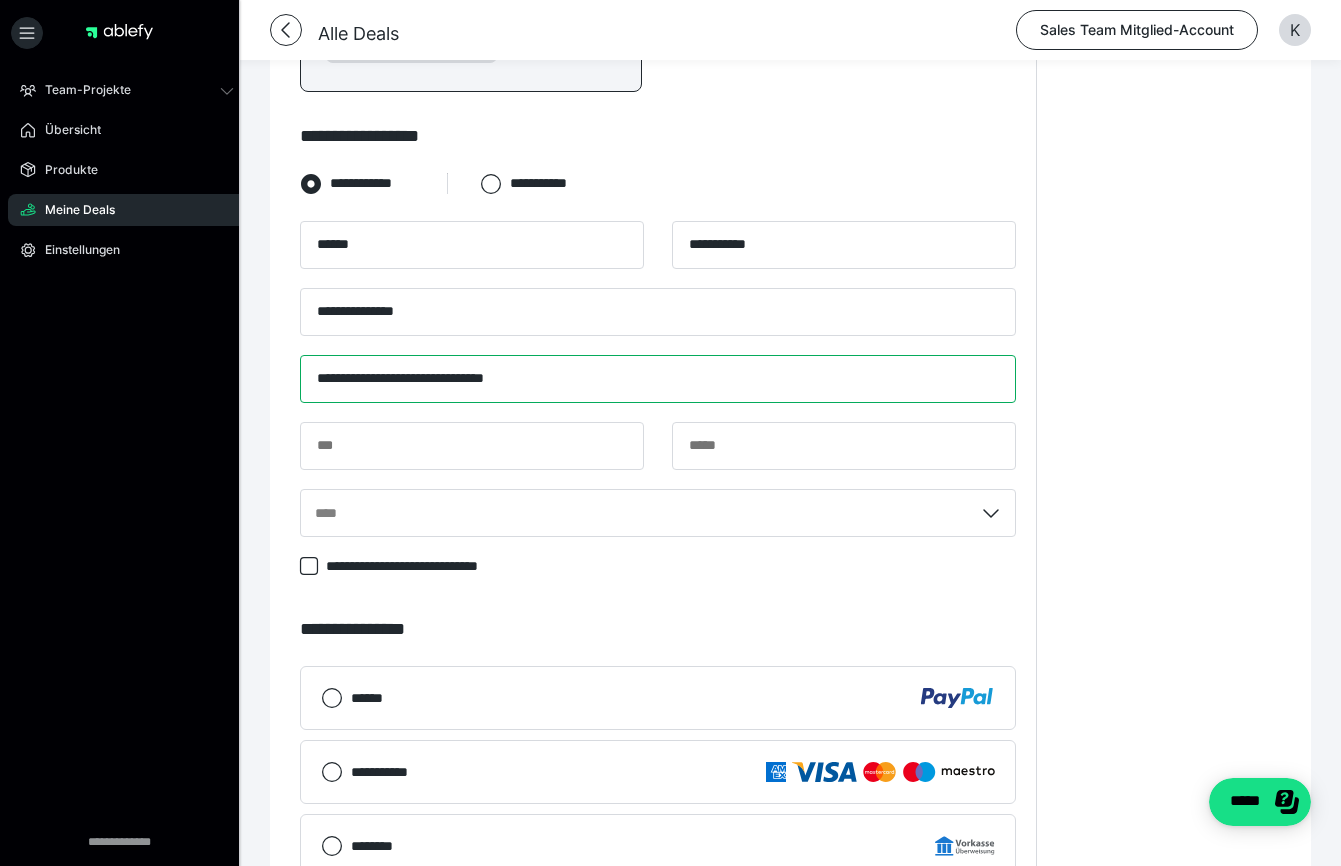 drag, startPoint x: 416, startPoint y: 416, endPoint x: 593, endPoint y: 422, distance: 177.10167 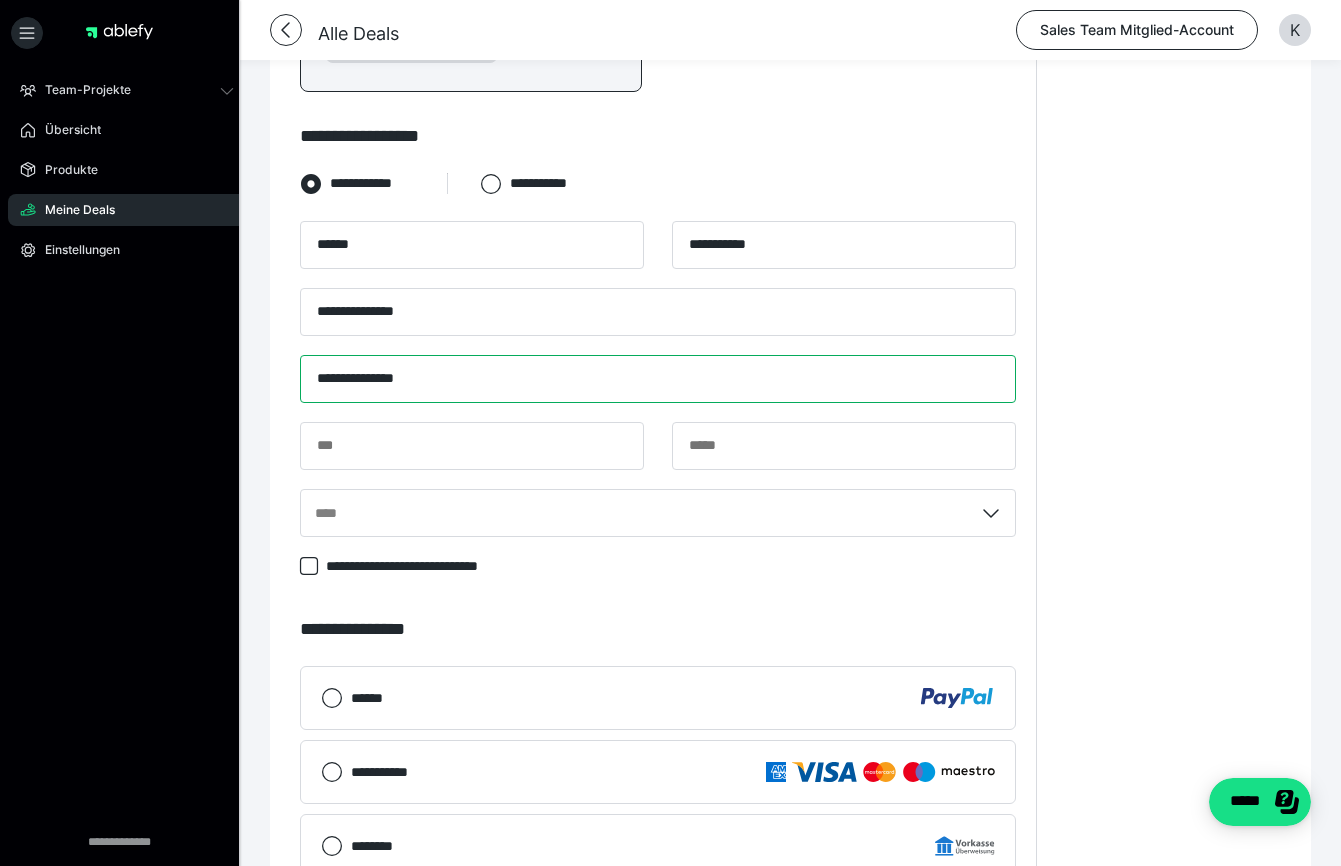type on "**********" 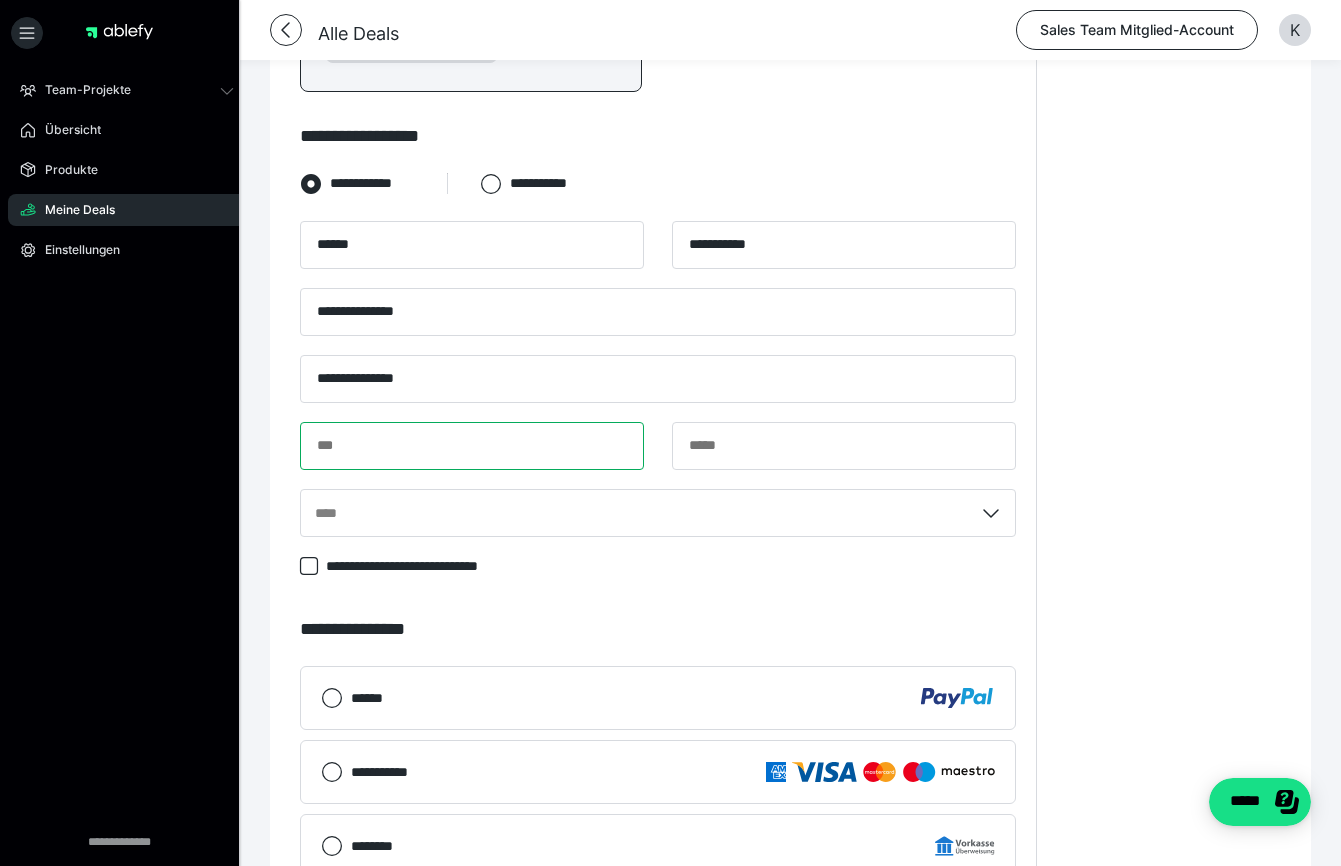 click at bounding box center (472, 446) 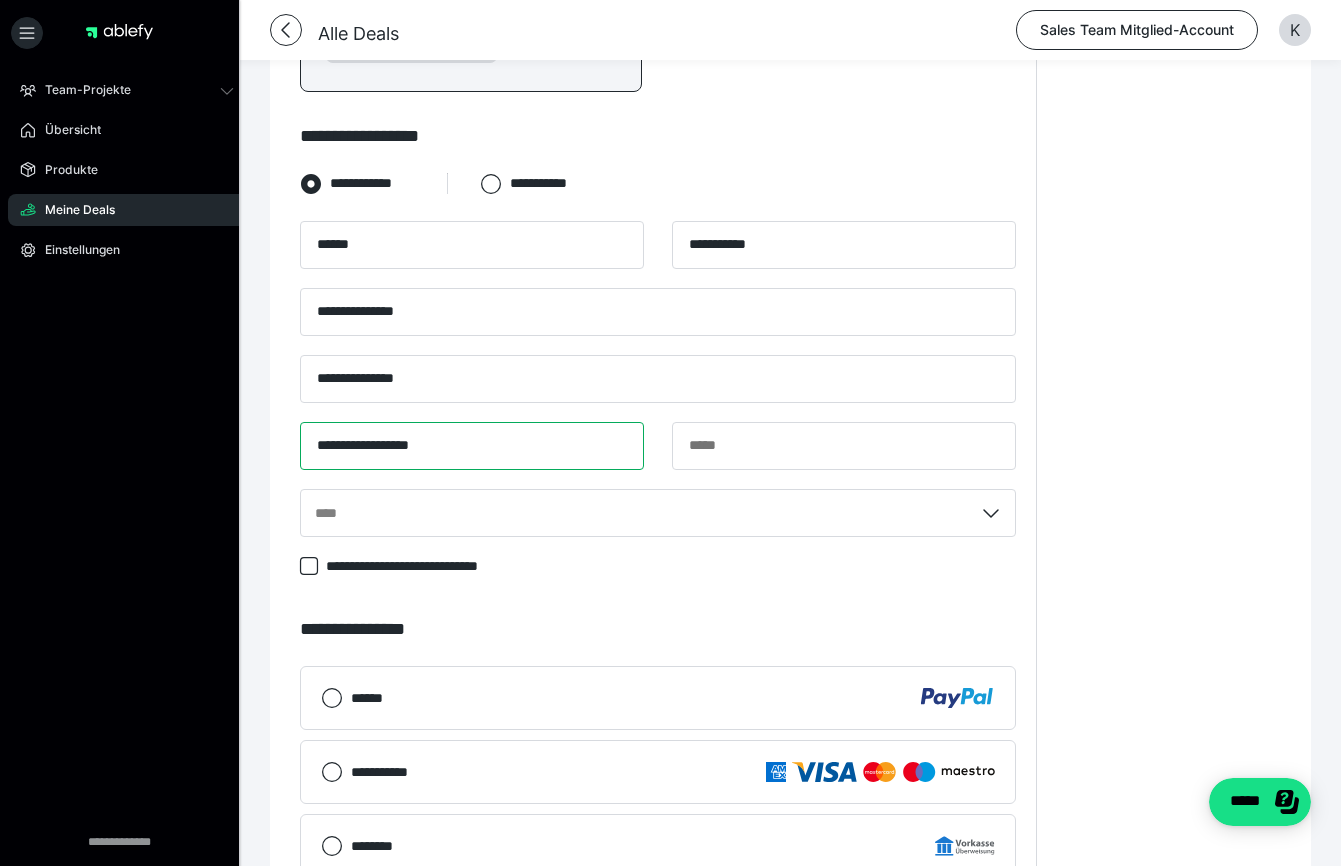 click on "**********" at bounding box center [472, 446] 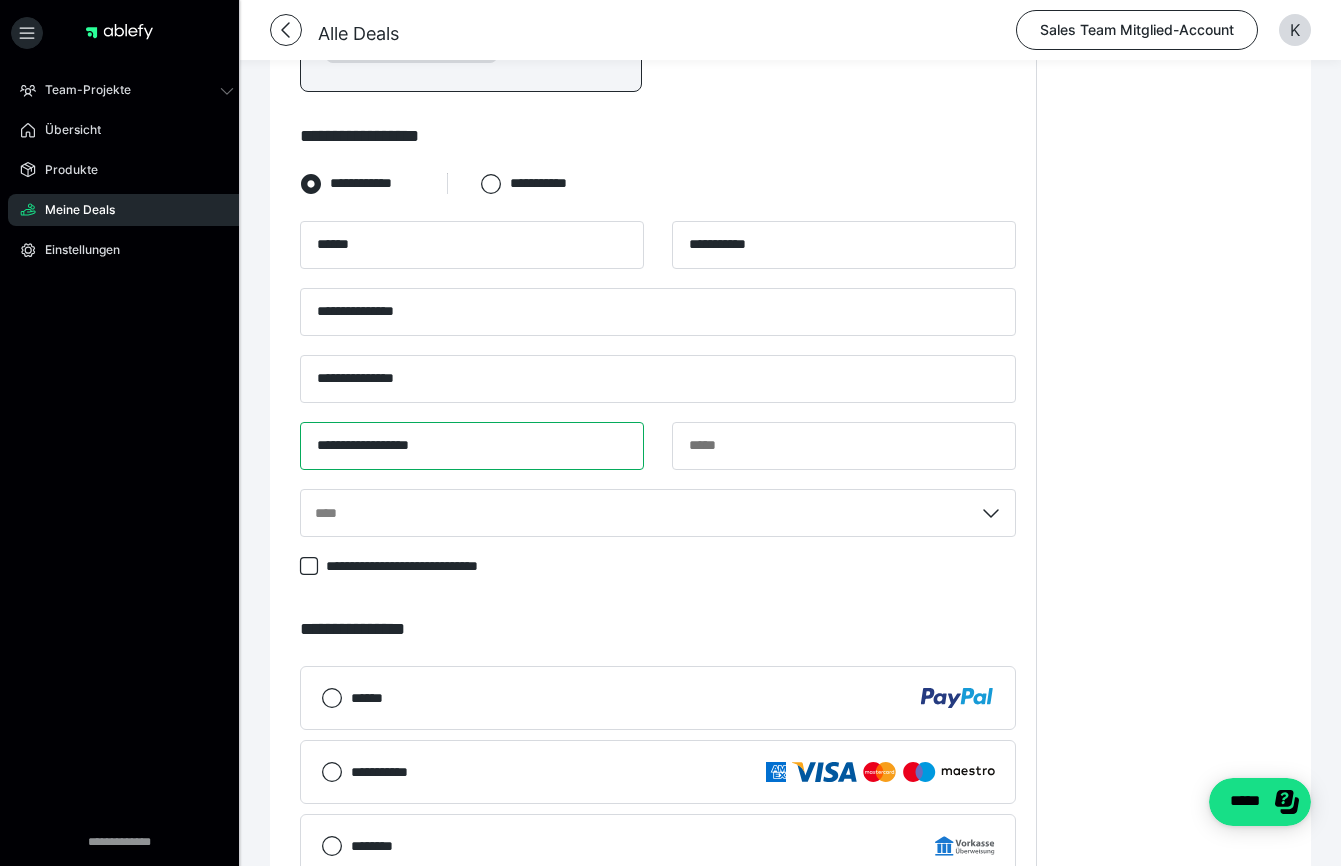 click on "**********" at bounding box center [472, 446] 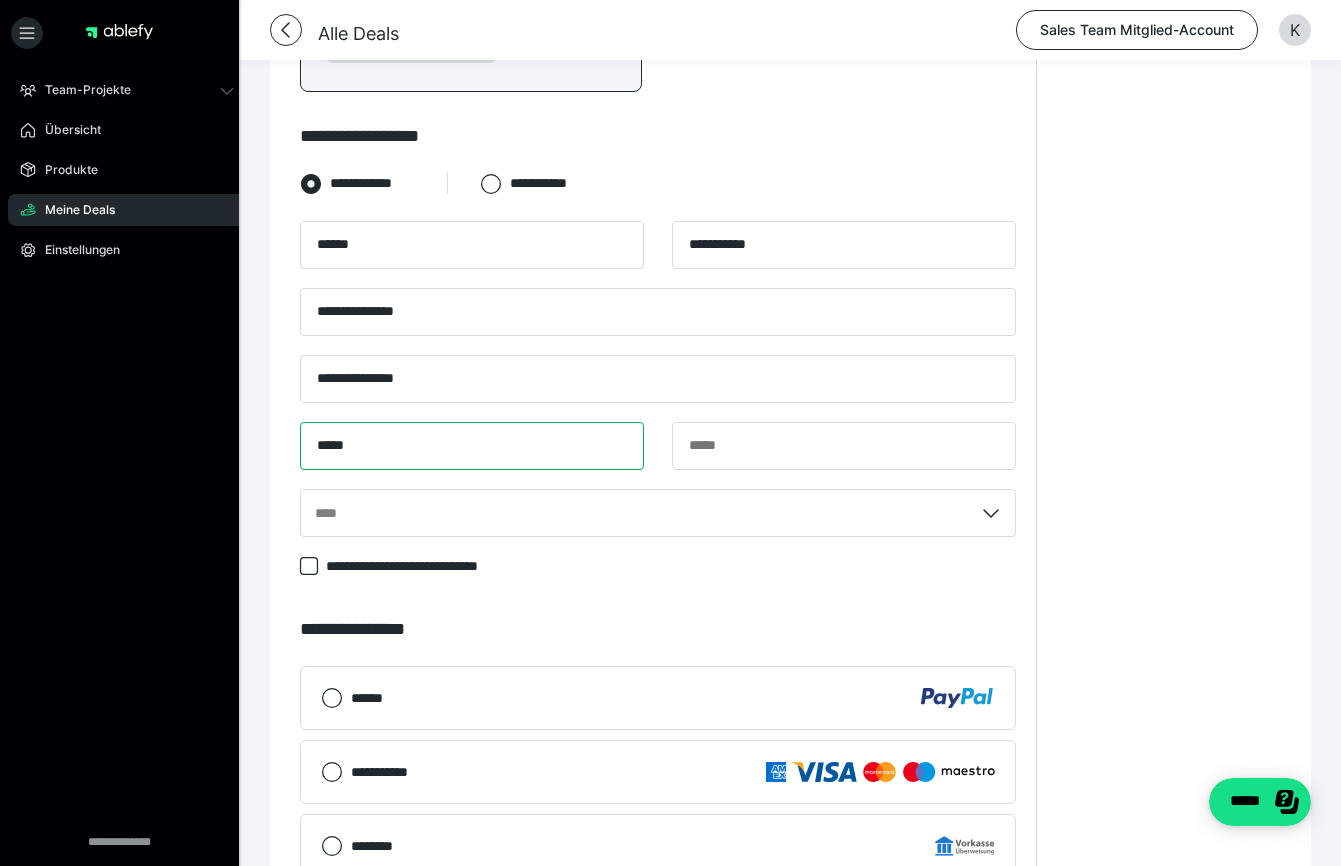 type on "*****" 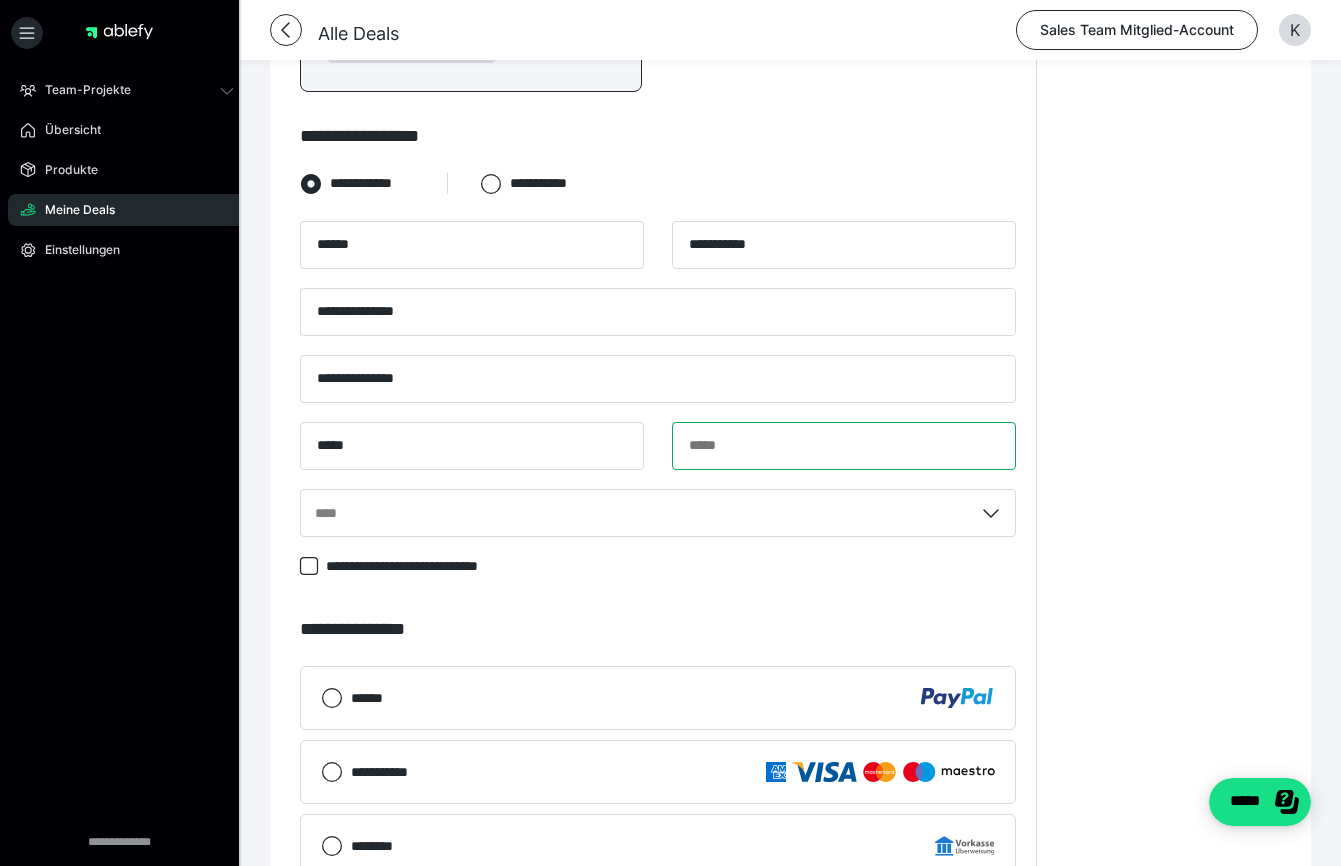 click at bounding box center (844, 446) 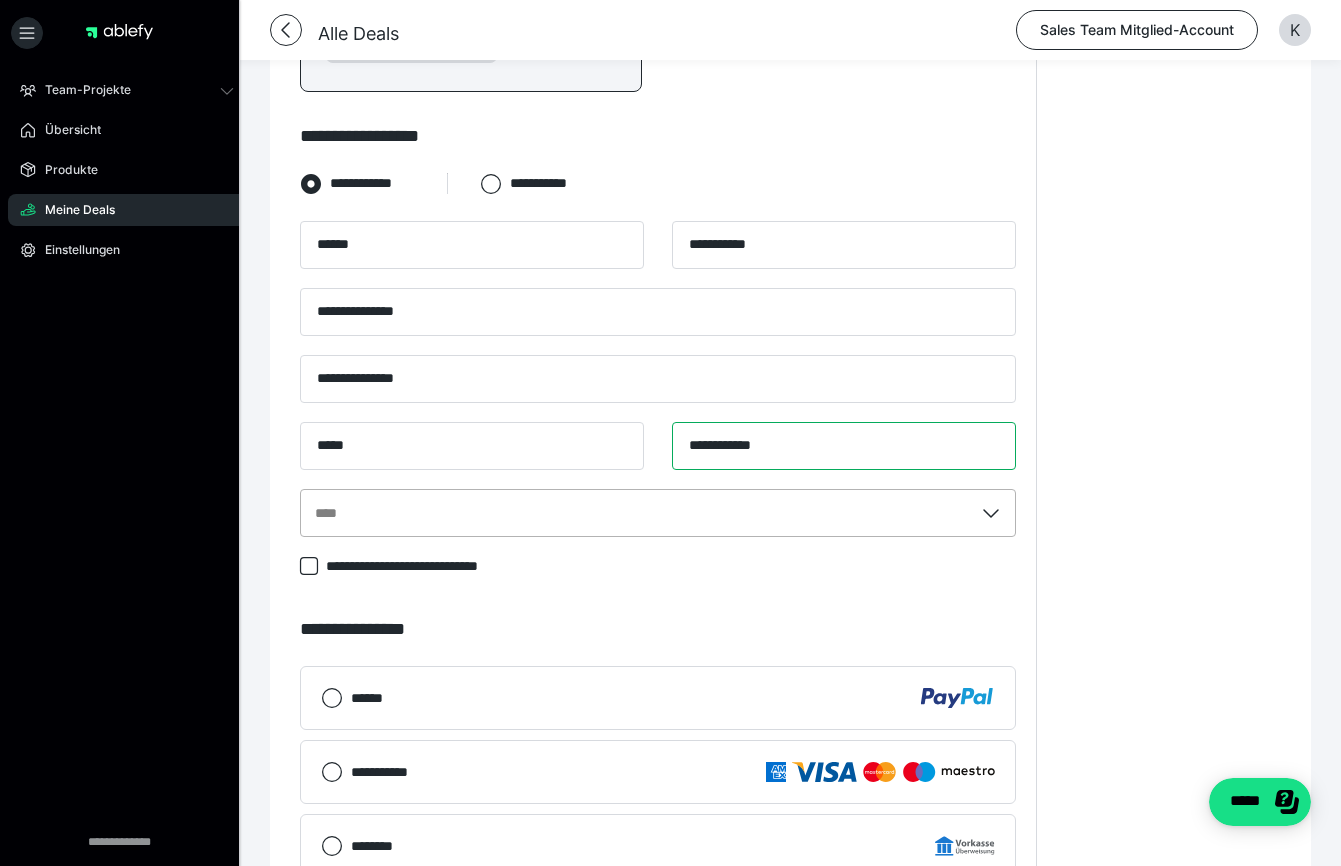 type on "**********" 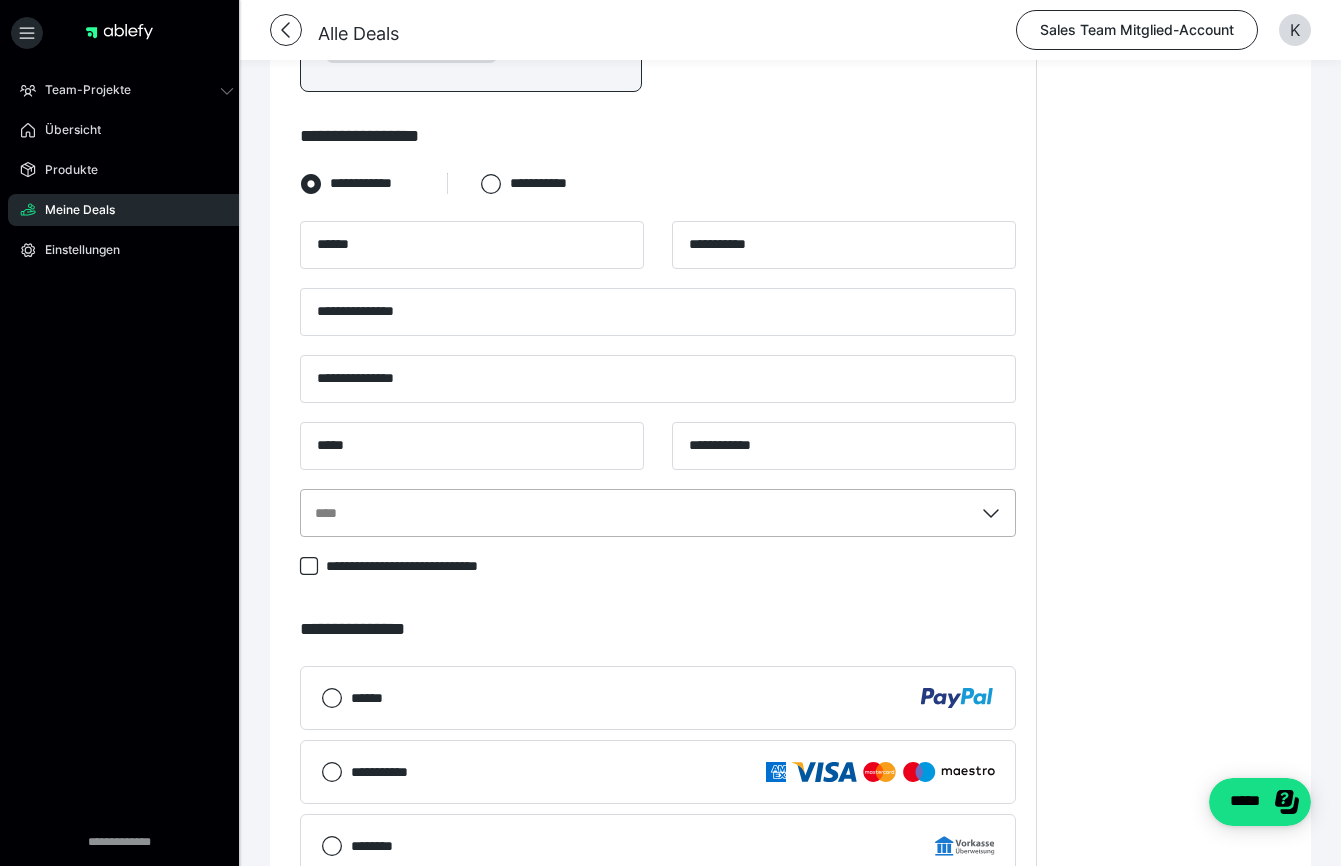 click on "****" at bounding box center (658, 513) 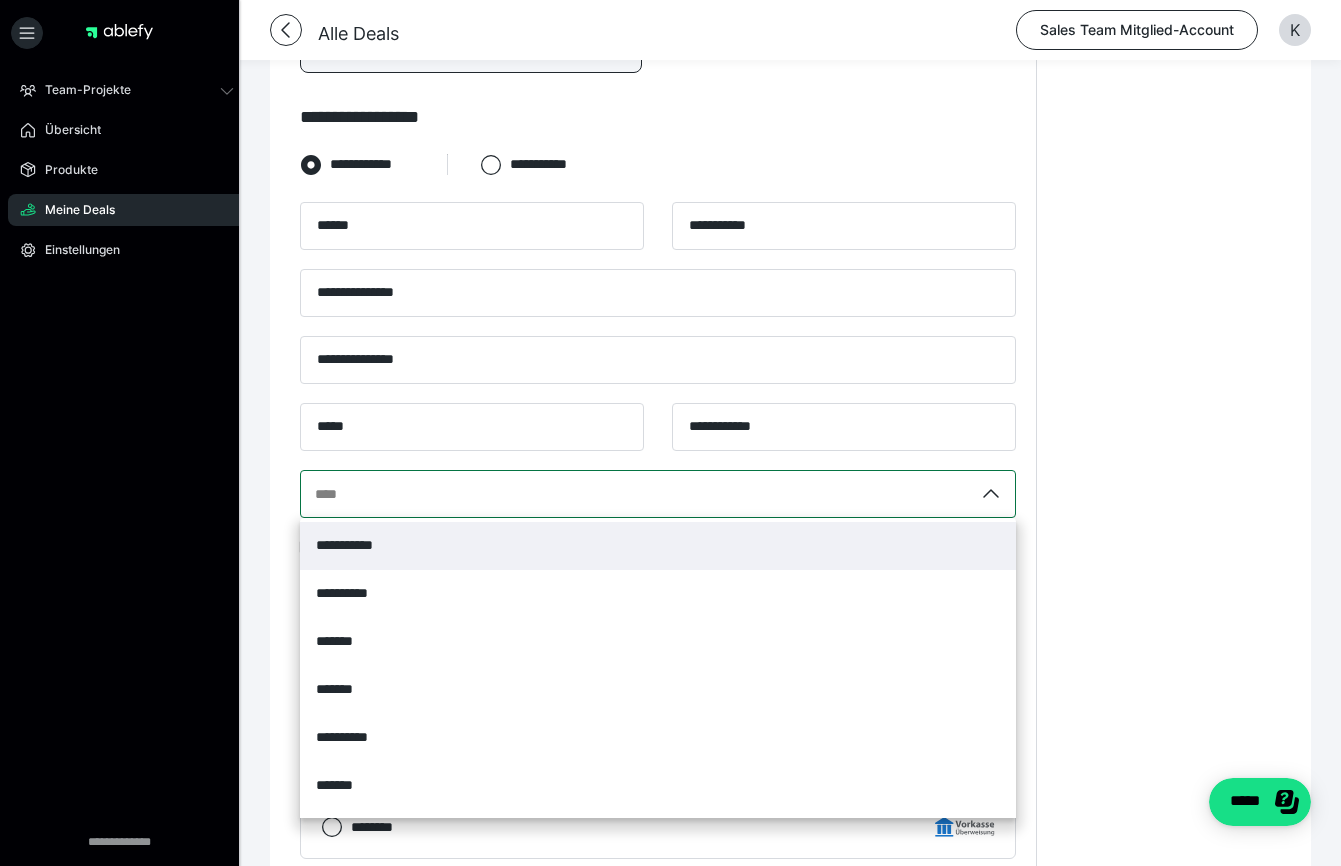 click on "**********" at bounding box center (658, 546) 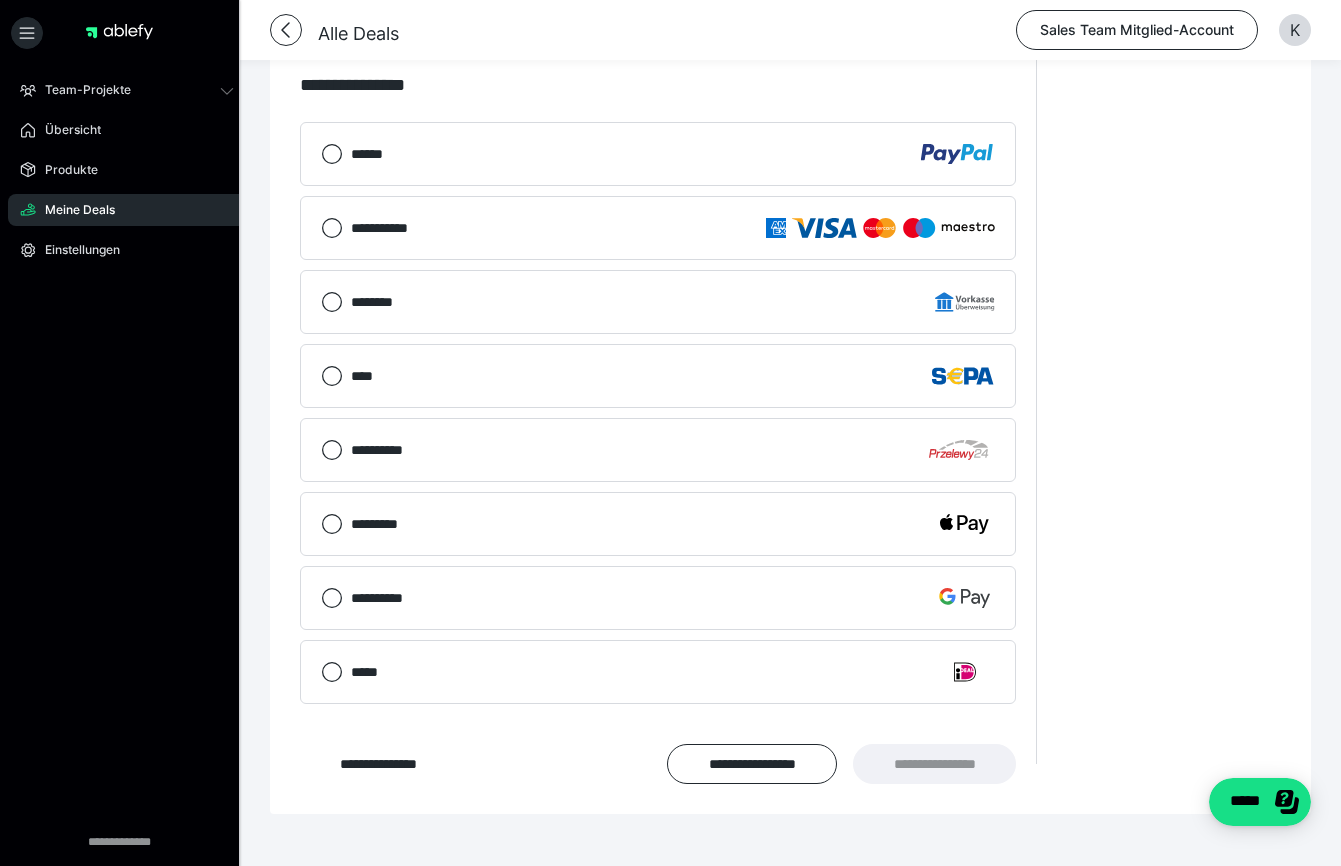 scroll, scrollTop: 1399, scrollLeft: 0, axis: vertical 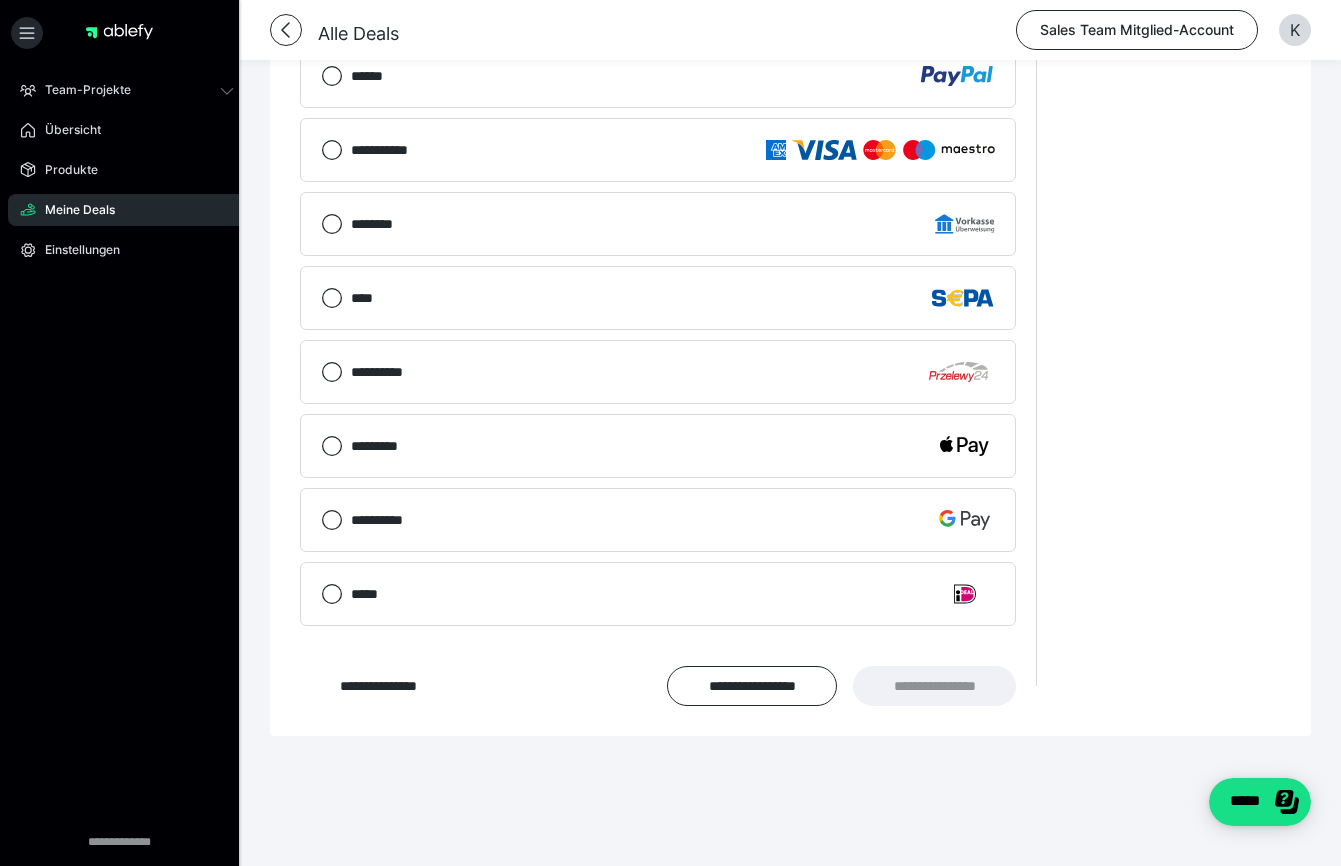 click 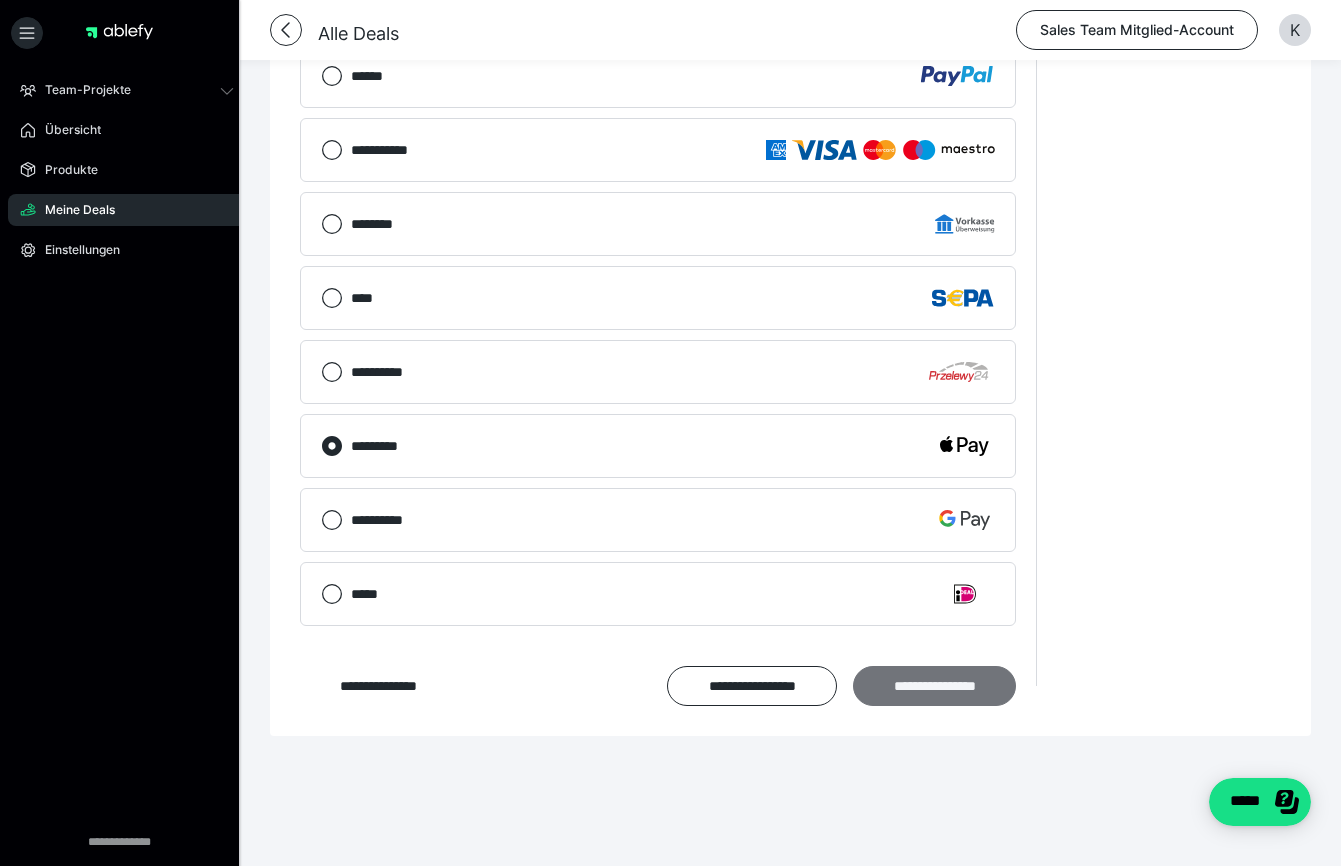 click on "**********" at bounding box center (934, 686) 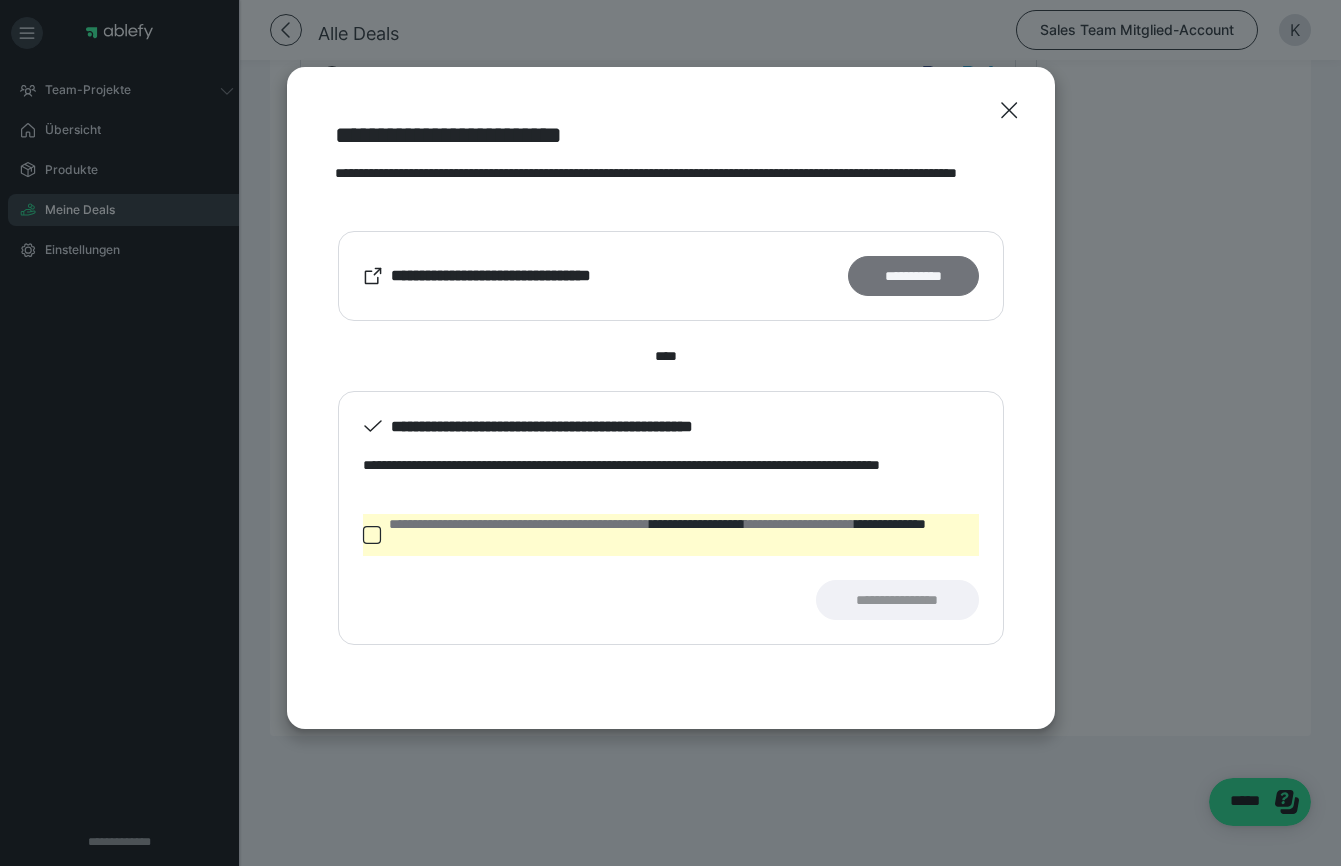 click on "**********" at bounding box center (913, 276) 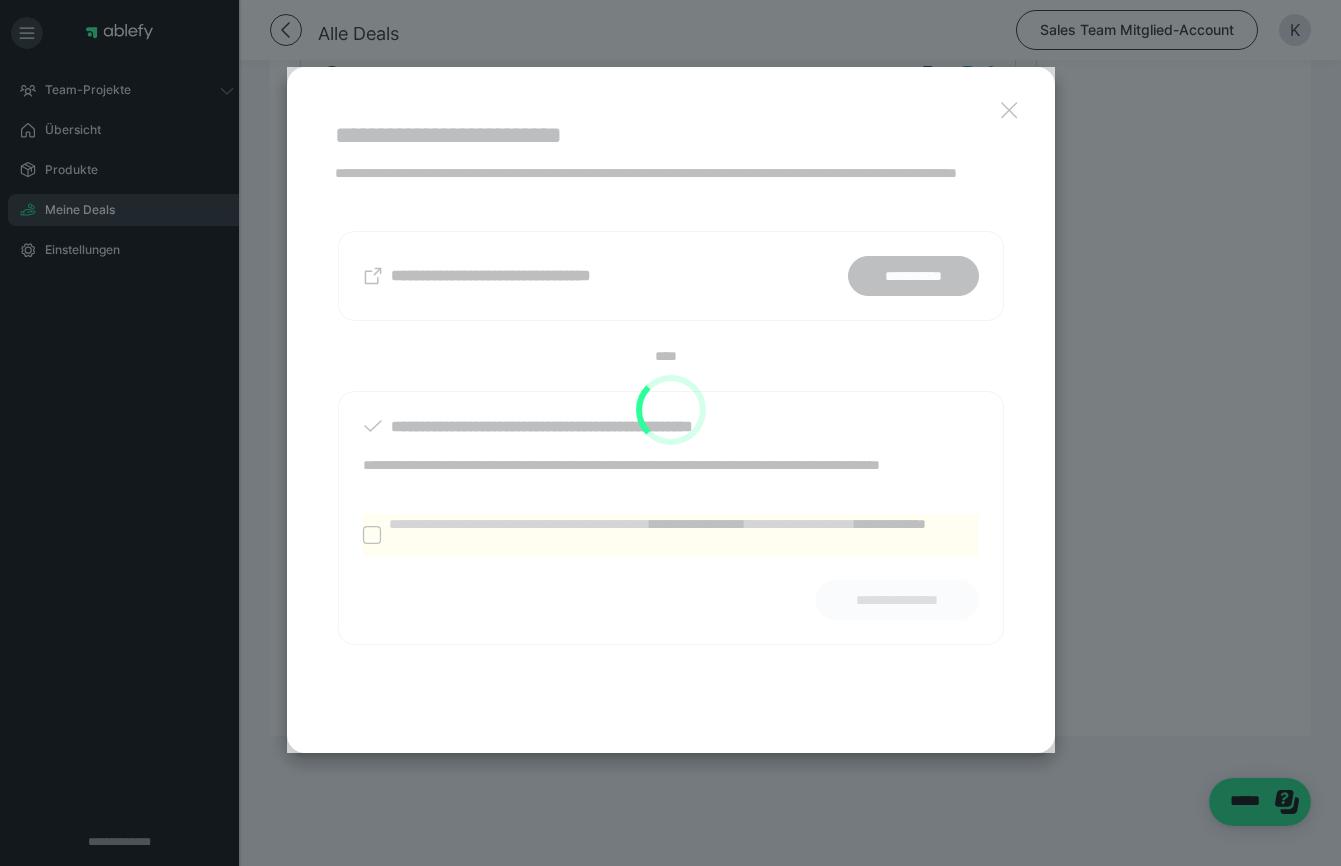scroll, scrollTop: 785, scrollLeft: 0, axis: vertical 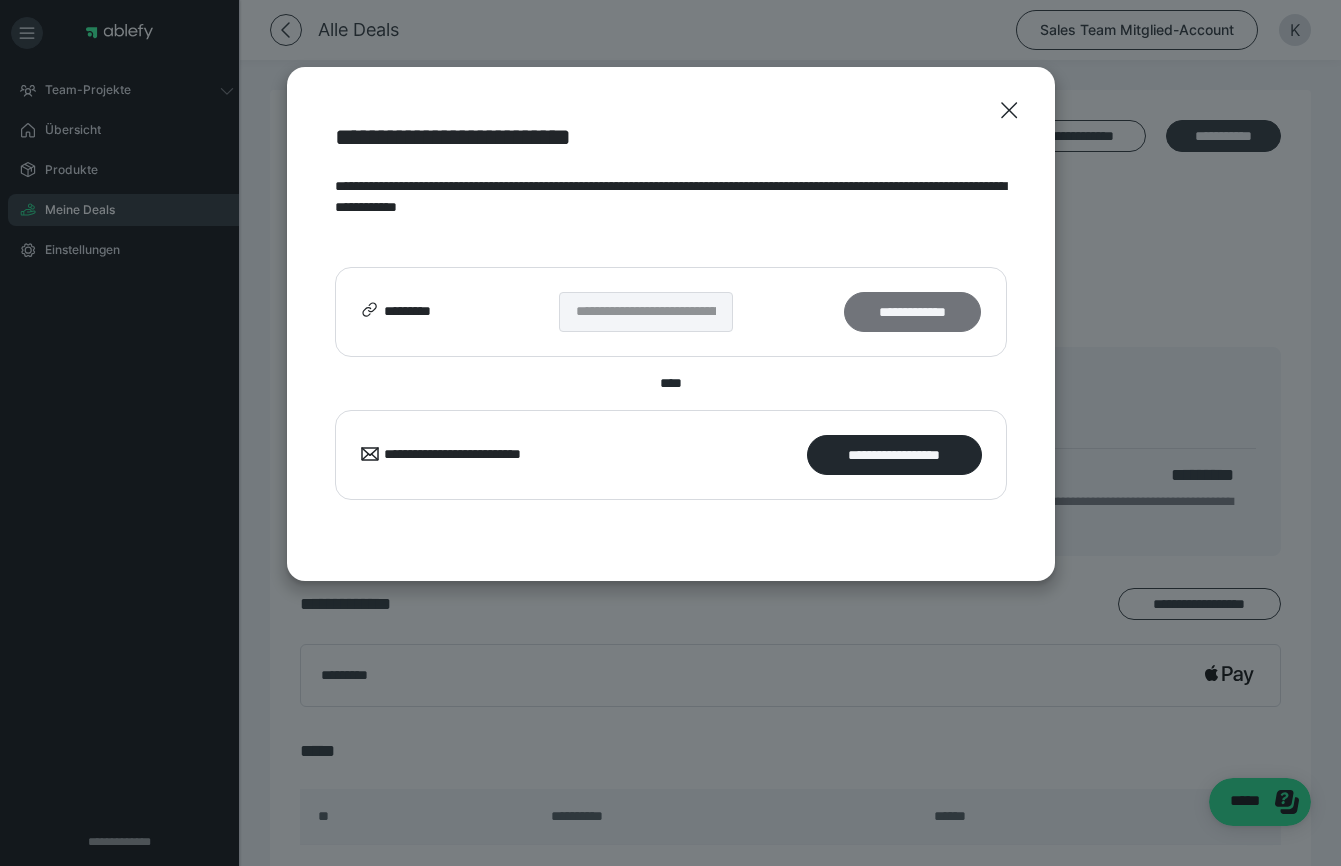 click on "**********" at bounding box center [912, 312] 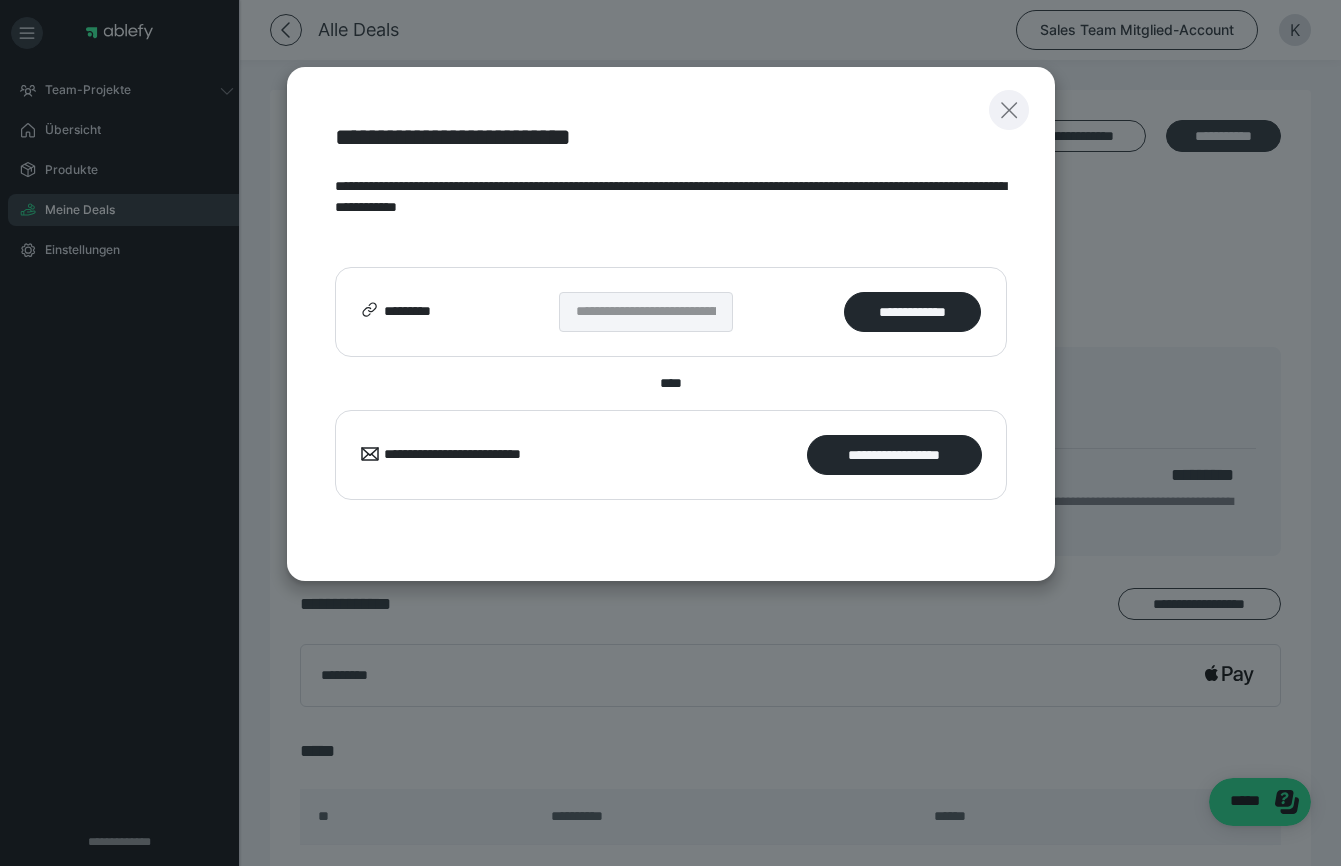 click 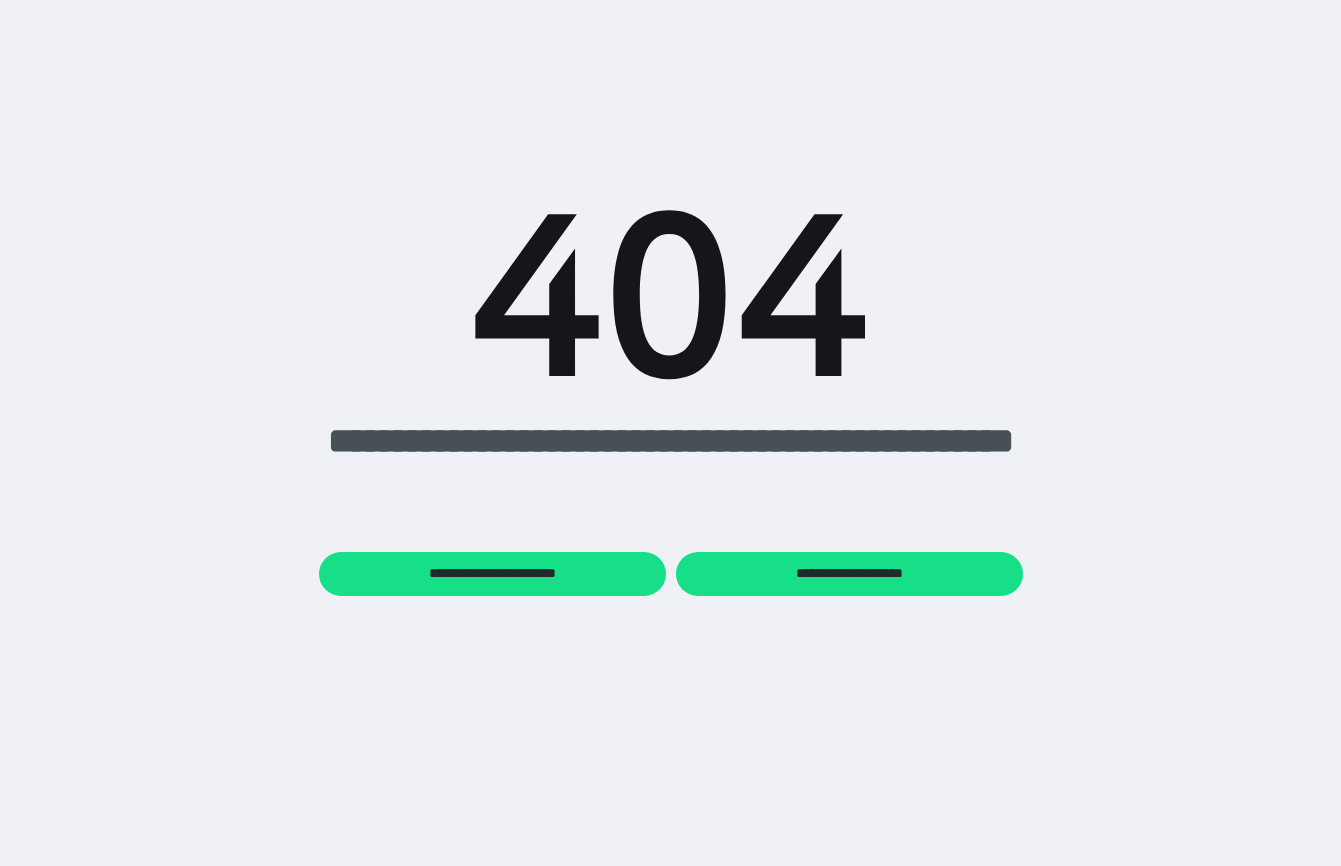 scroll, scrollTop: 0, scrollLeft: 0, axis: both 